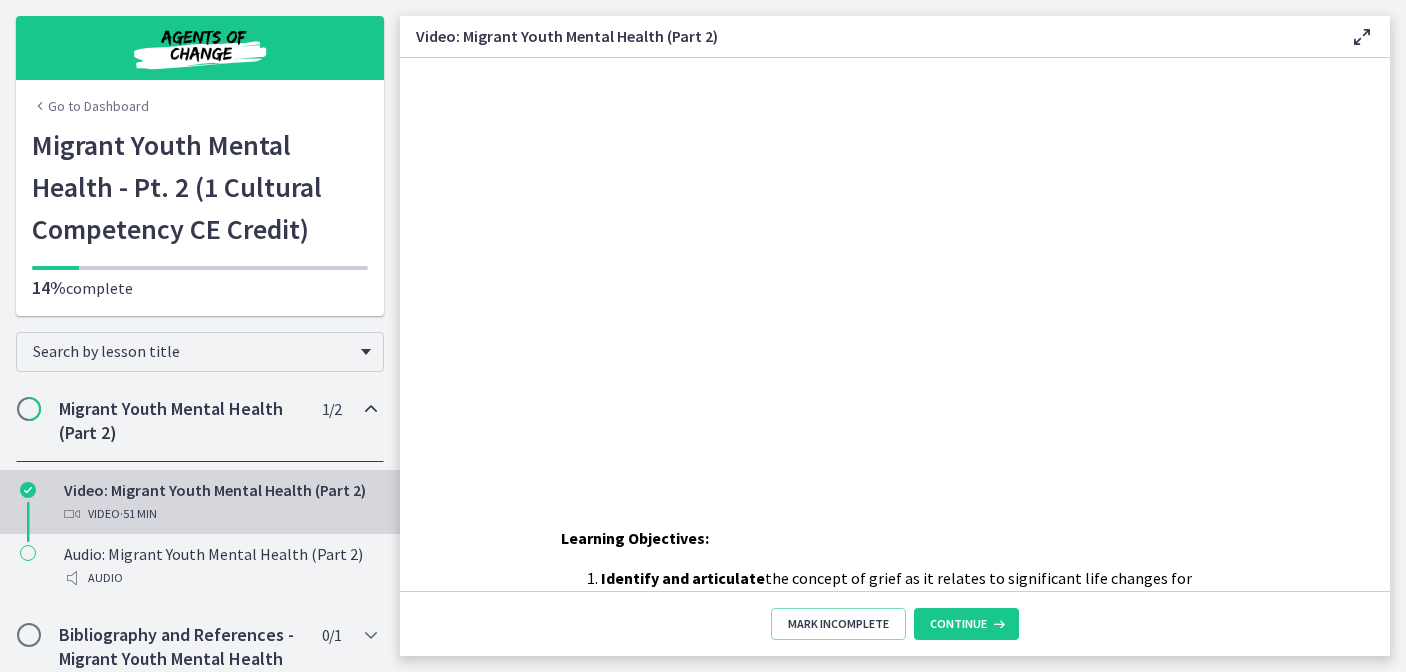 scroll, scrollTop: 0, scrollLeft: 0, axis: both 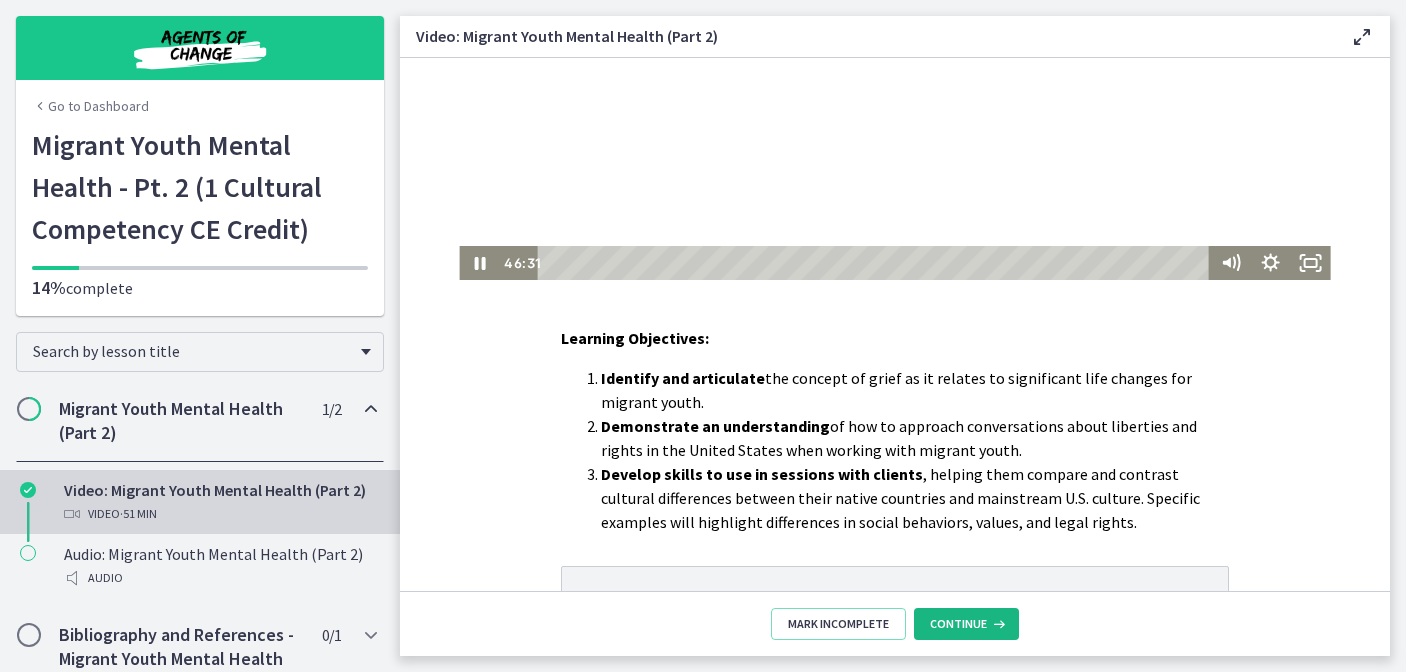 click on "Continue" at bounding box center (966, 624) 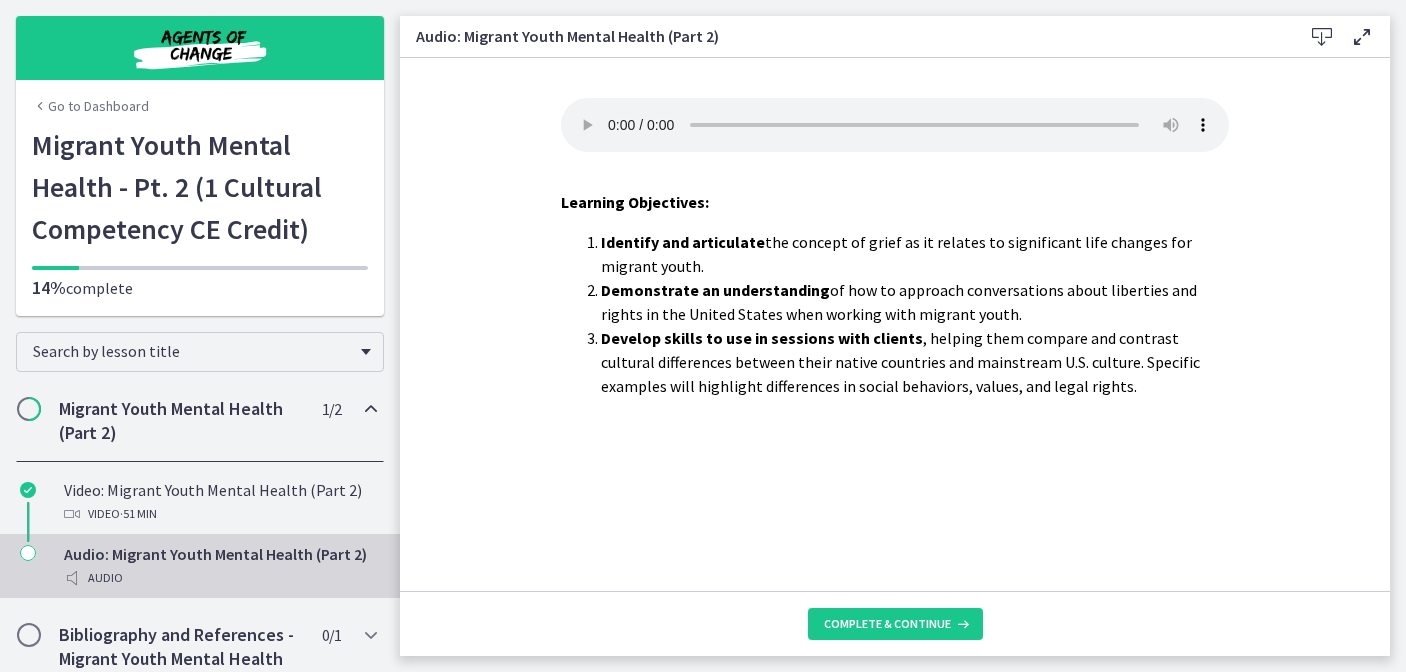 scroll, scrollTop: 0, scrollLeft: 0, axis: both 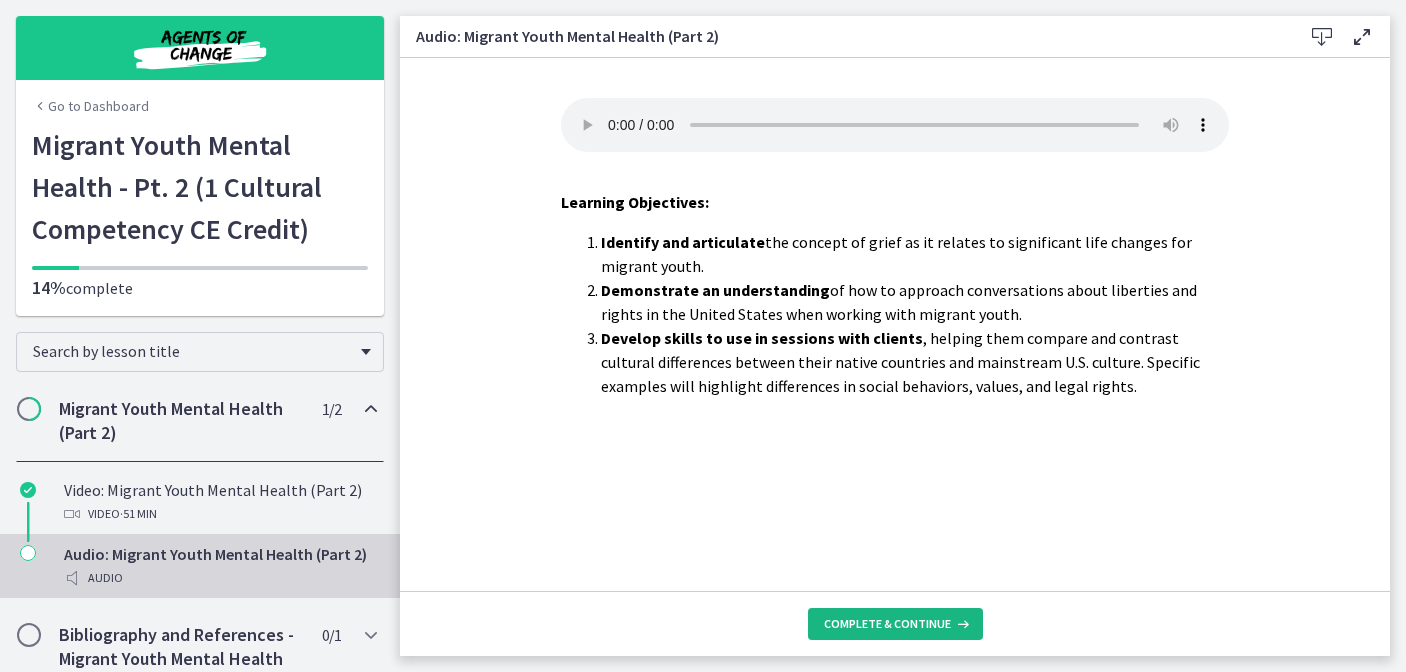 click on "Complete & continue" at bounding box center [887, 624] 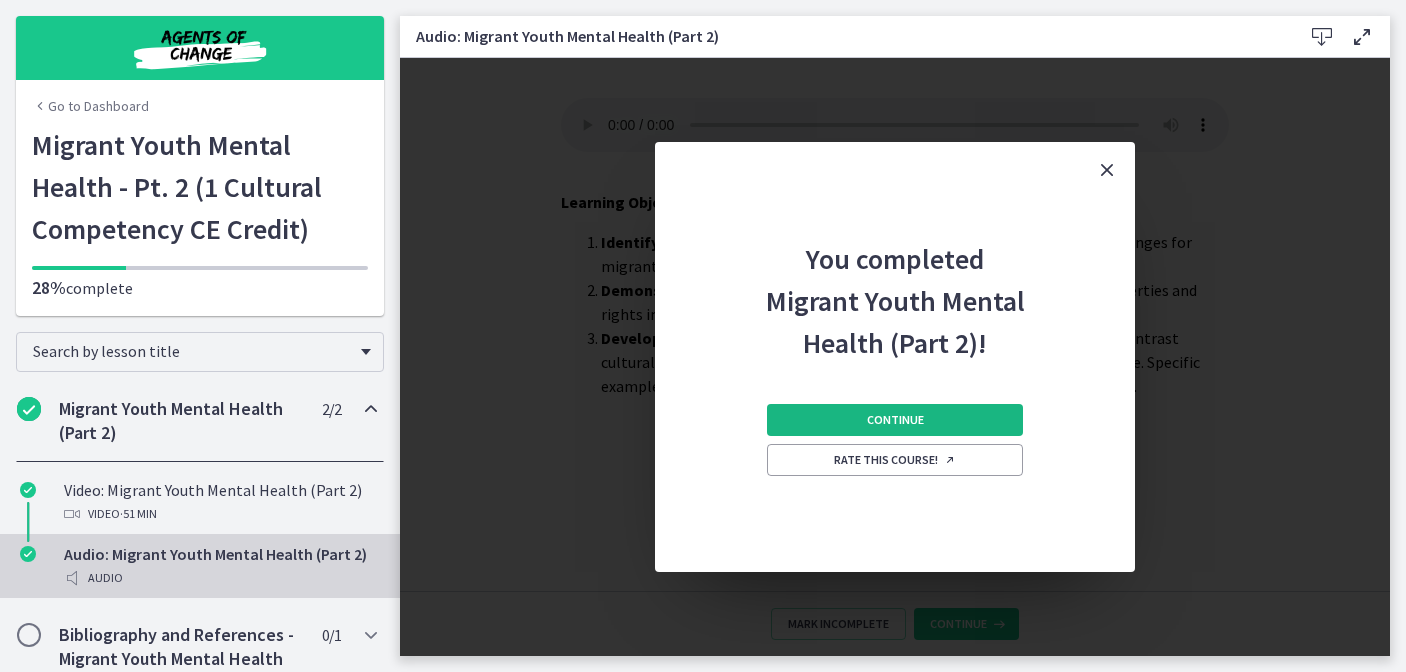 click on "Continue" at bounding box center (895, 420) 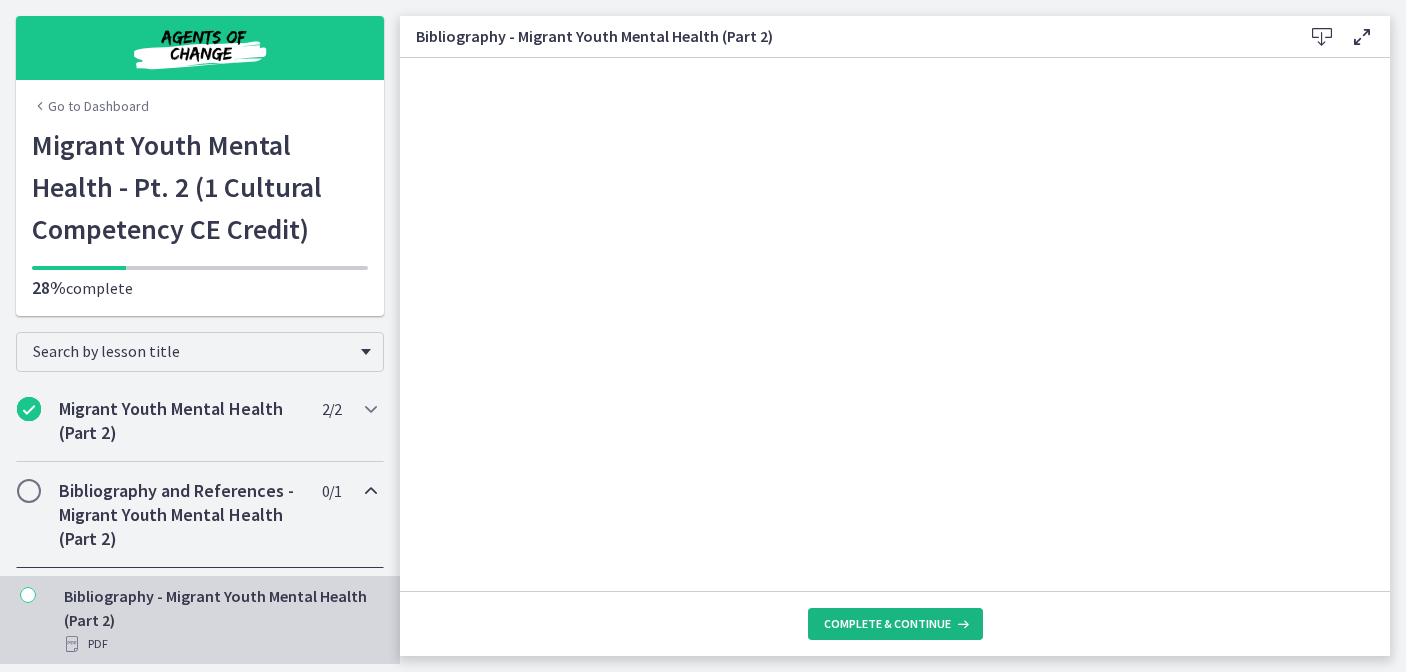 click on "Complete & continue" at bounding box center (895, 624) 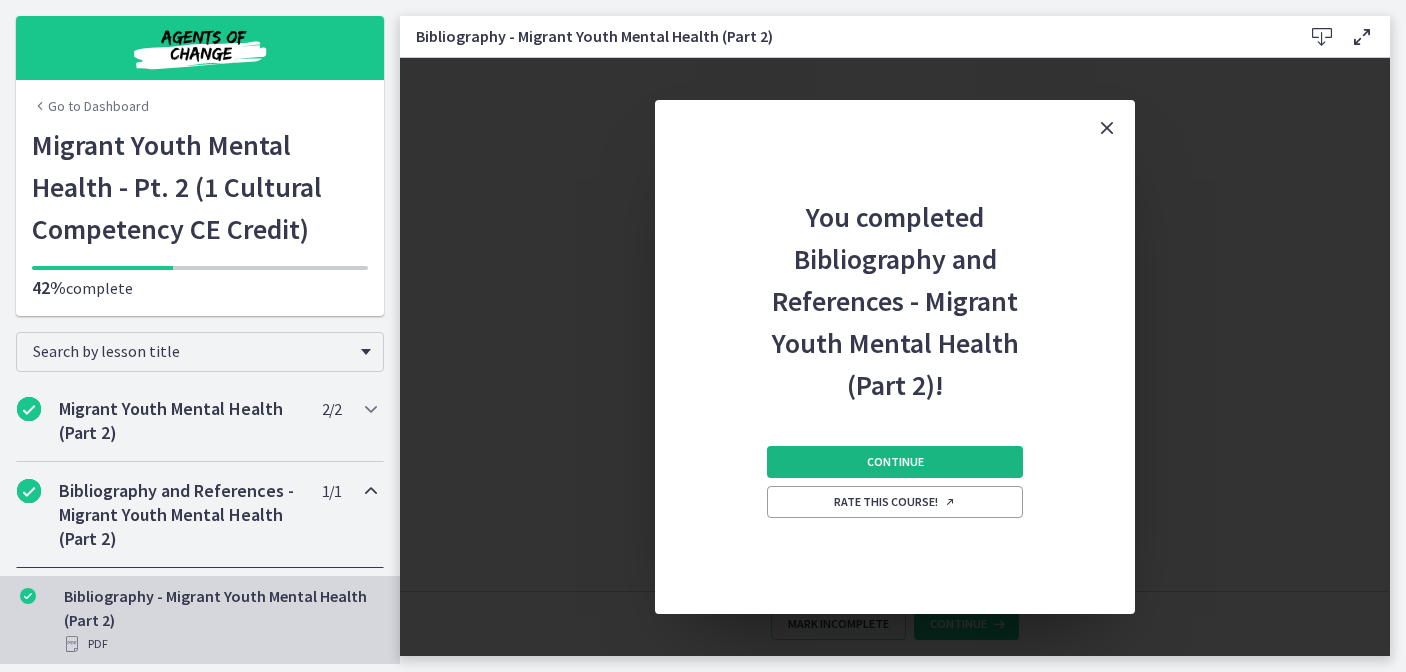 click on "Continue" at bounding box center [895, 462] 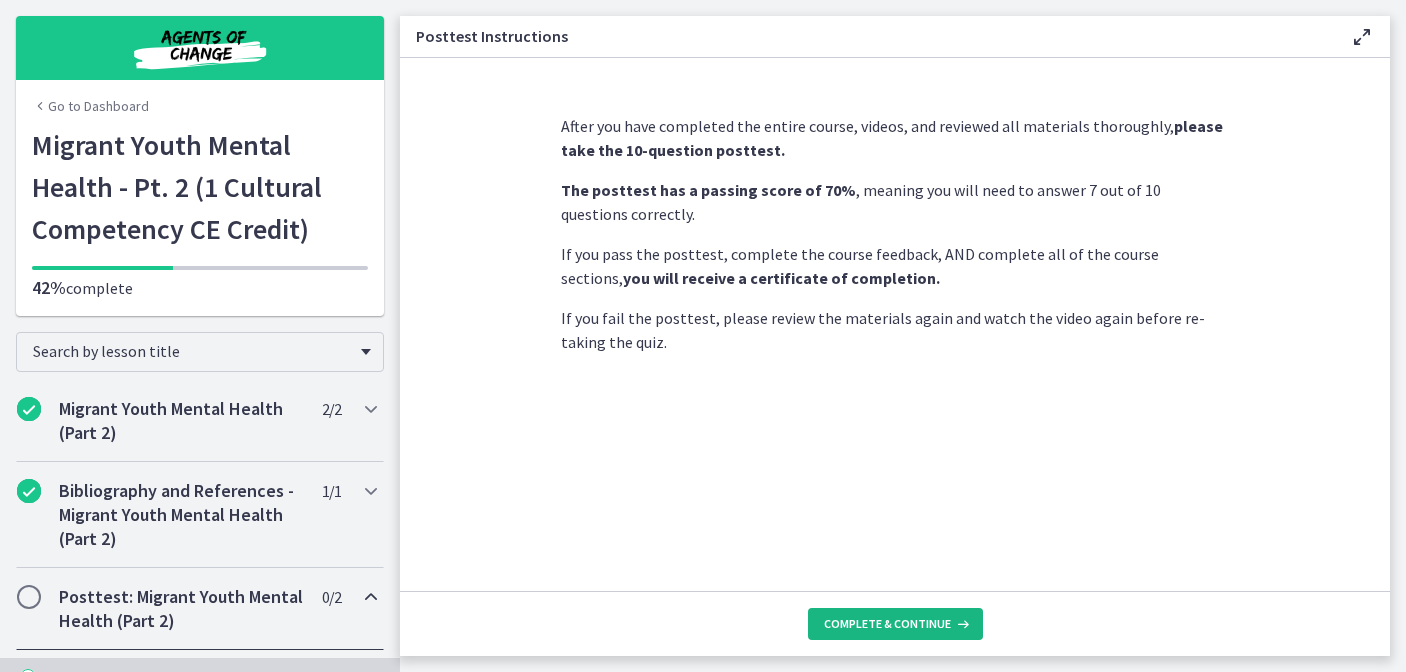 click on "Complete & continue" at bounding box center [887, 624] 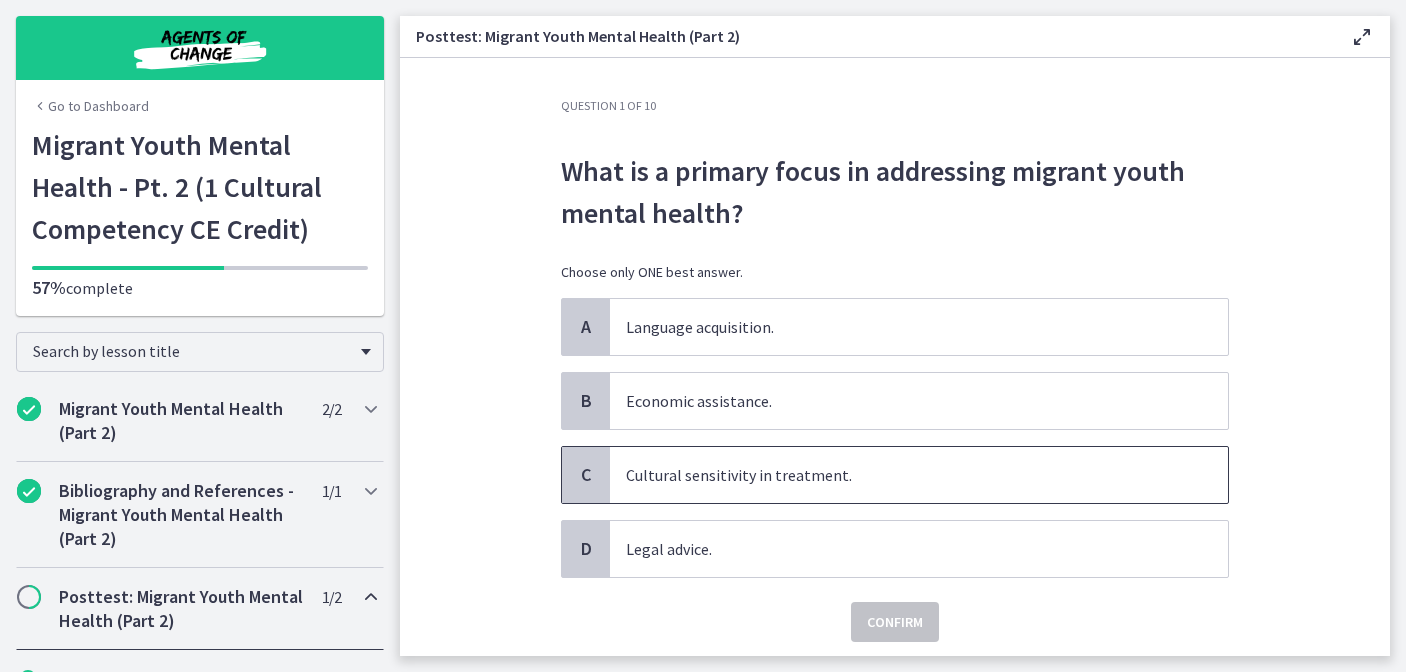 click on "Cultural sensitivity in treatment." at bounding box center [899, 475] 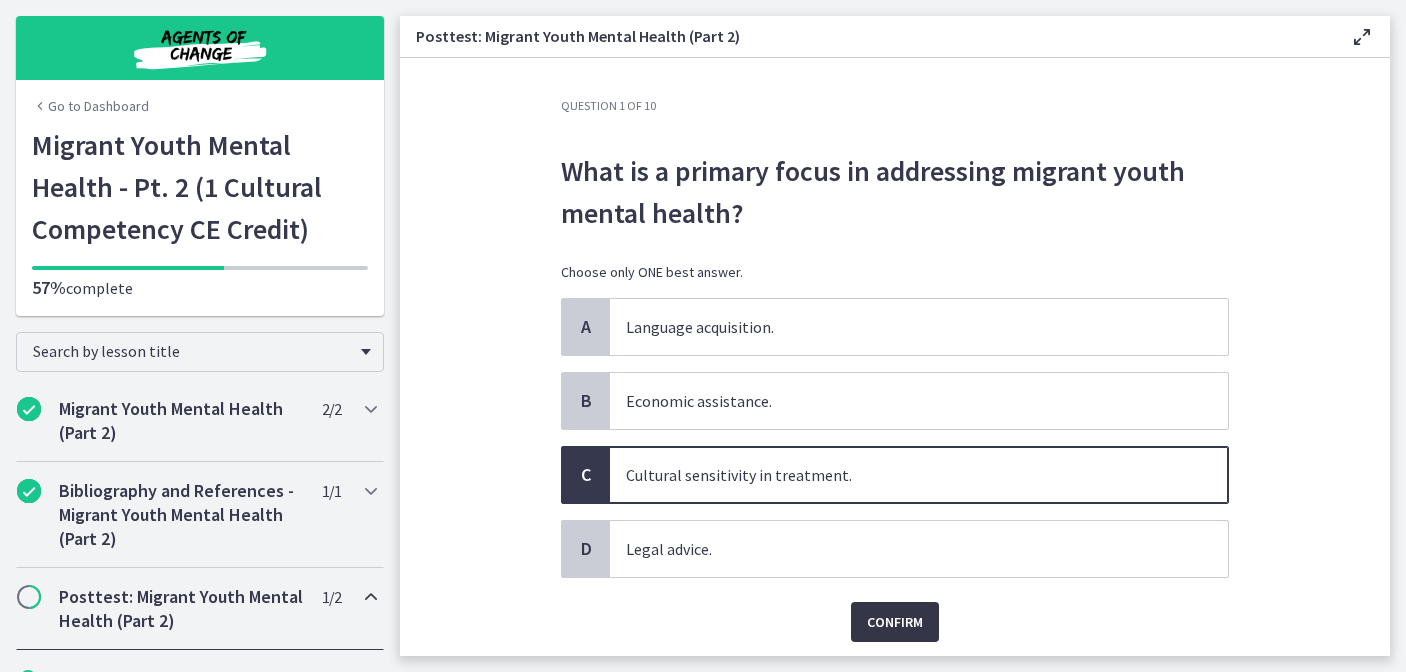 click on "Confirm" at bounding box center (895, 622) 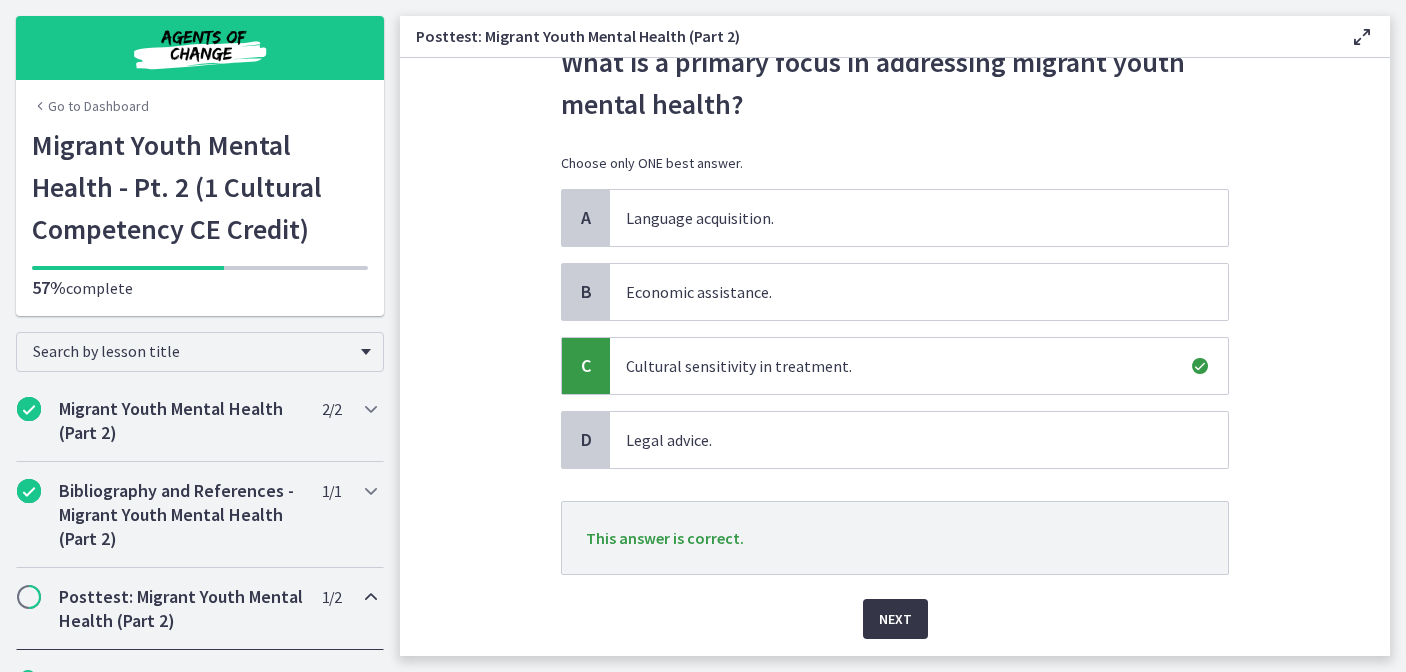 scroll, scrollTop: 130, scrollLeft: 0, axis: vertical 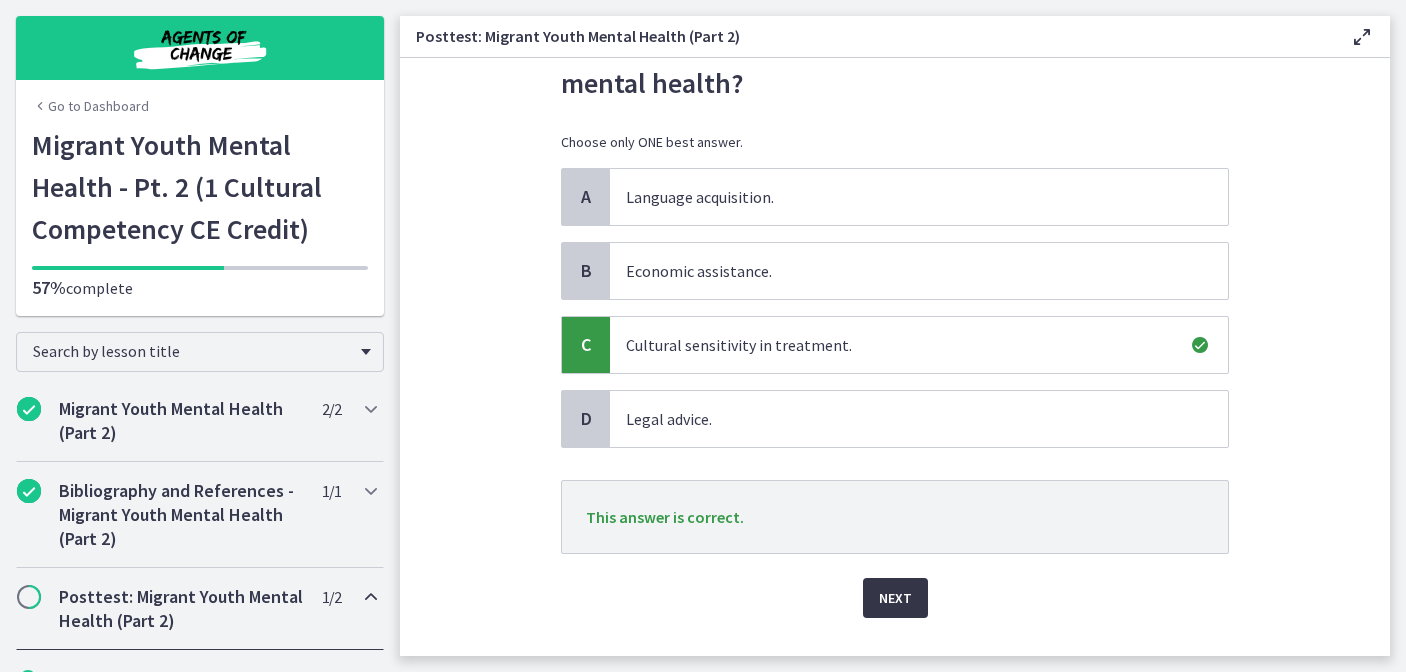 click on "Next" at bounding box center (895, 598) 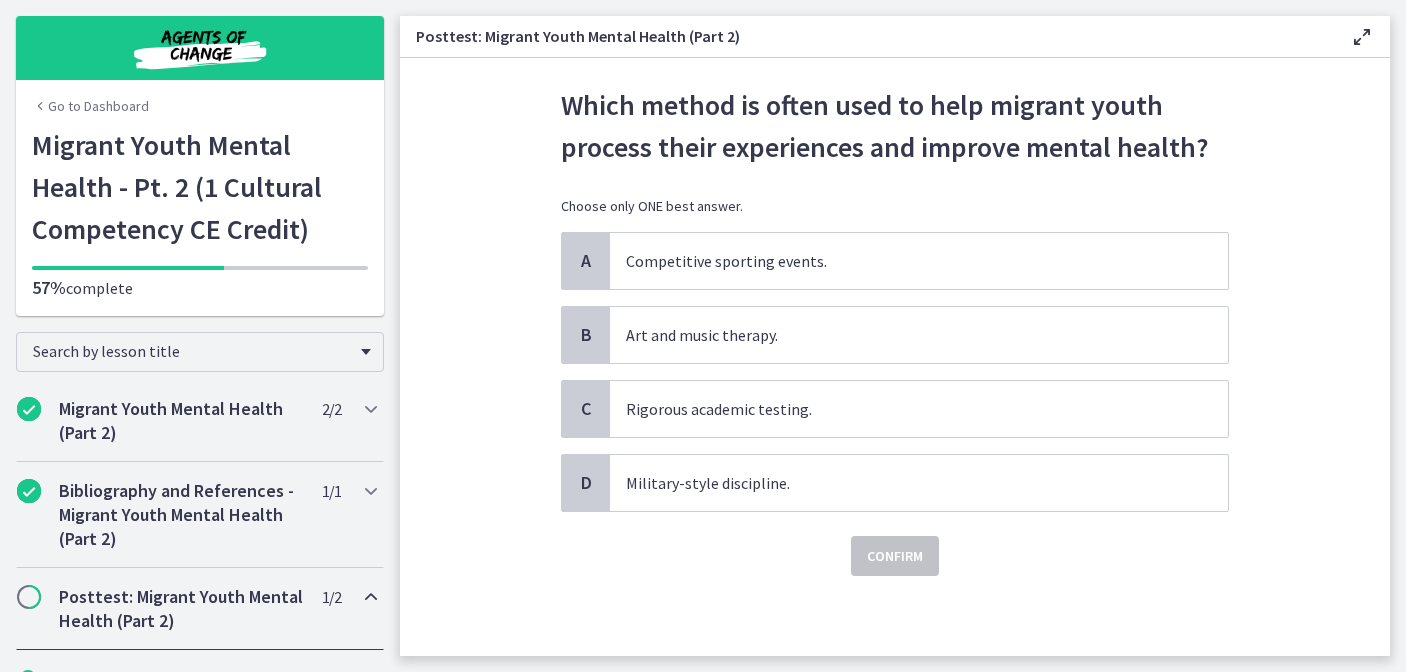 scroll, scrollTop: 0, scrollLeft: 0, axis: both 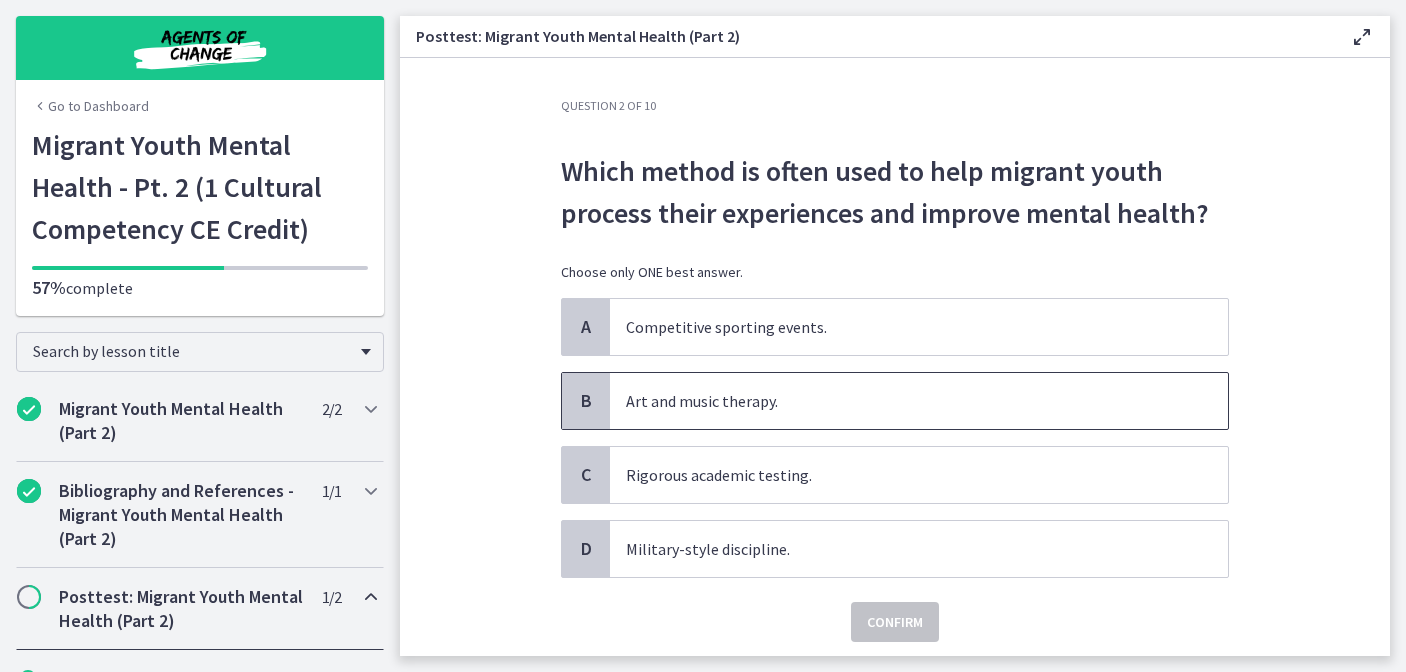 click on "Art and music therapy." at bounding box center (899, 401) 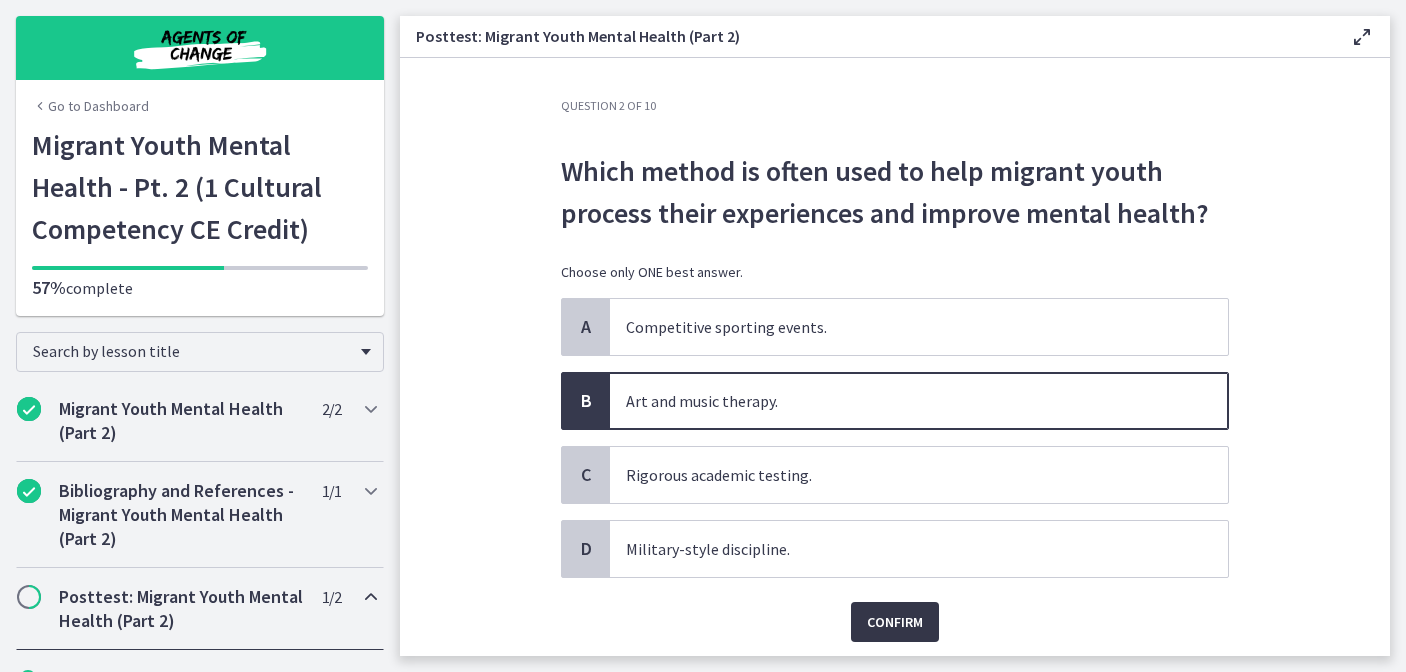 click on "Confirm" at bounding box center [895, 622] 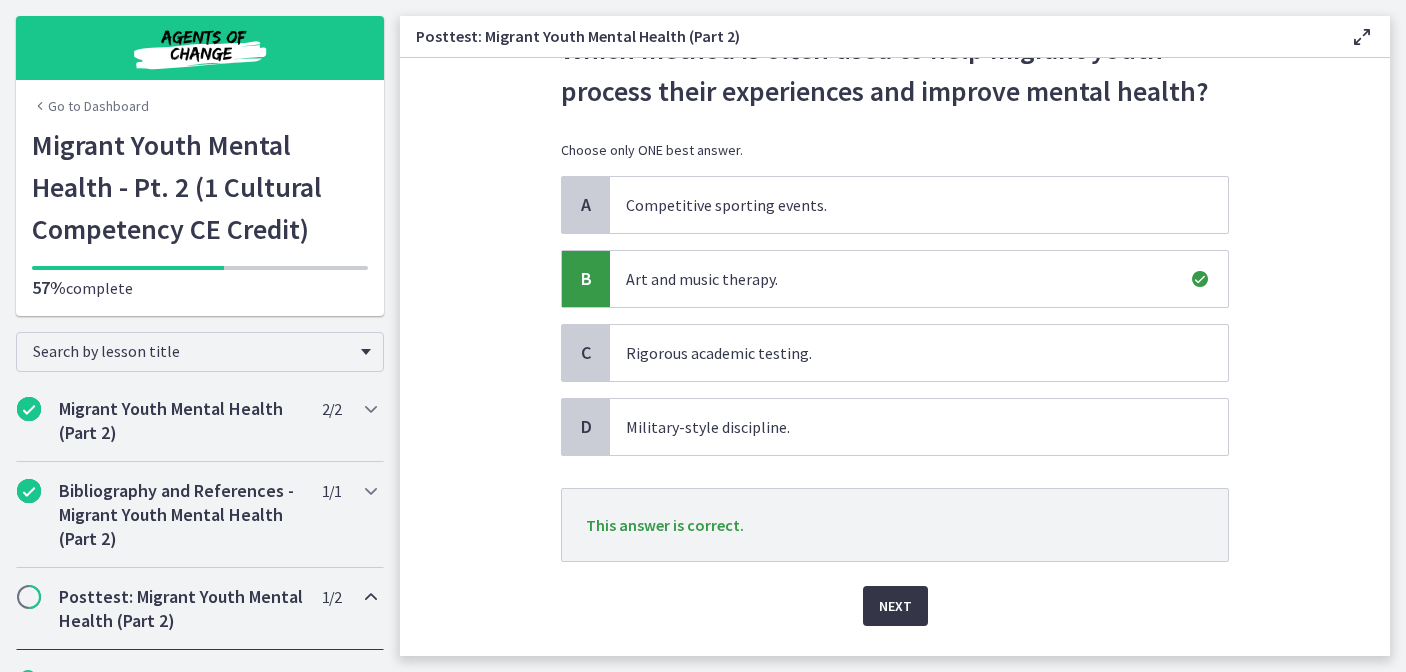 scroll, scrollTop: 124, scrollLeft: 0, axis: vertical 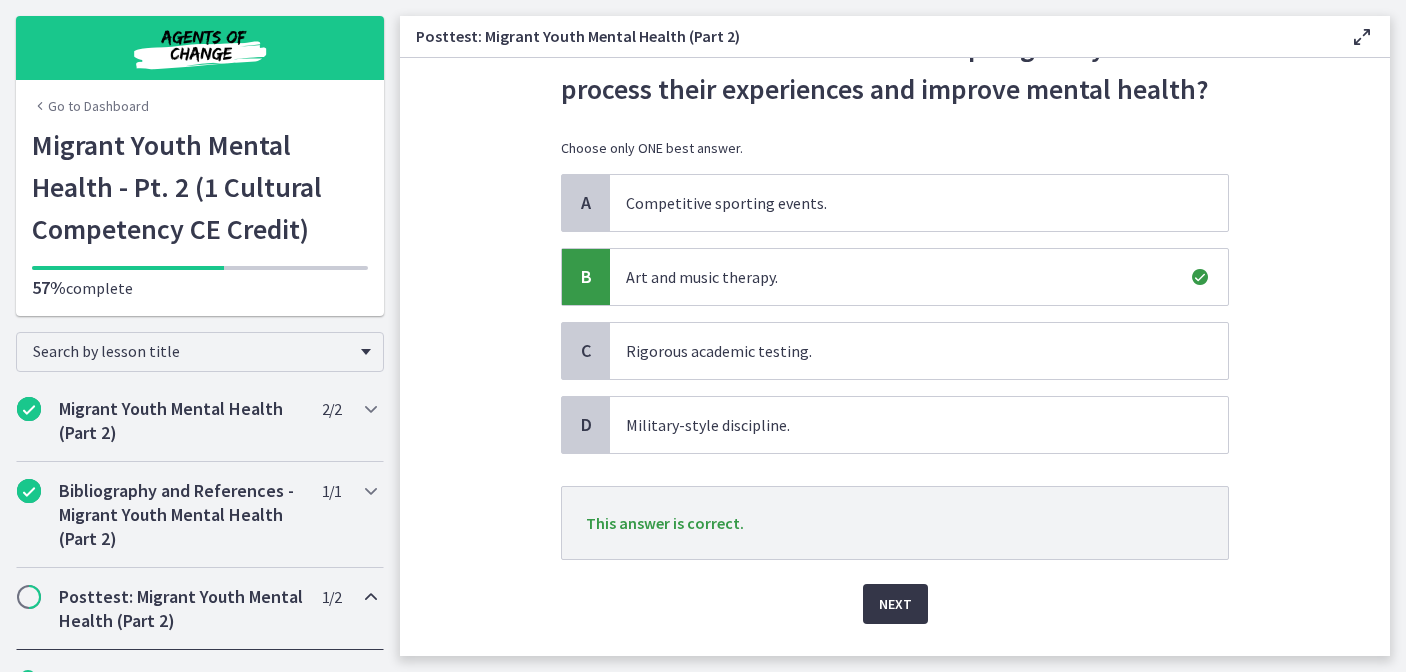 click on "Next" at bounding box center (895, 604) 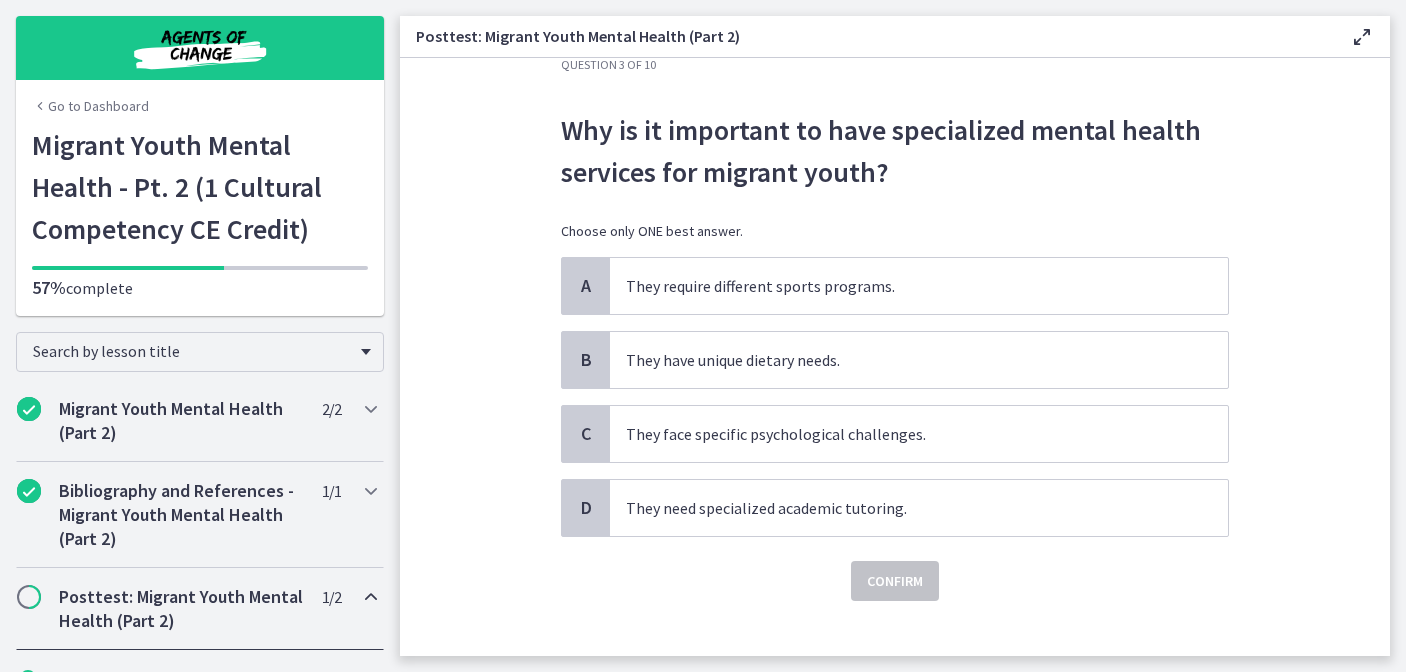 scroll, scrollTop: 66, scrollLeft: 0, axis: vertical 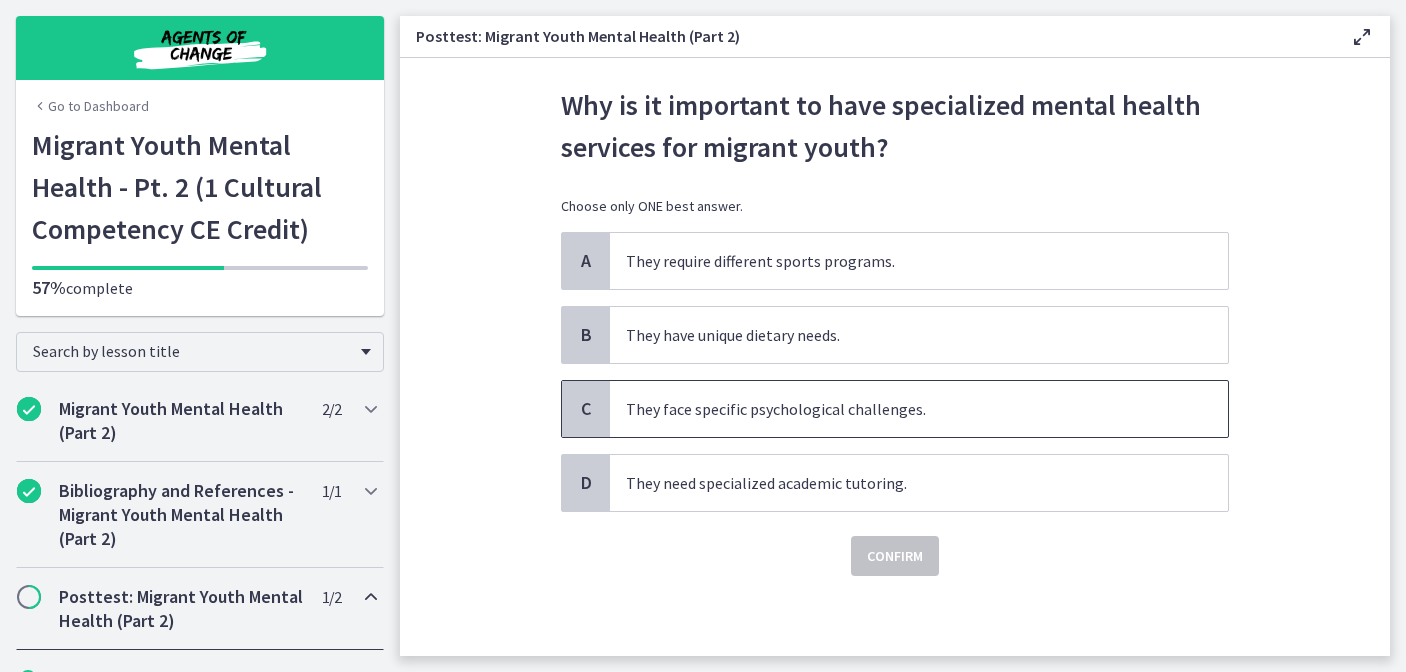 click on "They face specific psychological challenges." at bounding box center (899, 409) 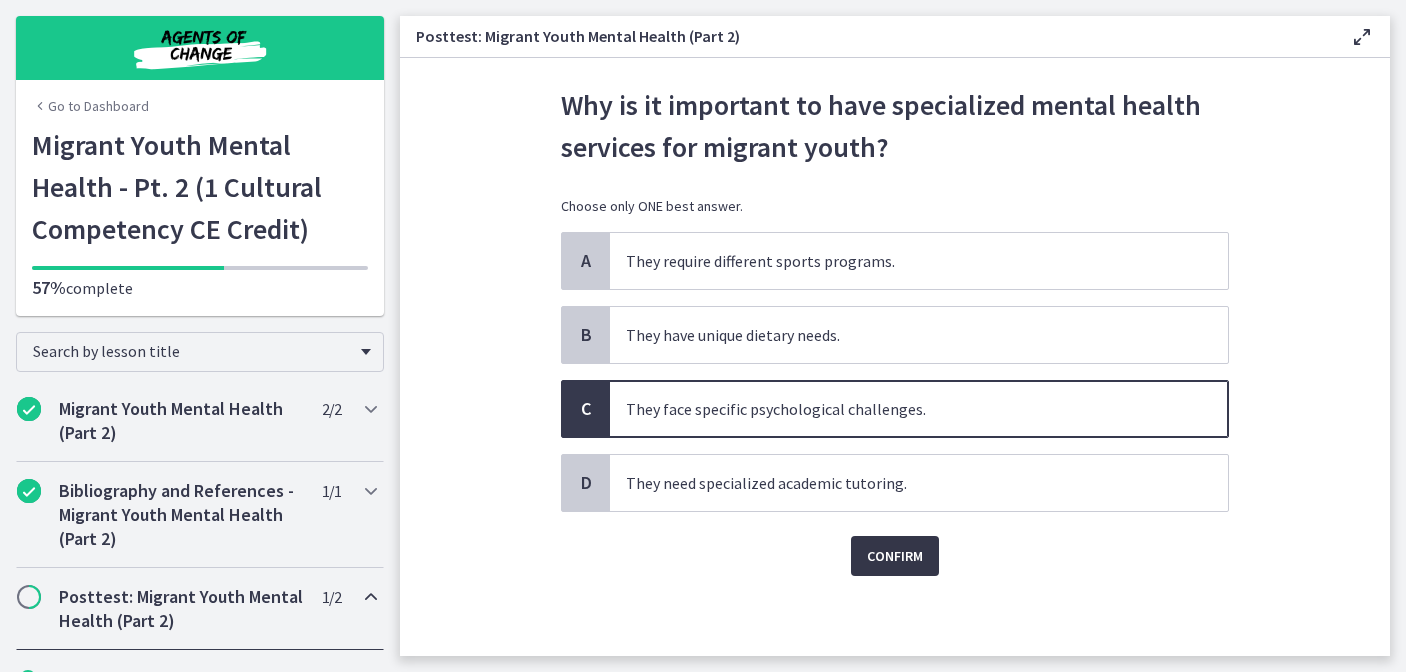 click on "Confirm" at bounding box center (895, 556) 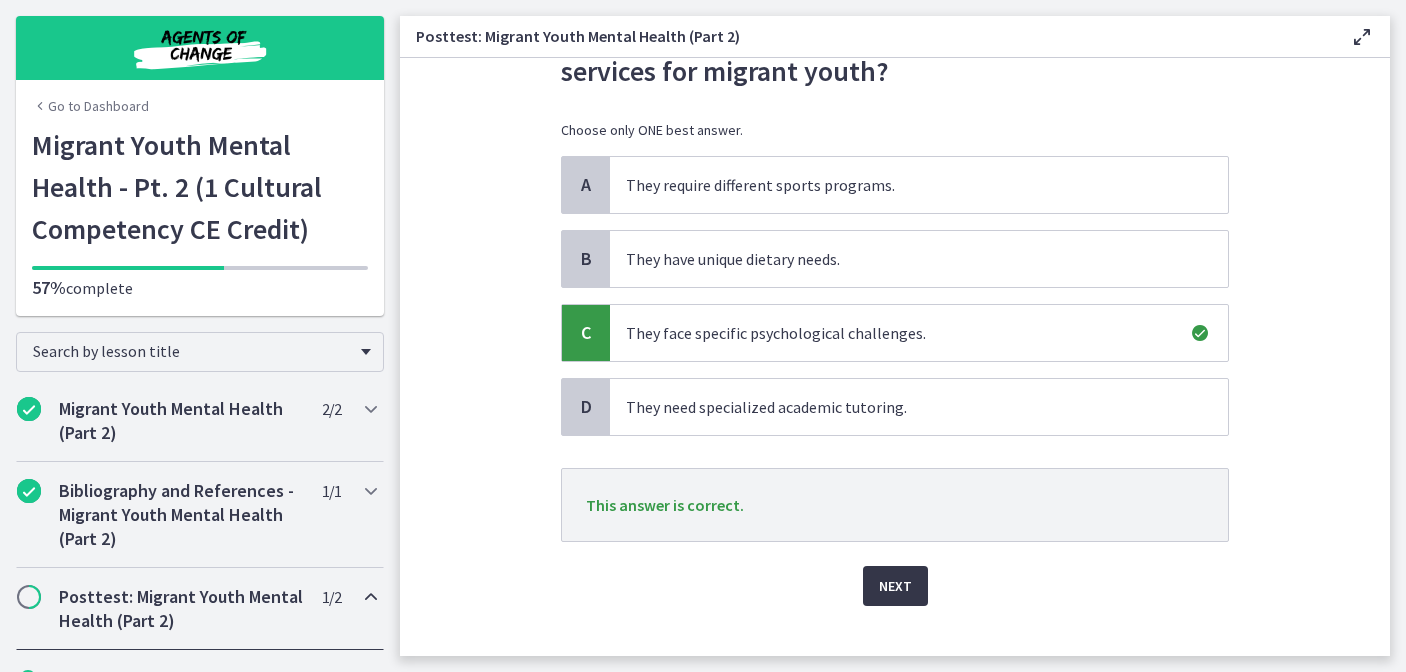 scroll, scrollTop: 172, scrollLeft: 0, axis: vertical 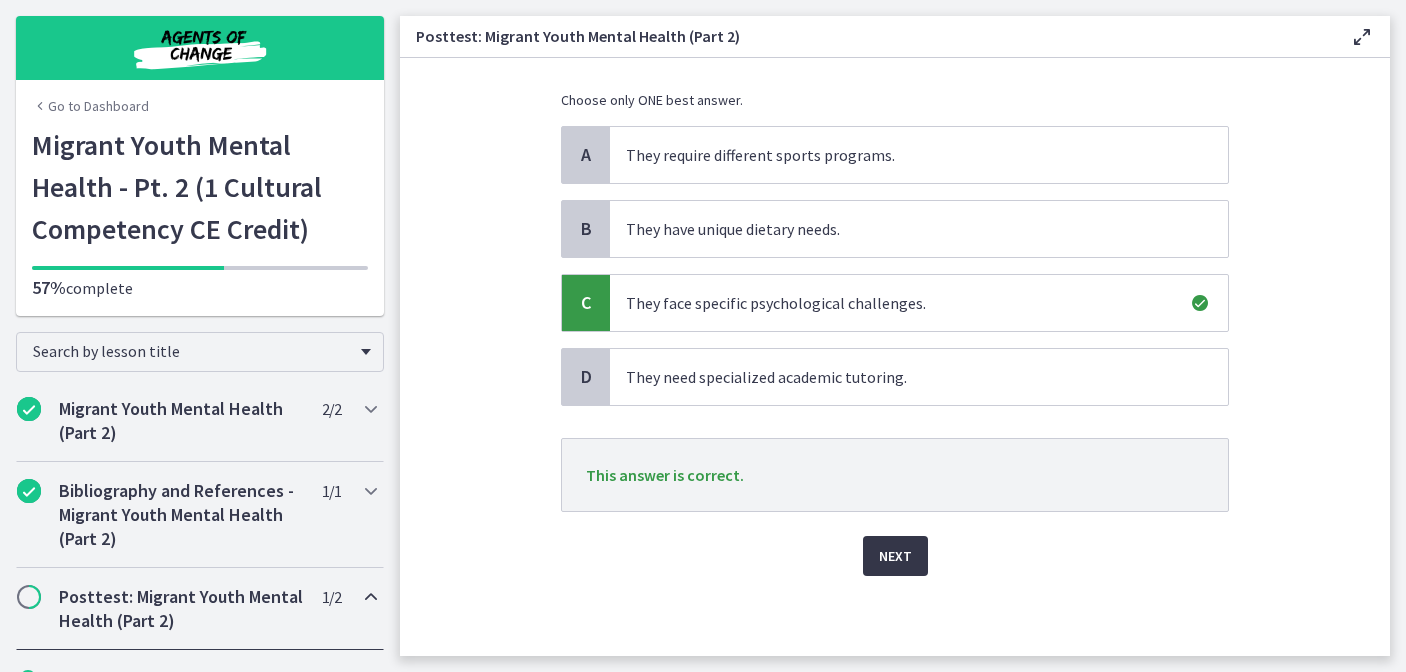 click on "Next" at bounding box center (895, 556) 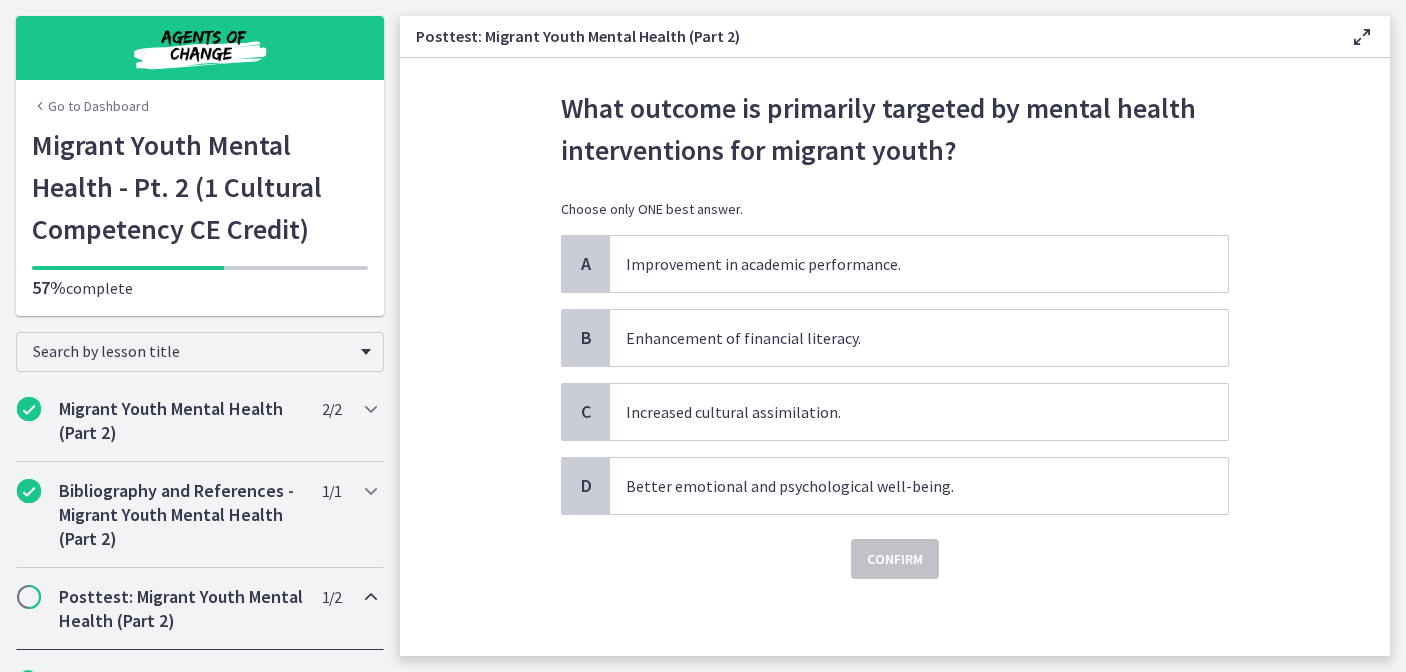 scroll, scrollTop: 66, scrollLeft: 0, axis: vertical 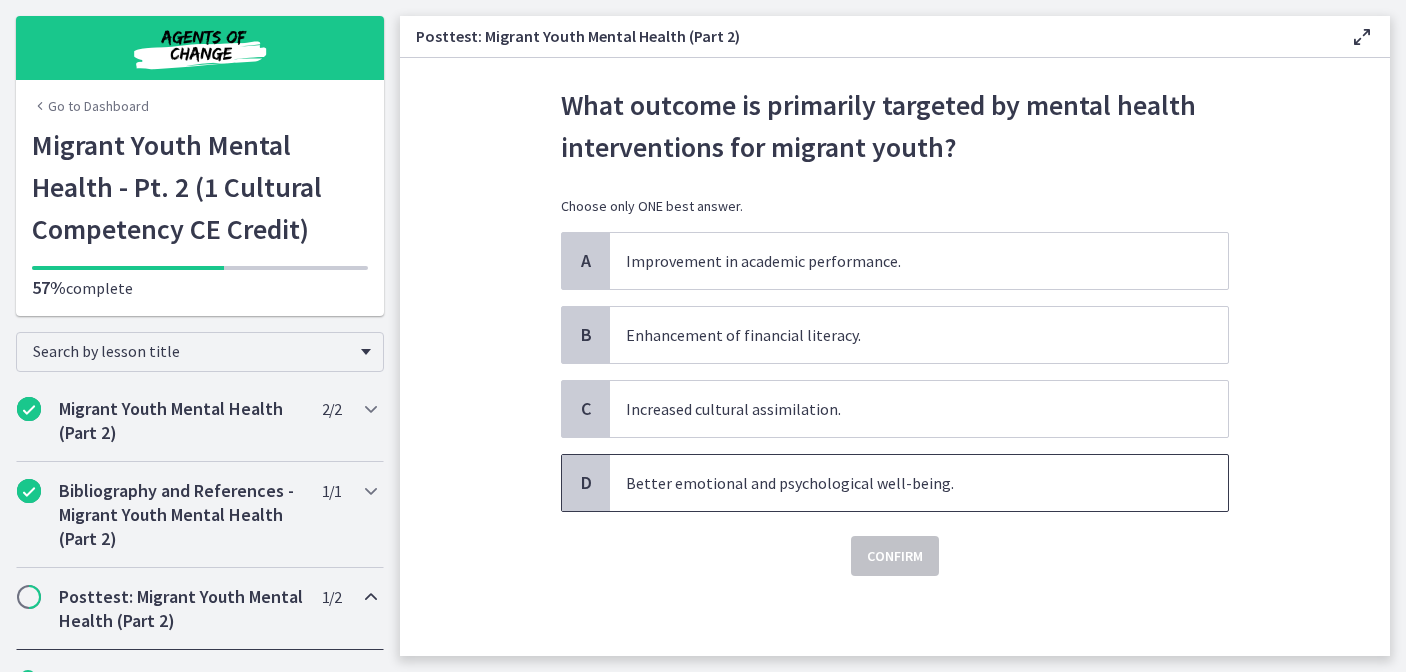 click on "Better emotional and psychological well-being." at bounding box center [899, 483] 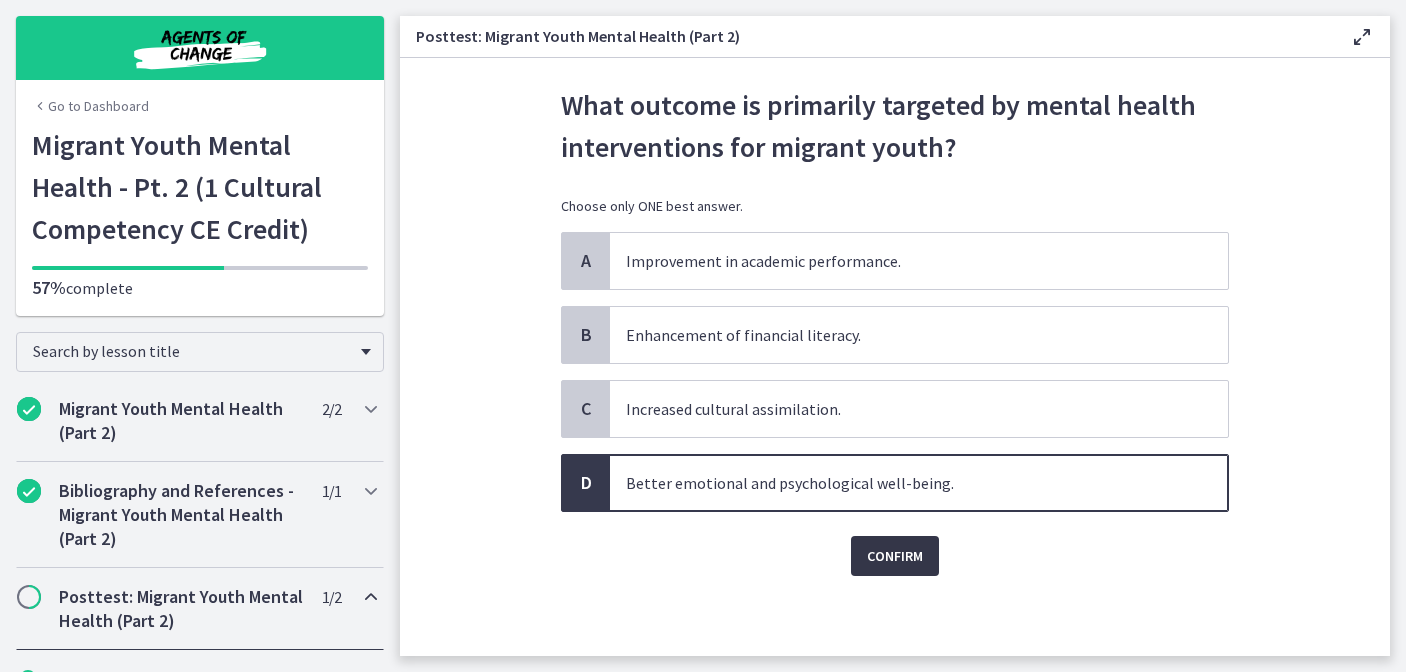 click on "Confirm" at bounding box center (895, 556) 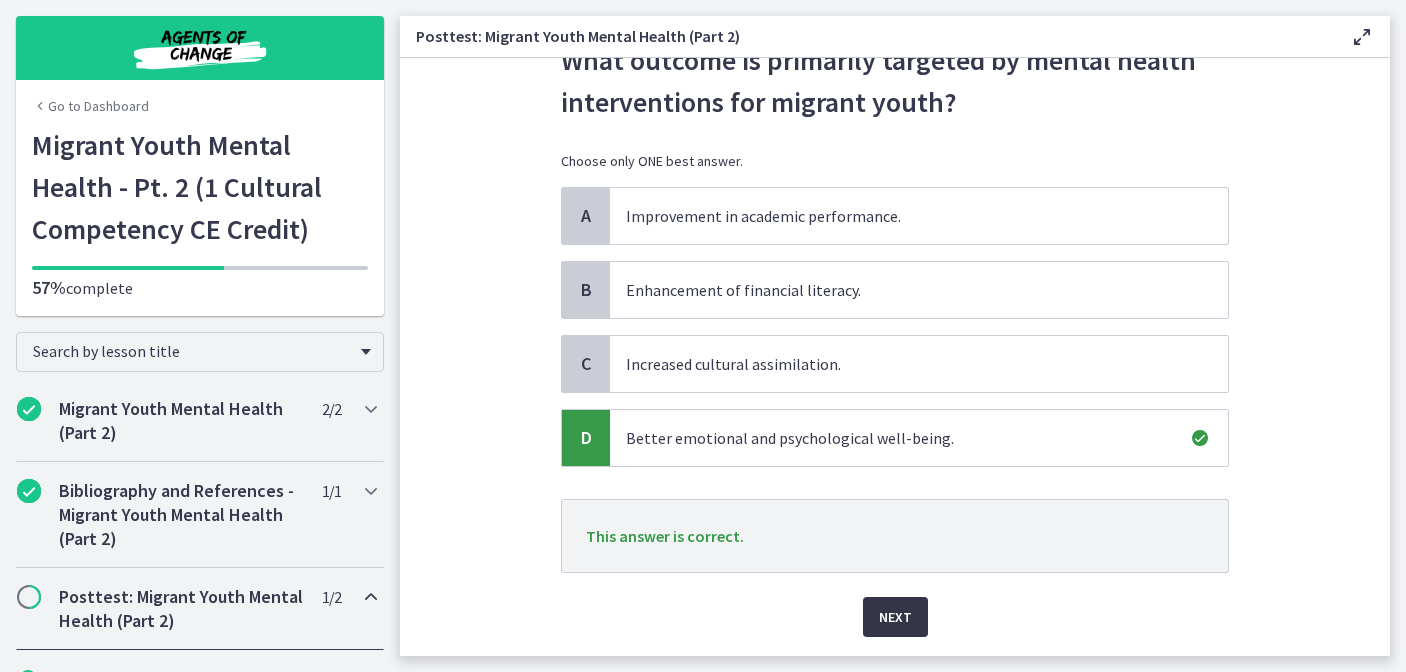 scroll, scrollTop: 172, scrollLeft: 0, axis: vertical 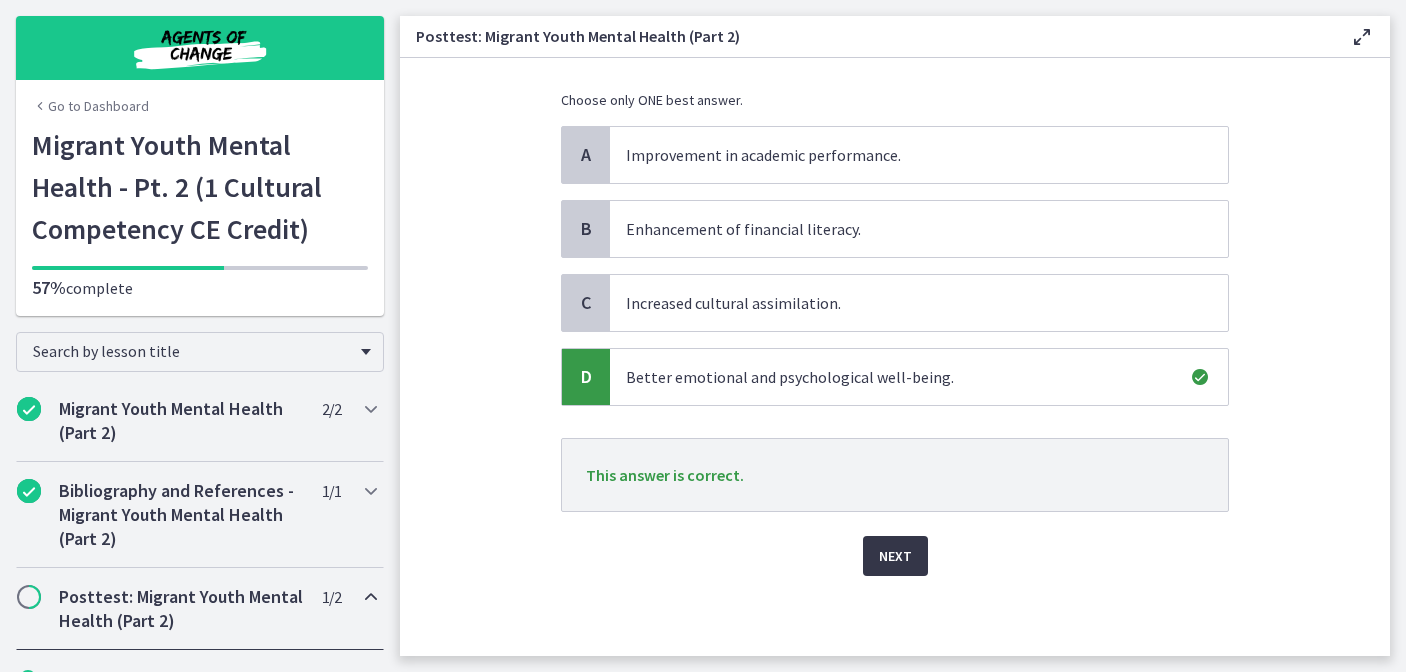 click on "Next" at bounding box center (895, 556) 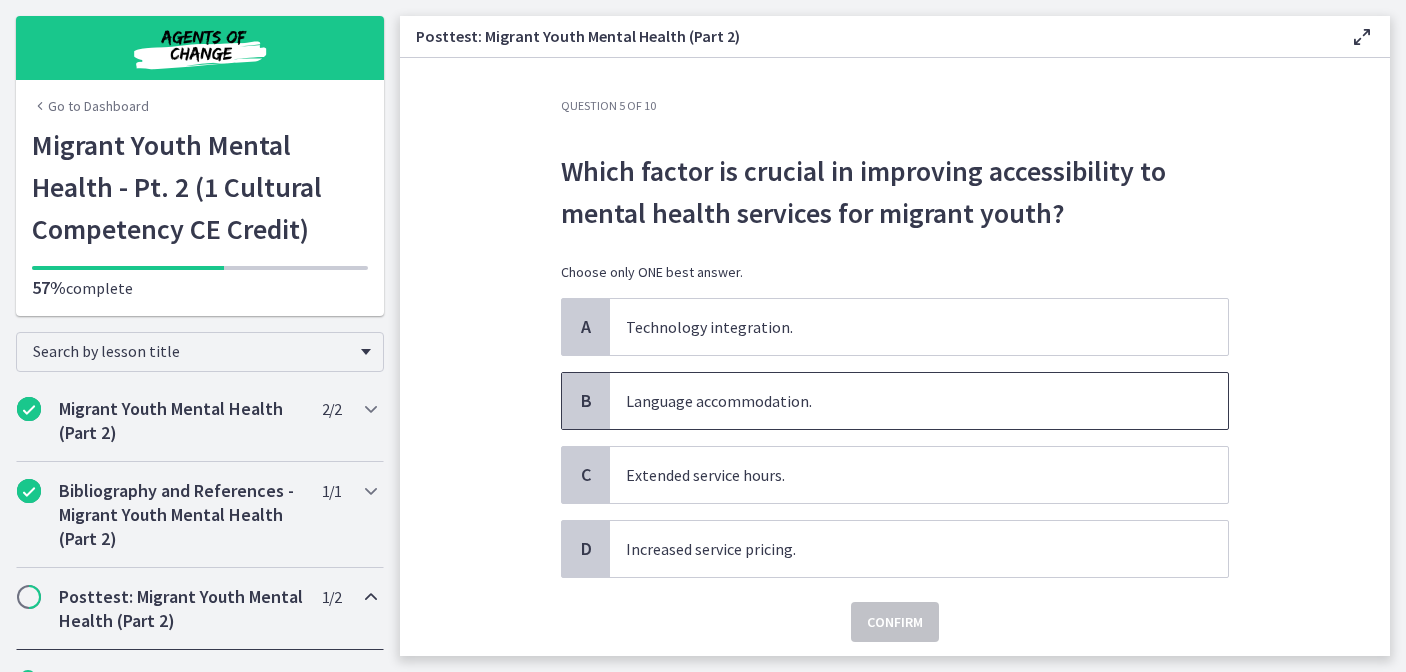 click on "Language accommodation." at bounding box center (899, 401) 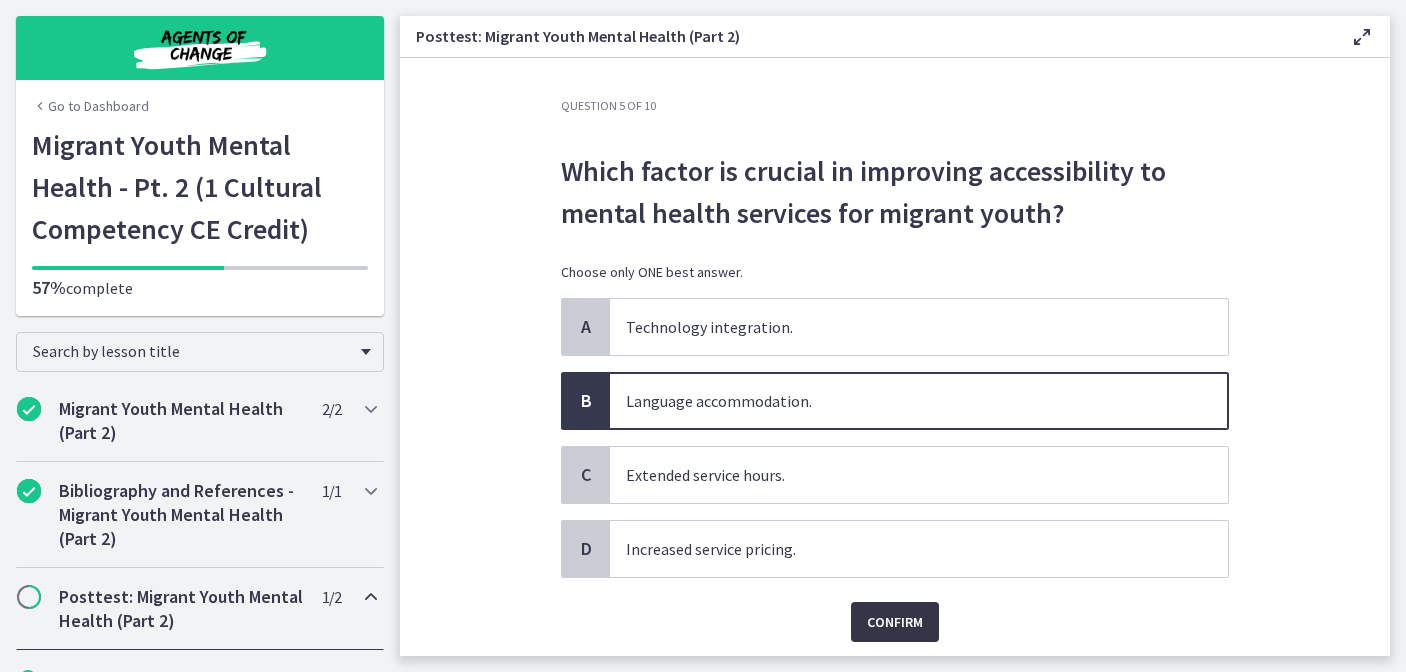 click on "Confirm" at bounding box center [895, 622] 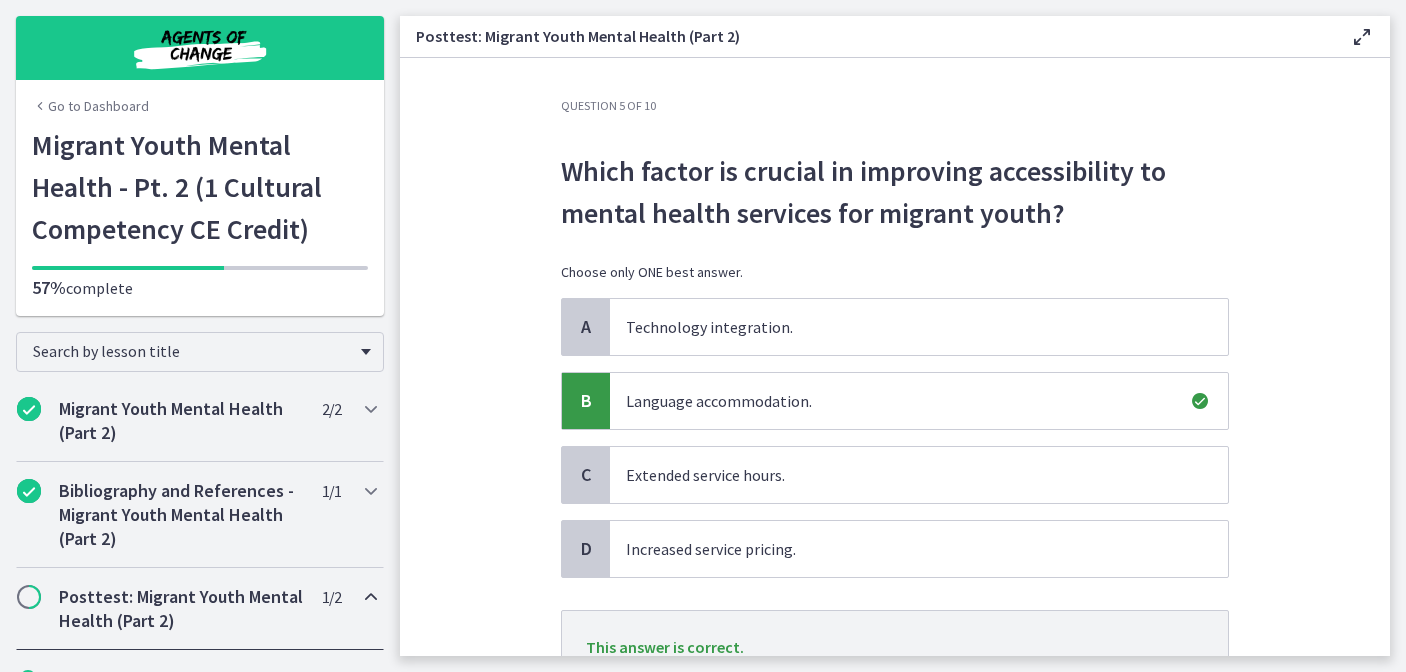 scroll, scrollTop: 93, scrollLeft: 0, axis: vertical 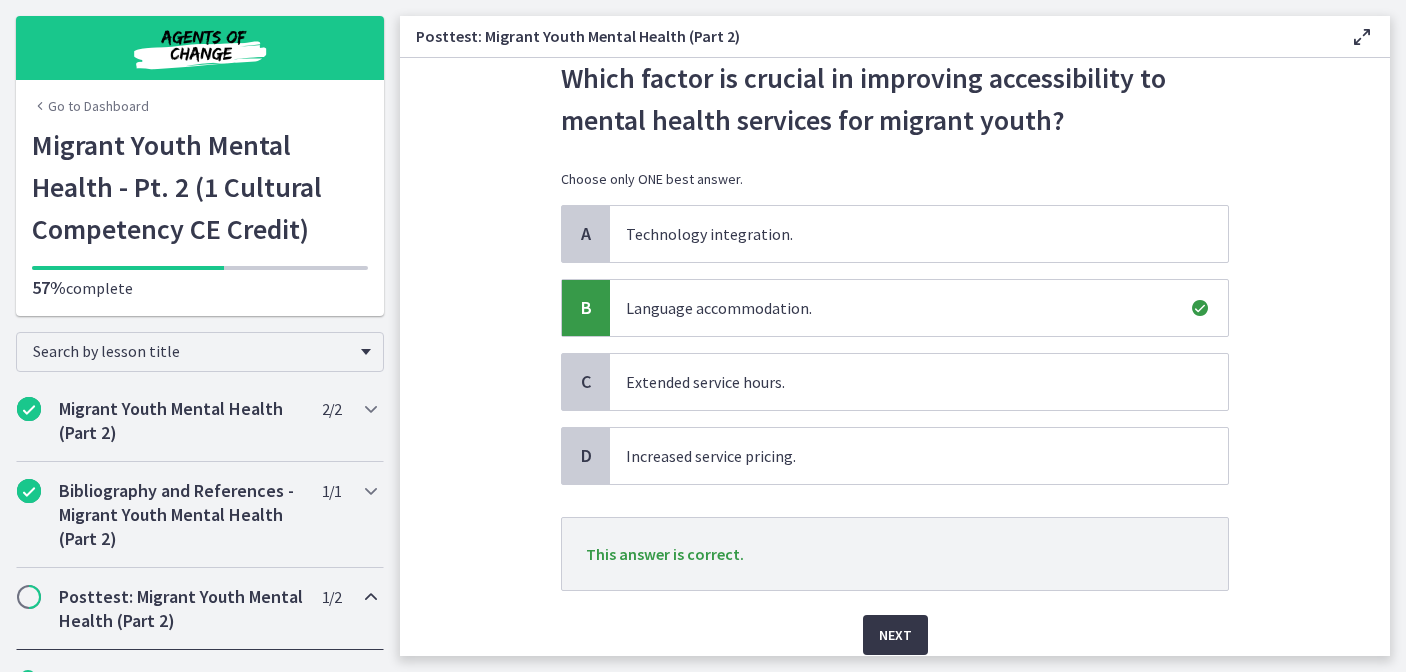 click on "Next" at bounding box center (895, 635) 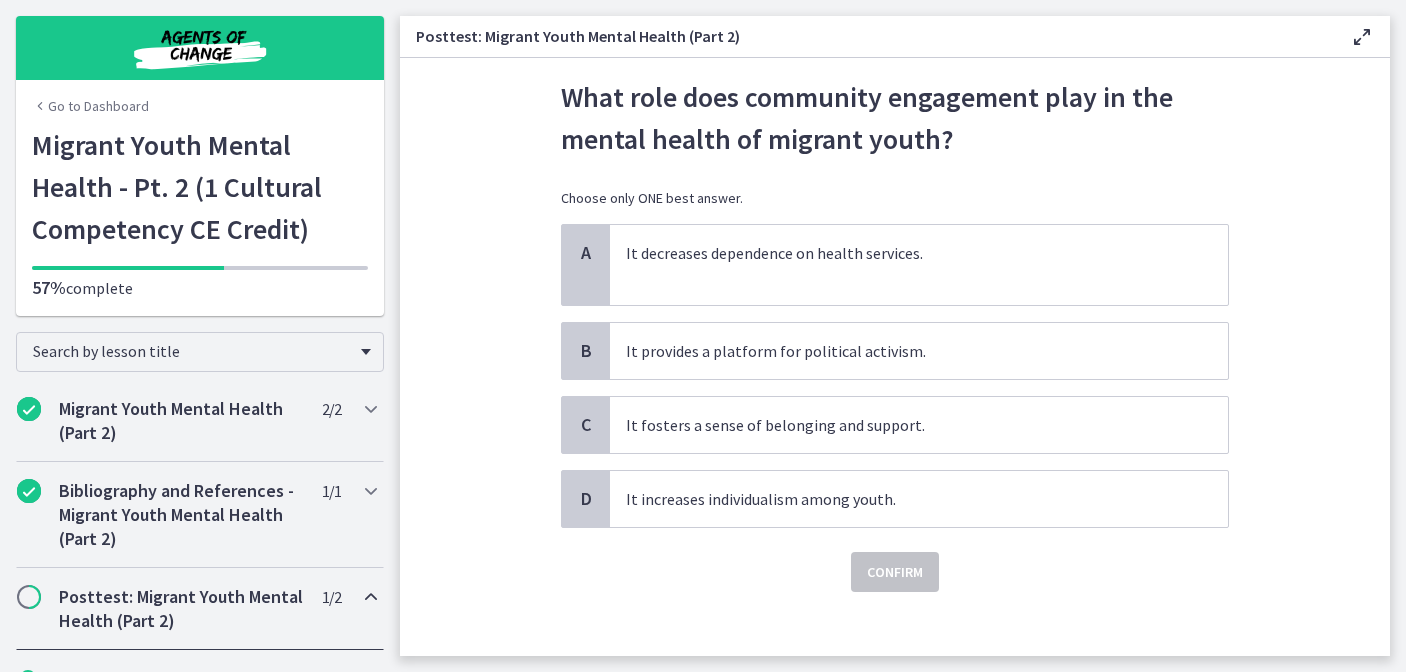 scroll, scrollTop: 78, scrollLeft: 0, axis: vertical 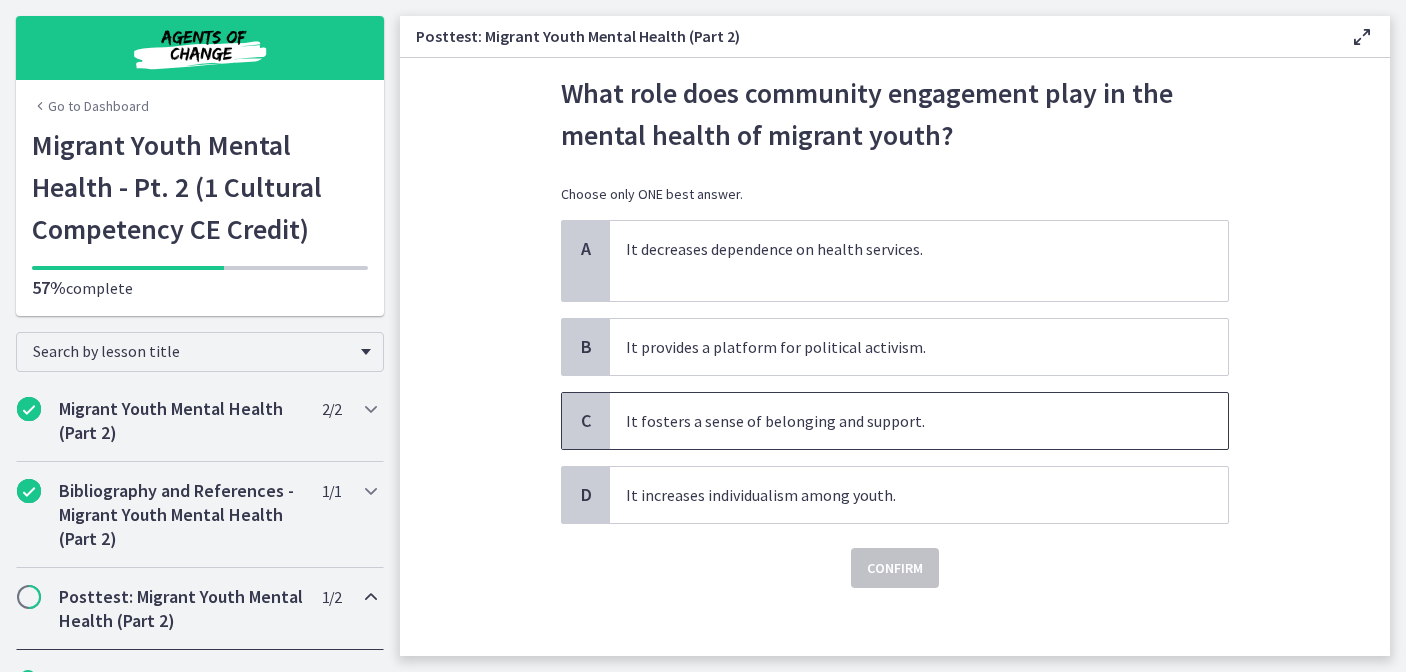 click on "It fosters a sense of belonging and support." at bounding box center (899, 421) 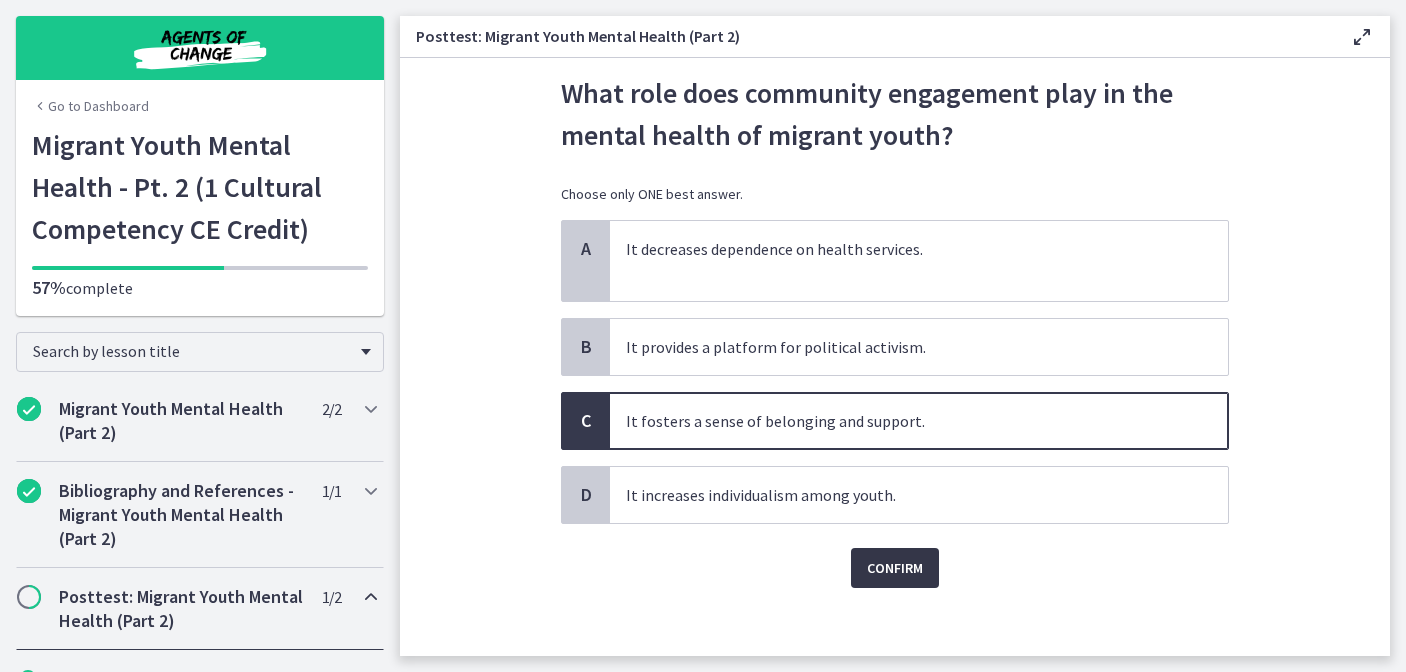 click on "Confirm" at bounding box center [895, 568] 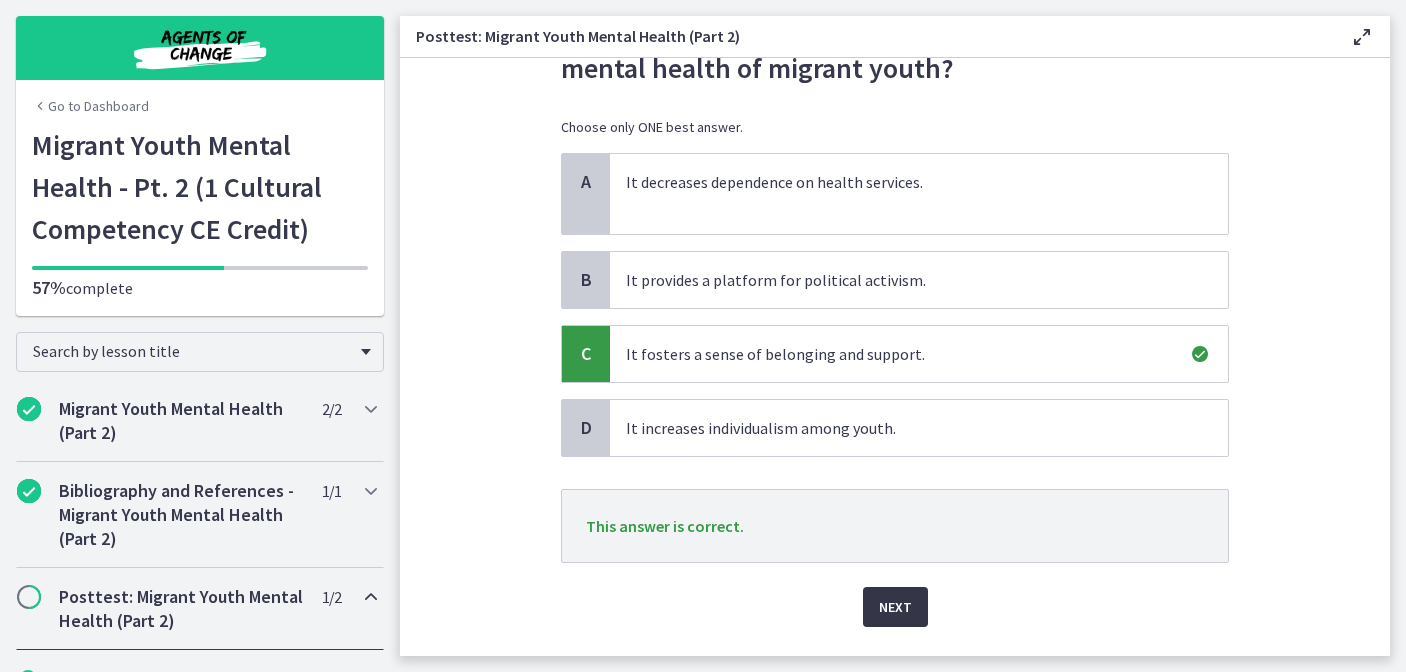 scroll, scrollTop: 146, scrollLeft: 0, axis: vertical 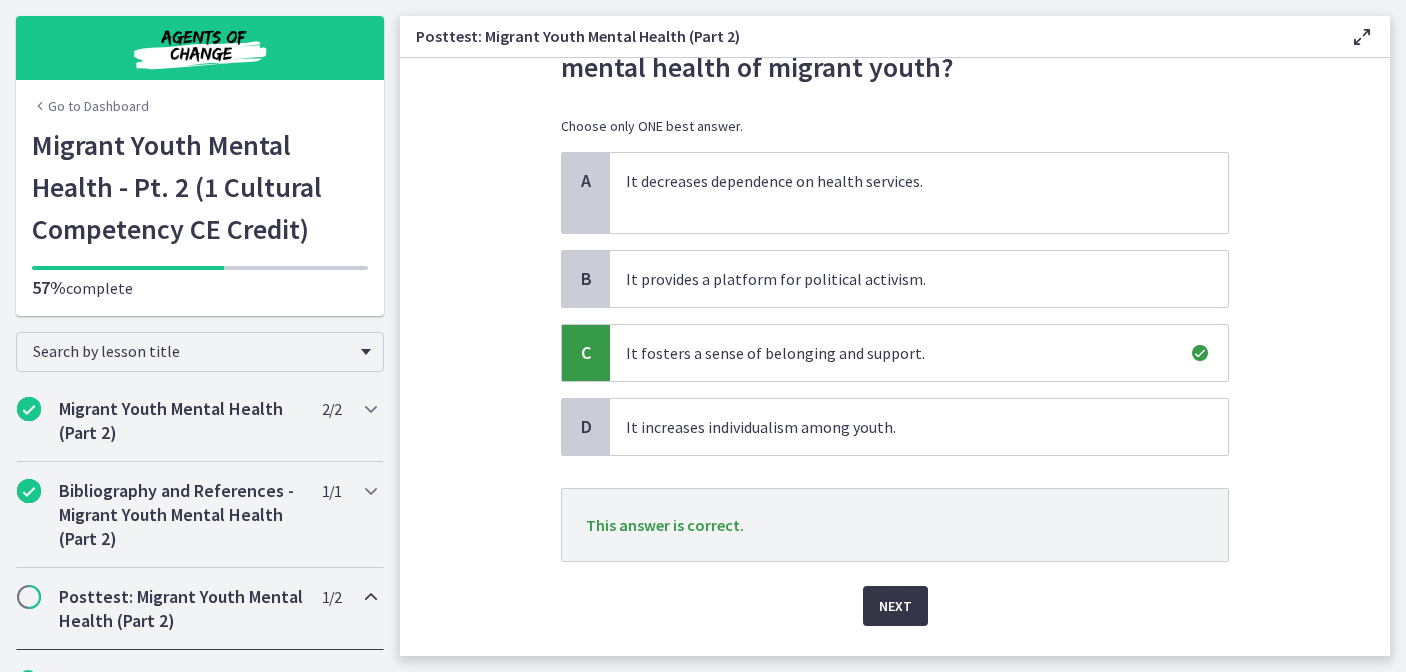 click on "Next" at bounding box center (895, 606) 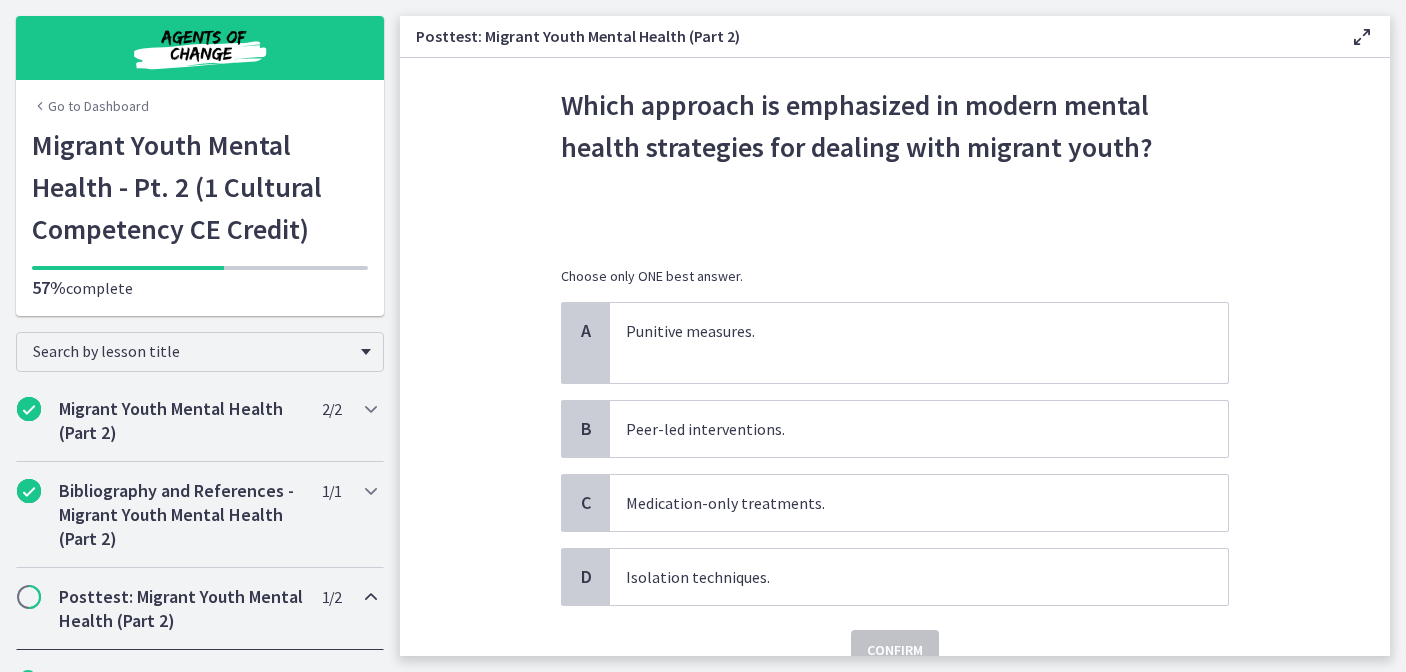 scroll, scrollTop: 70, scrollLeft: 0, axis: vertical 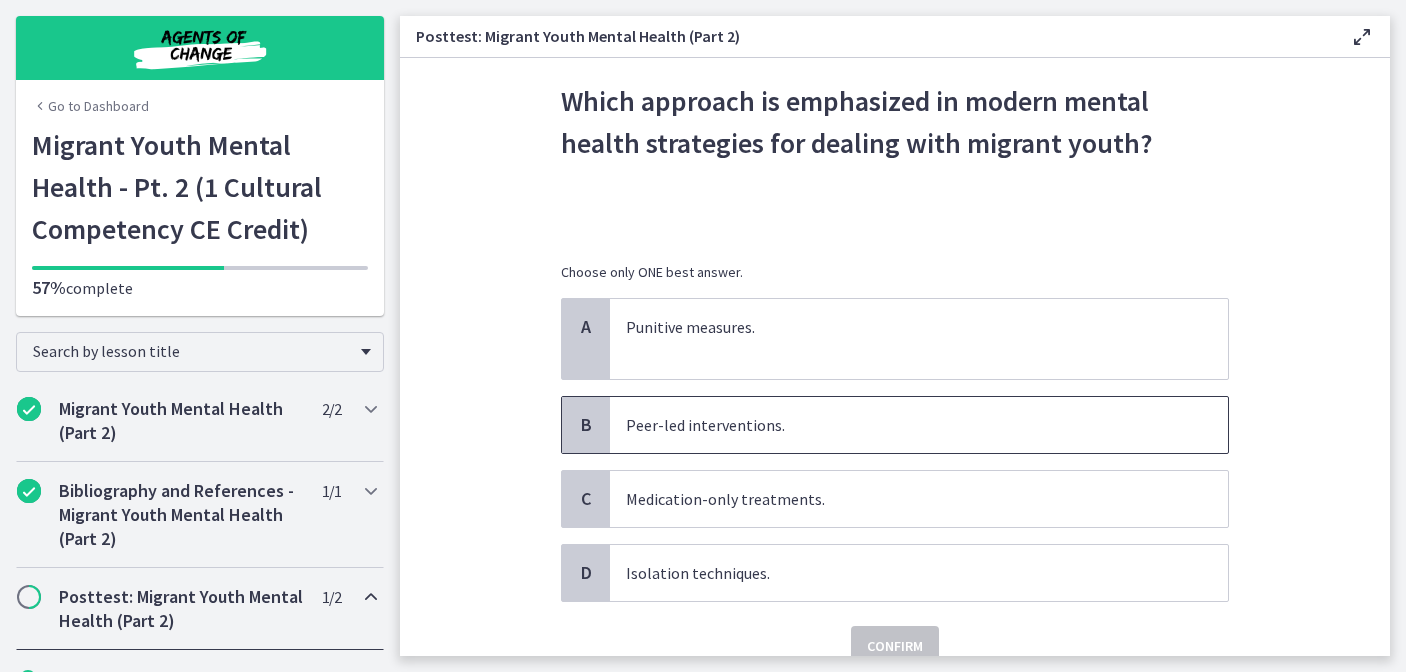 click on "Peer-led interventions." at bounding box center [899, 425] 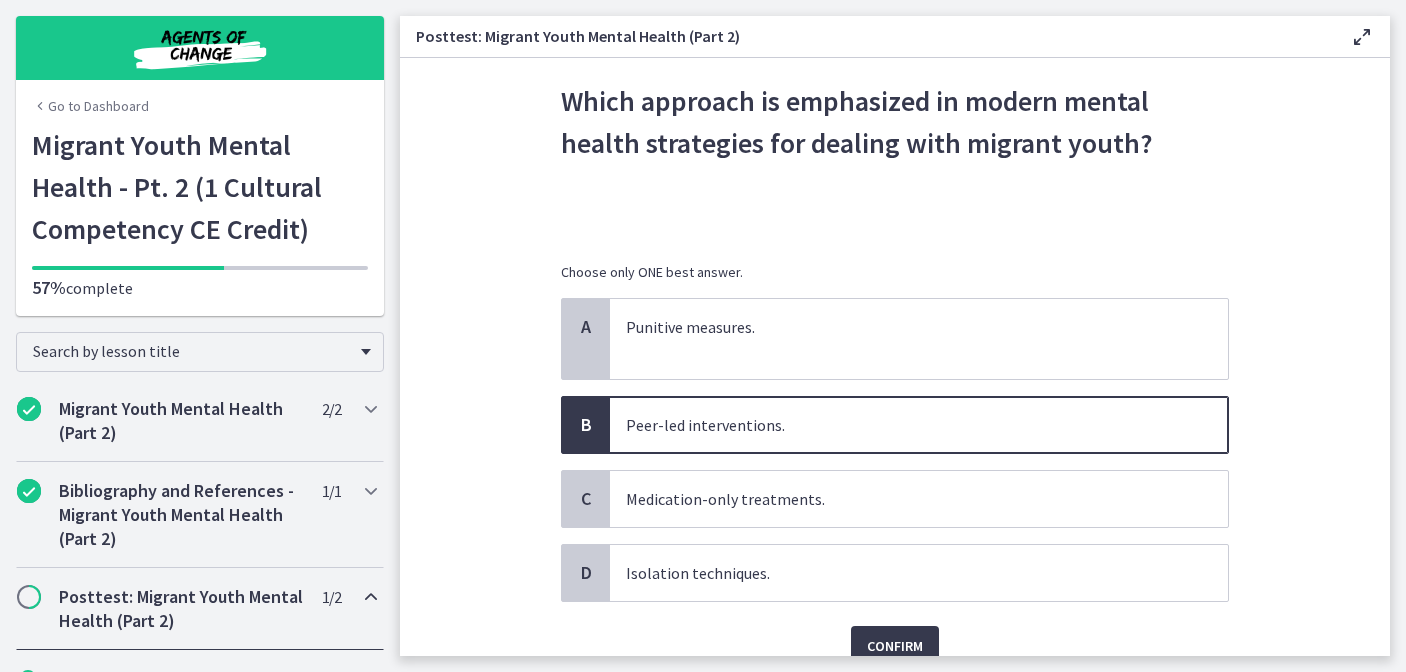 scroll, scrollTop: 160, scrollLeft: 0, axis: vertical 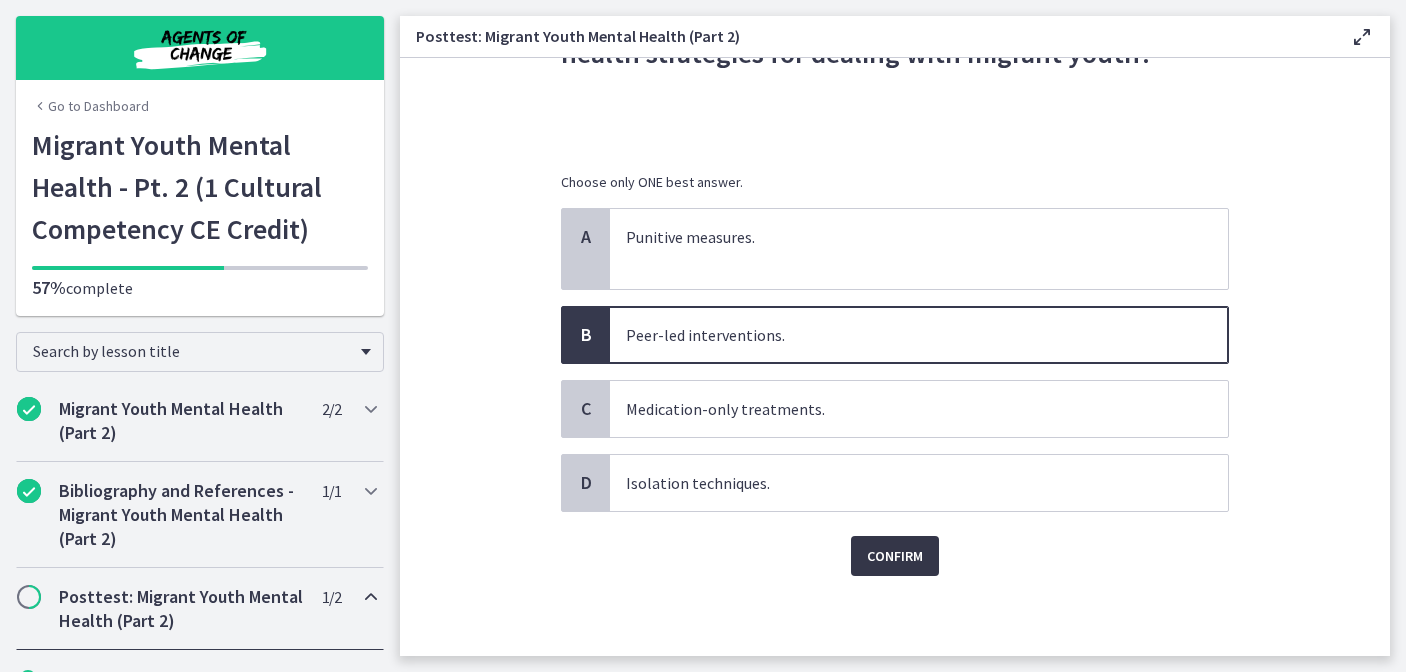 click on "Confirm" at bounding box center (895, 556) 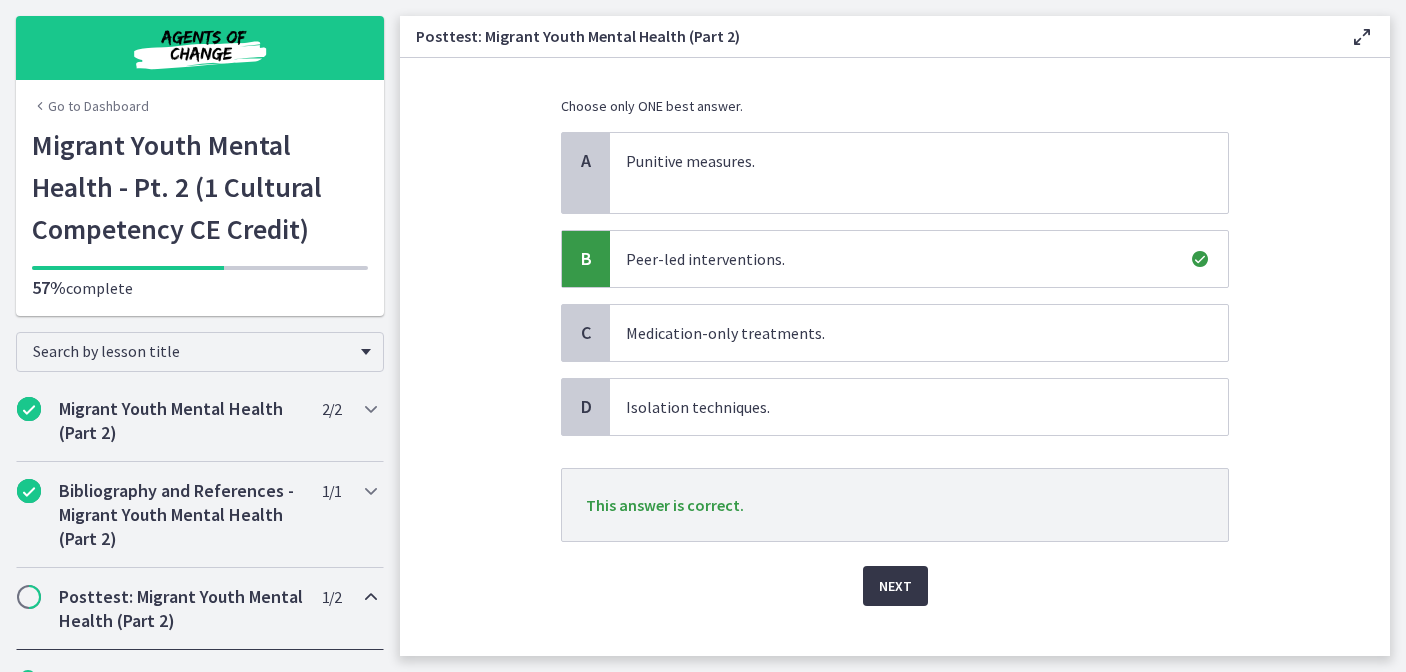 scroll, scrollTop: 266, scrollLeft: 0, axis: vertical 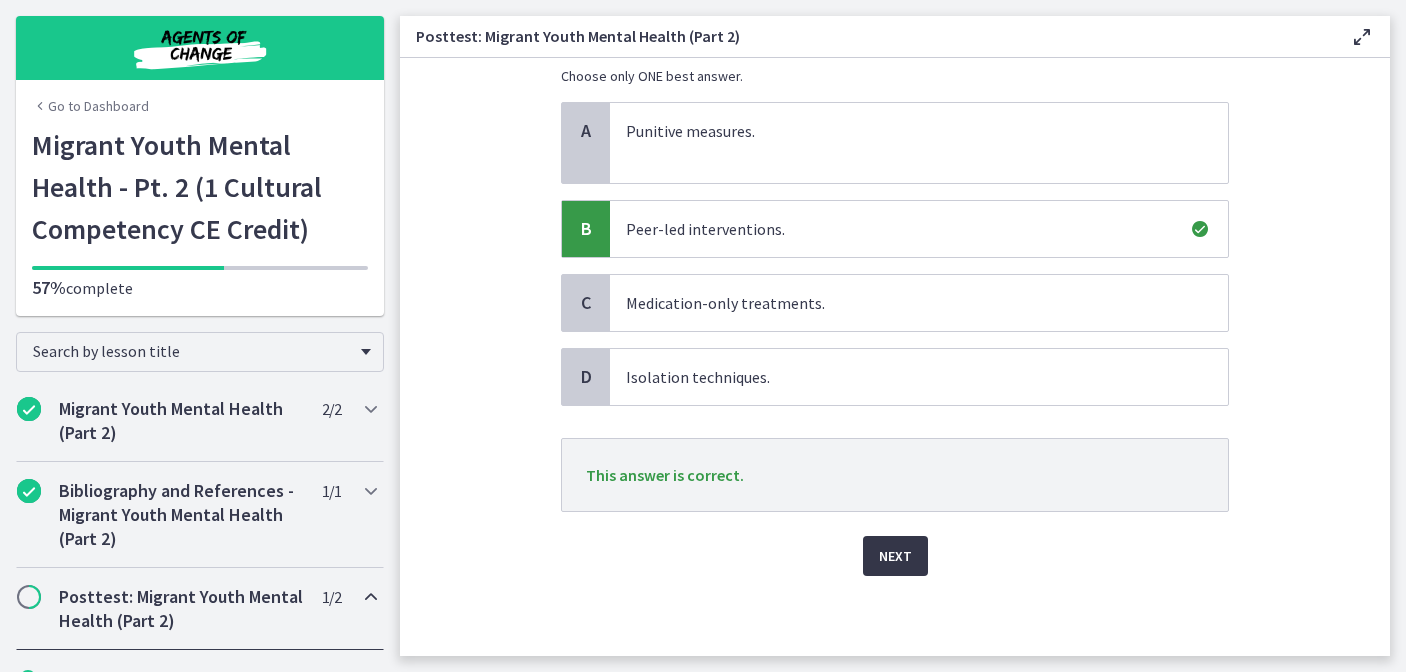 click on "Next" at bounding box center [895, 556] 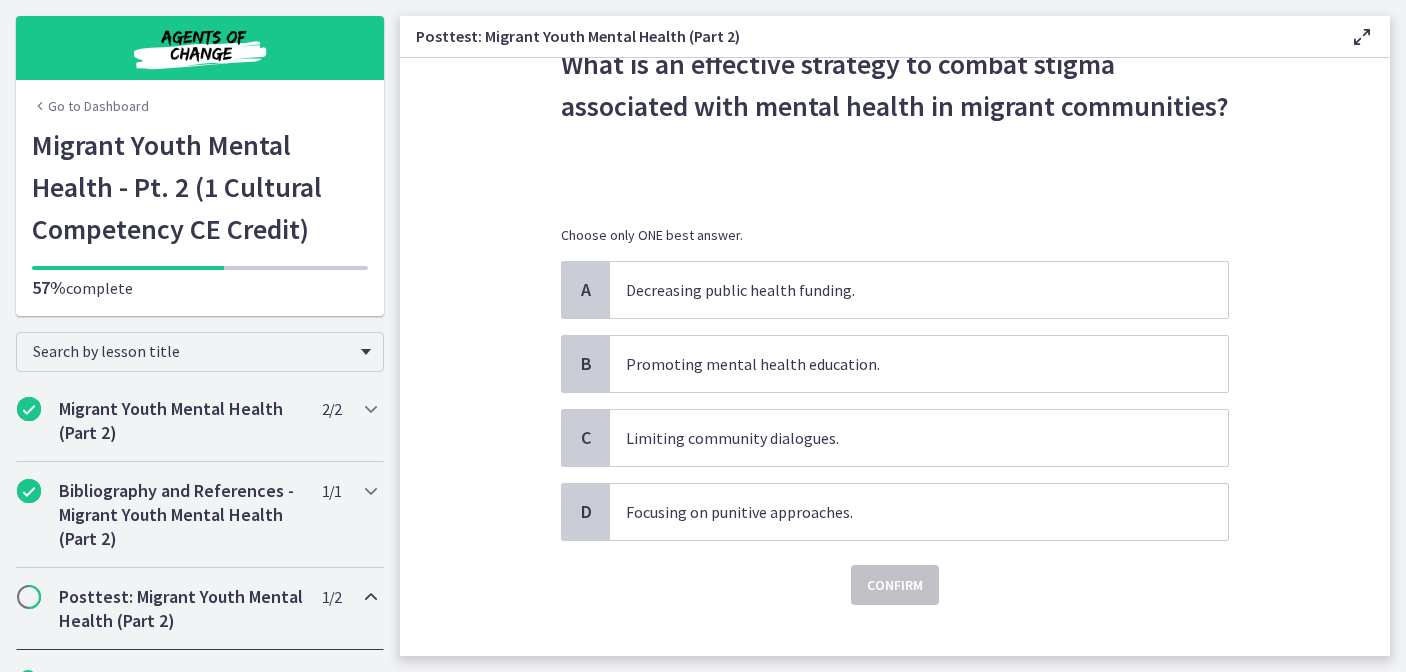 scroll, scrollTop: 111, scrollLeft: 0, axis: vertical 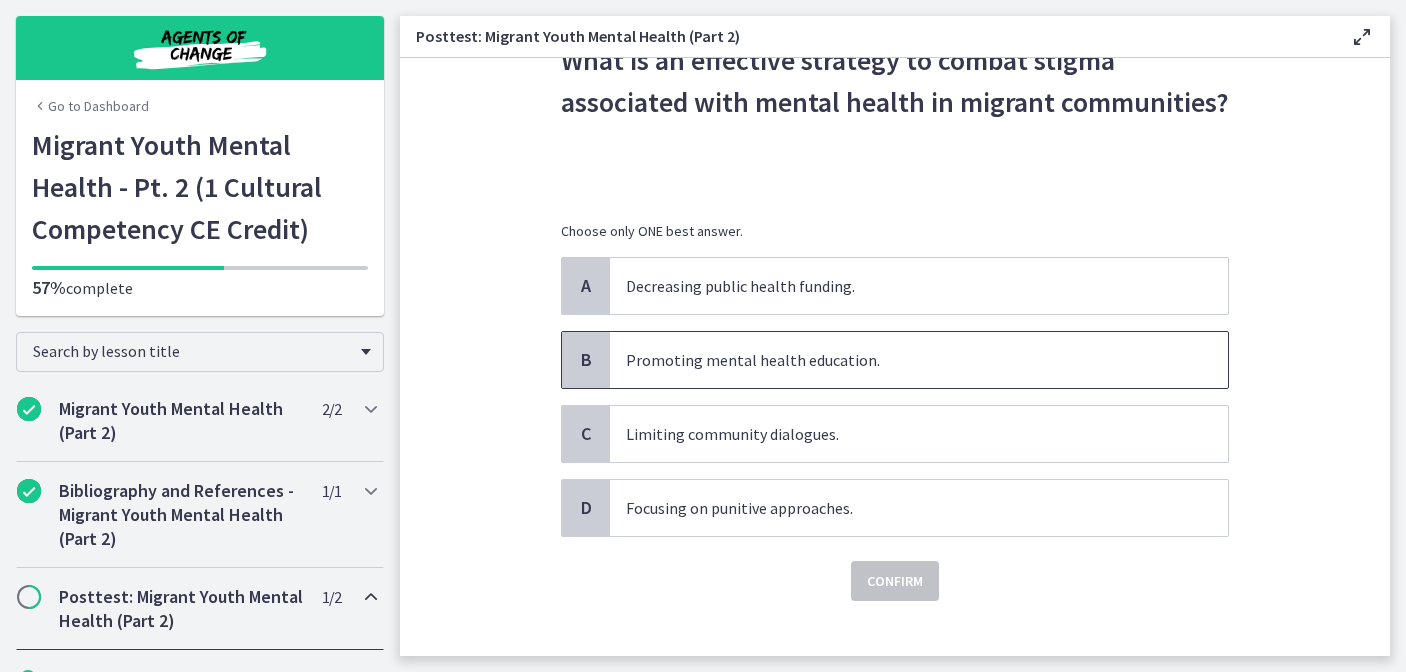 click on "Promoting mental health education." at bounding box center [899, 360] 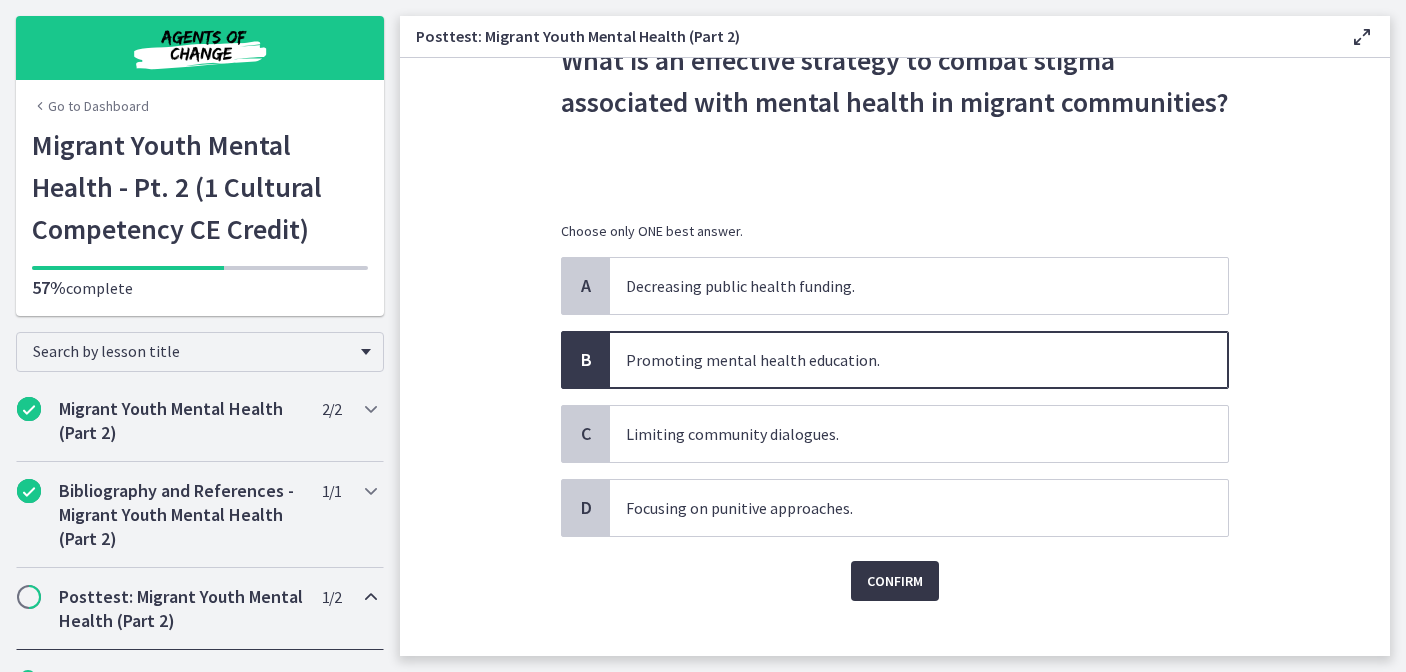 click on "Confirm" at bounding box center (895, 581) 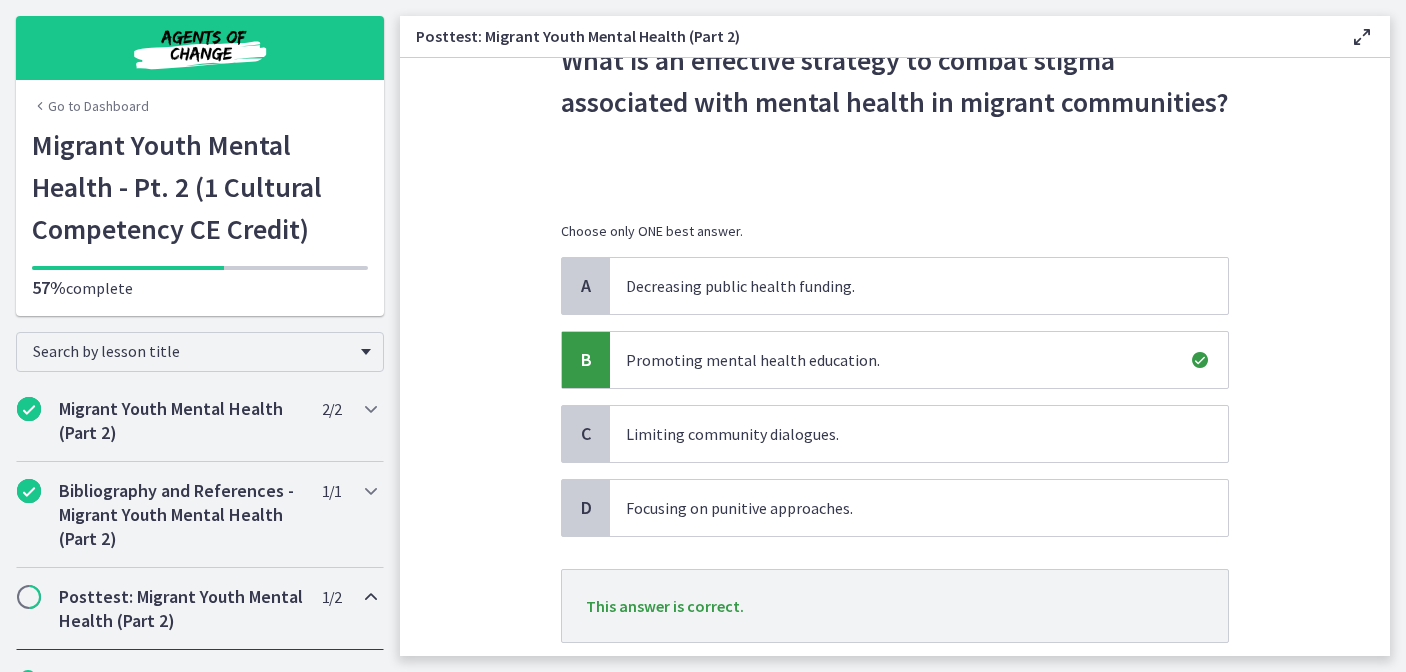 scroll, scrollTop: 242, scrollLeft: 0, axis: vertical 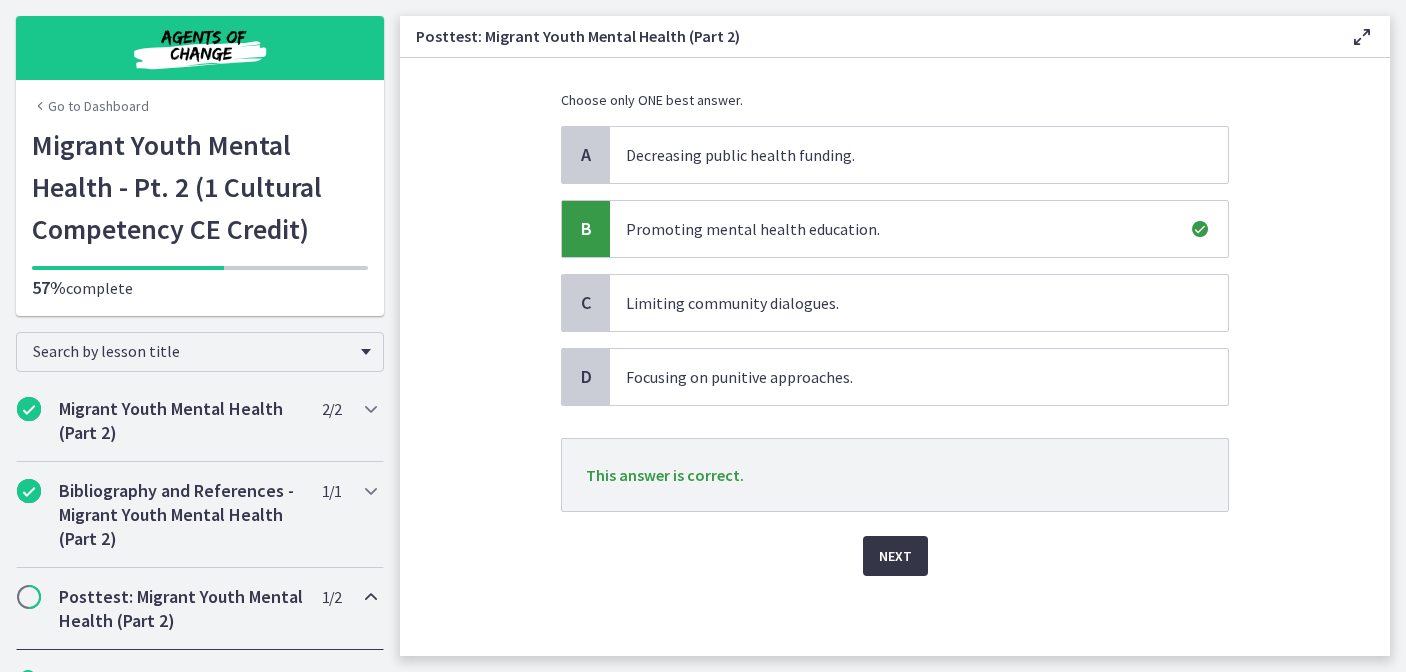 click on "Next" at bounding box center [895, 556] 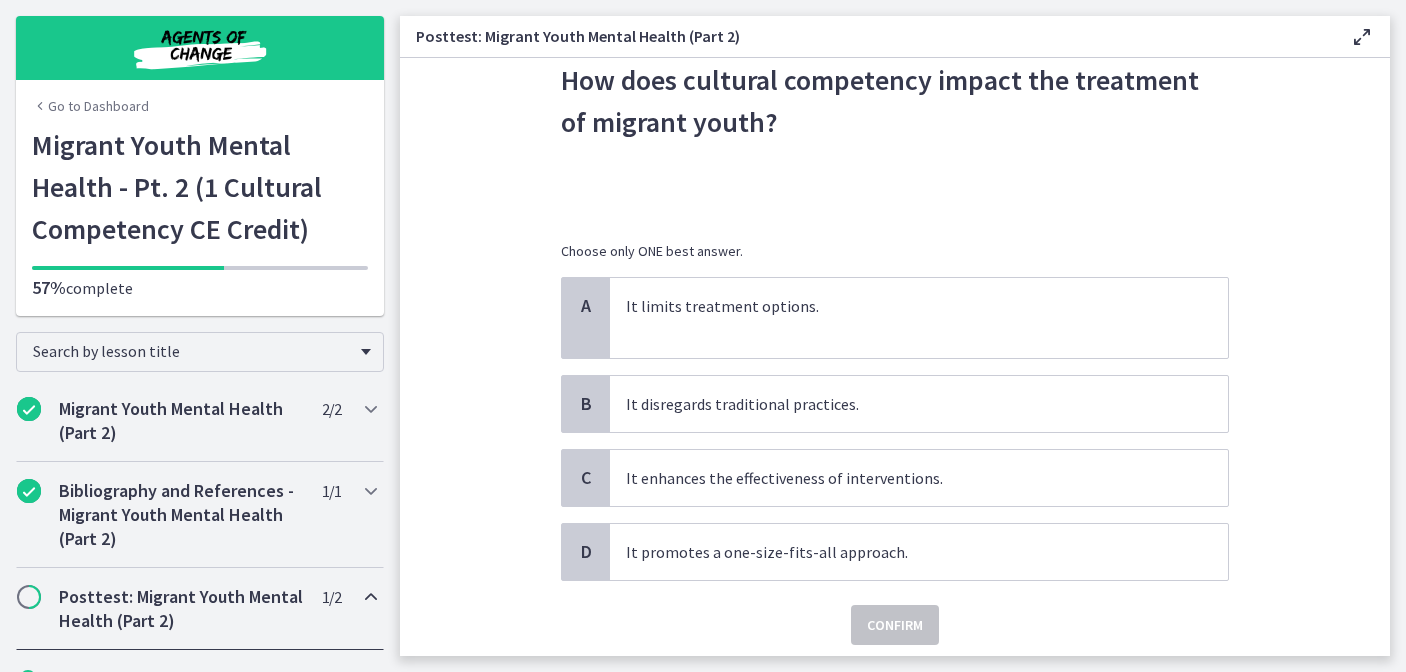 scroll, scrollTop: 142, scrollLeft: 0, axis: vertical 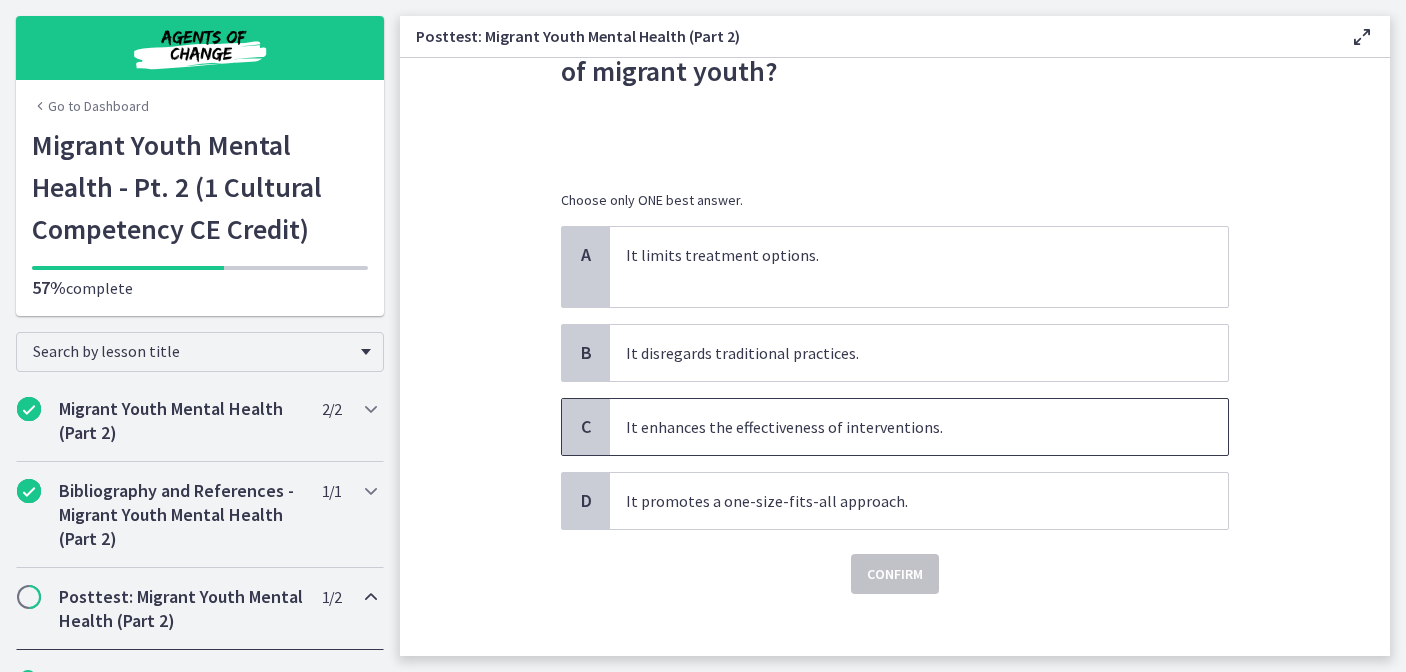 click on "It enhances the effectiveness of interventions." at bounding box center [899, 427] 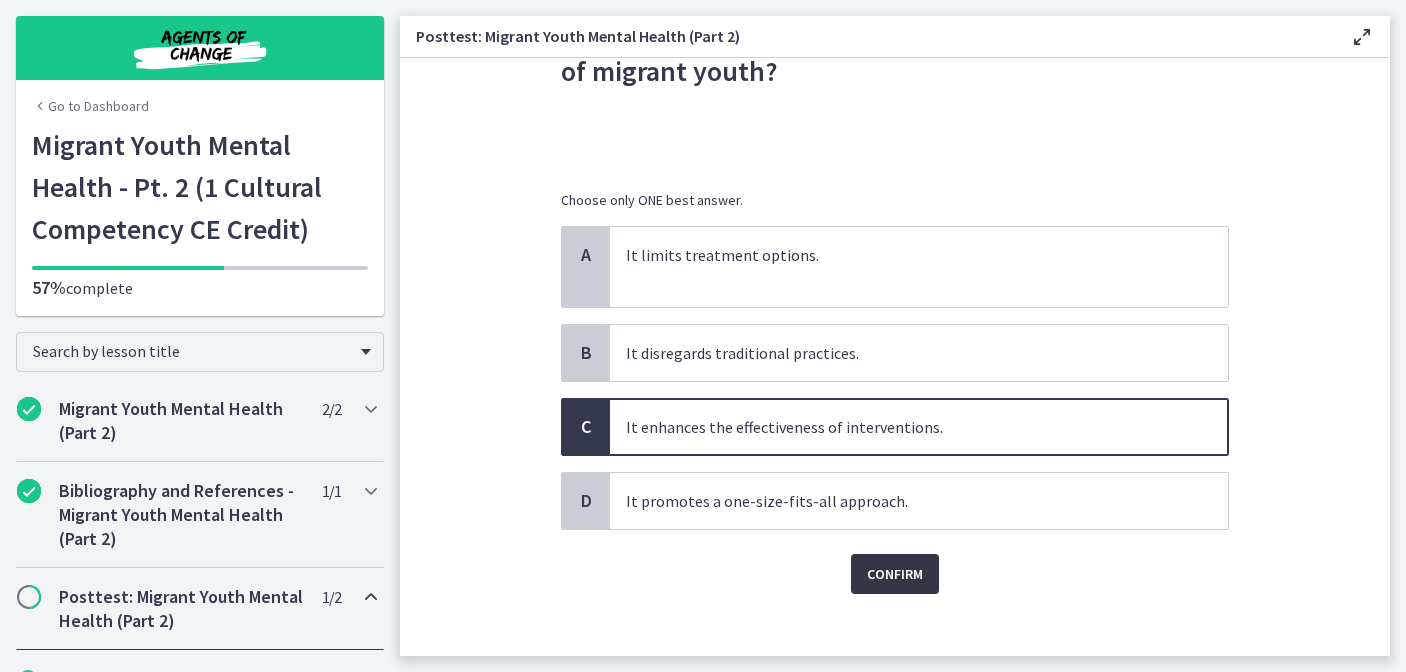 click on "Confirm" at bounding box center (895, 574) 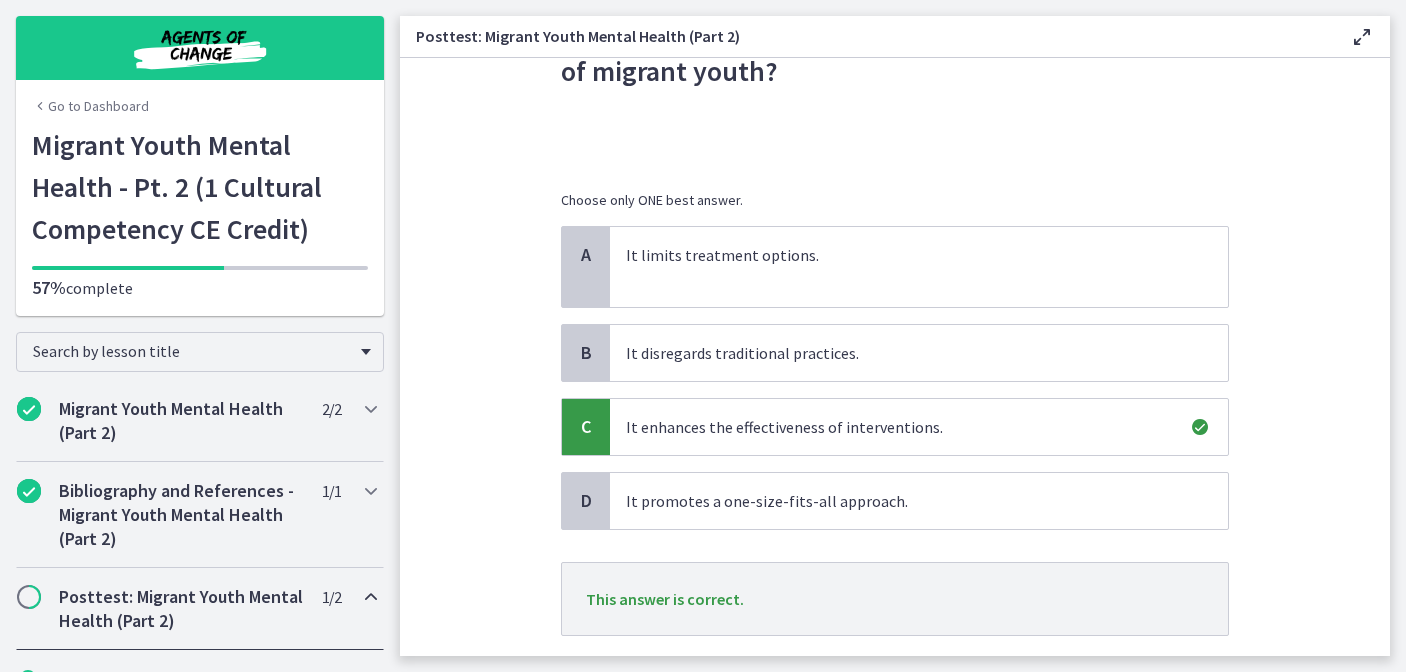 scroll, scrollTop: 266, scrollLeft: 0, axis: vertical 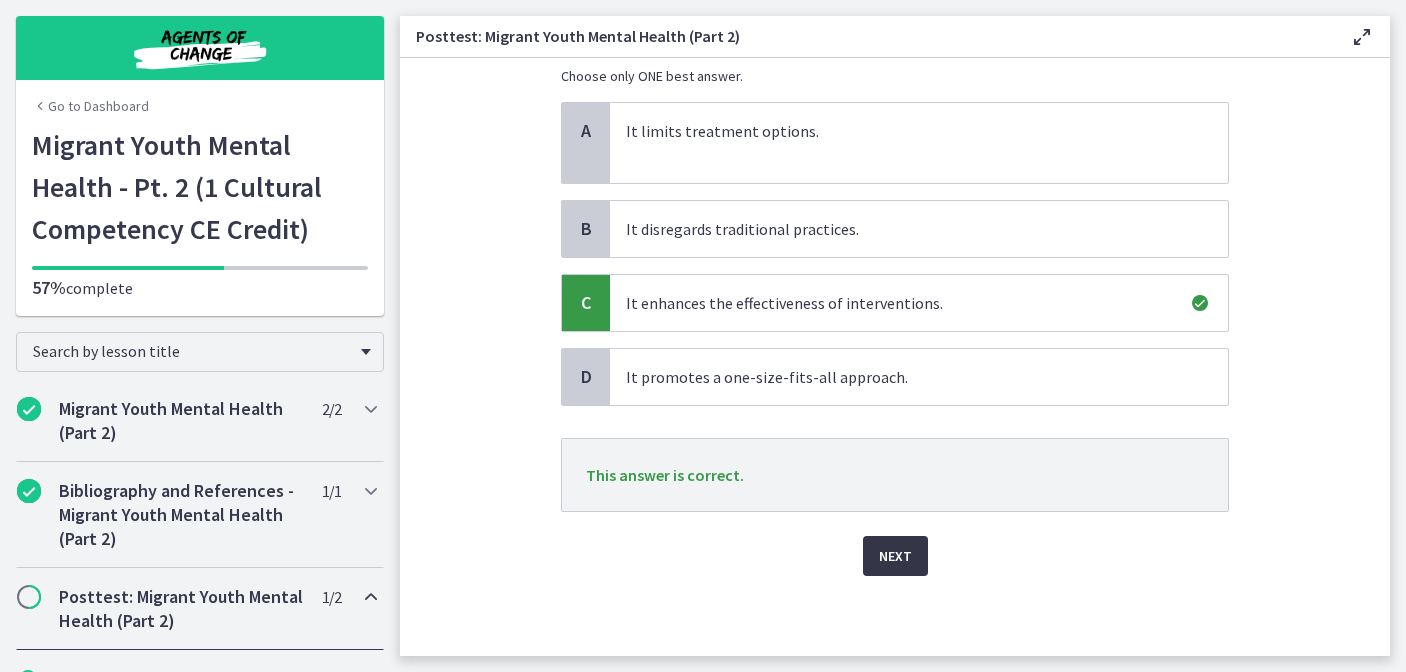 click on "Next" at bounding box center (895, 556) 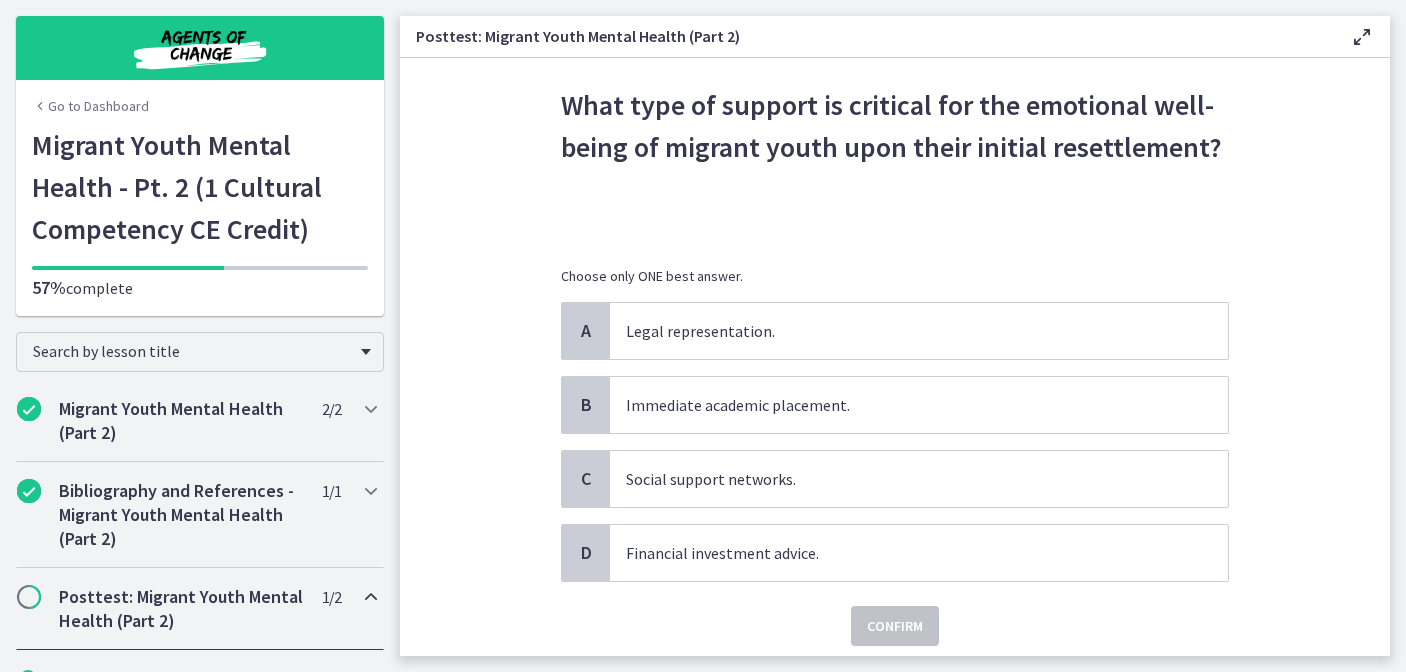 scroll, scrollTop: 64, scrollLeft: 0, axis: vertical 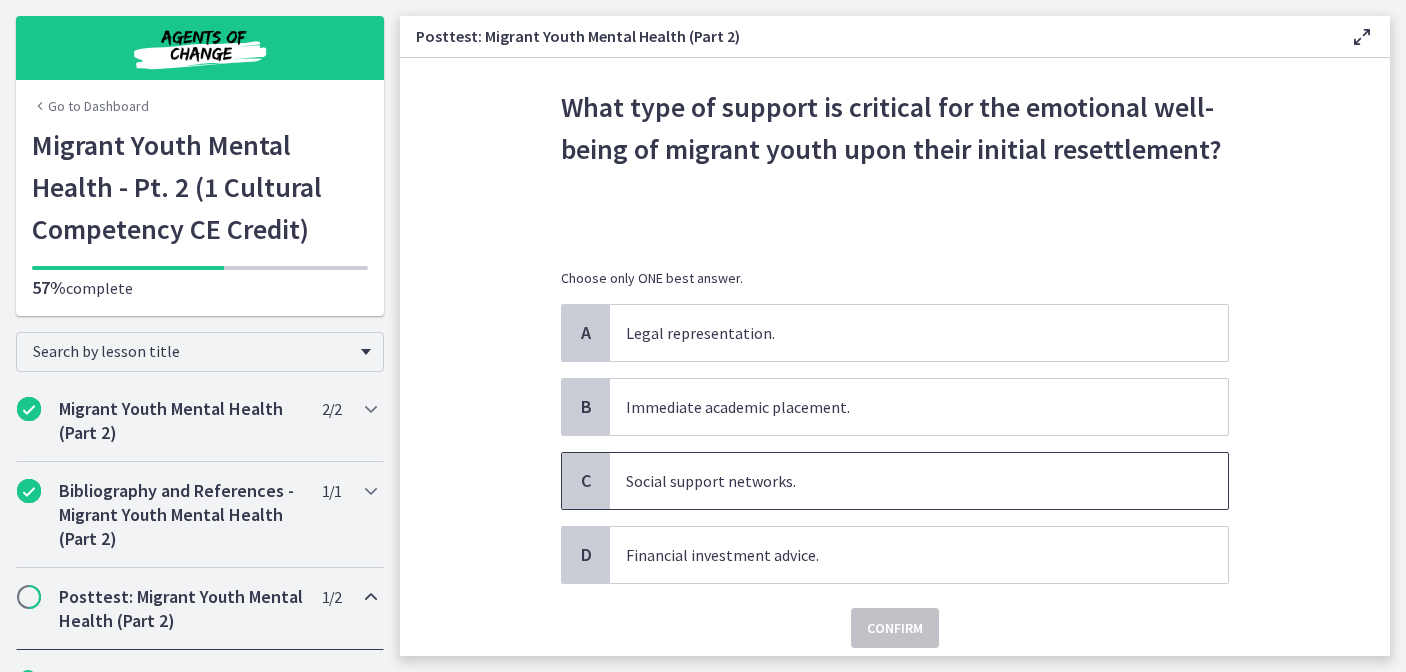 click on "Social support networks." at bounding box center (899, 481) 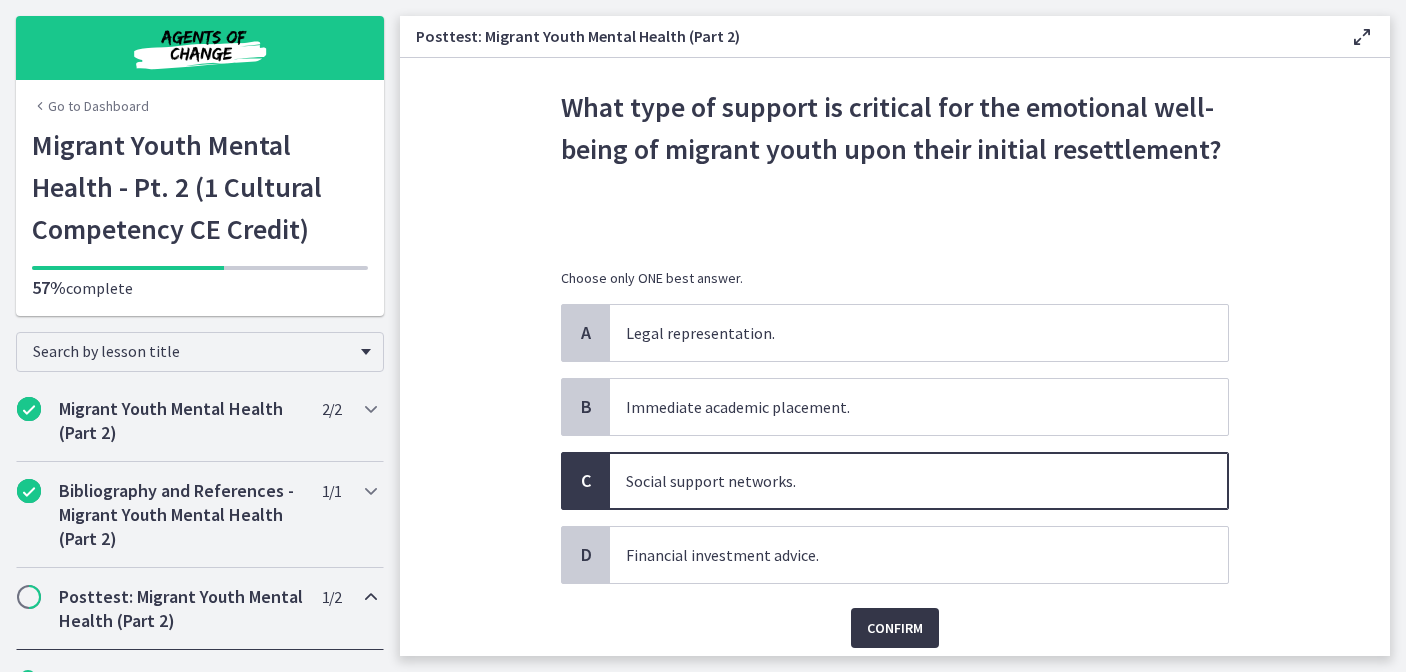 click on "Confirm" at bounding box center (895, 628) 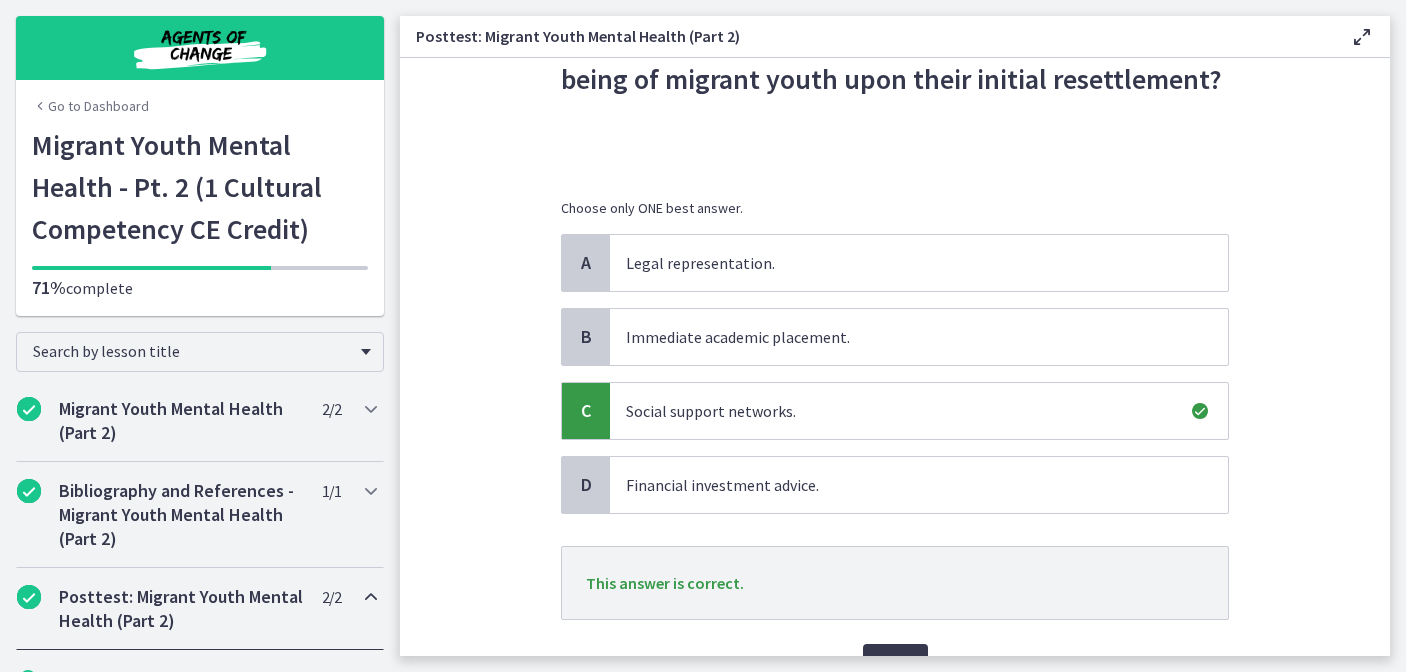 scroll, scrollTop: 199, scrollLeft: 0, axis: vertical 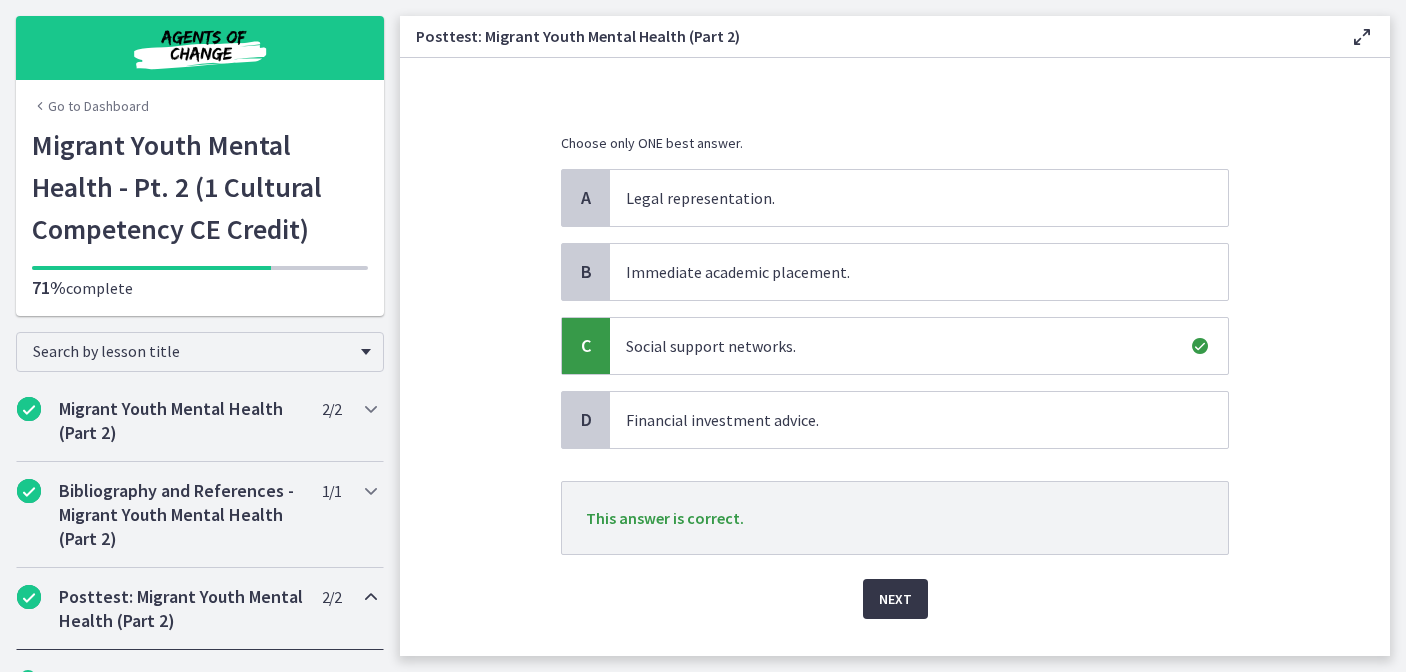 click on "Next" at bounding box center [895, 599] 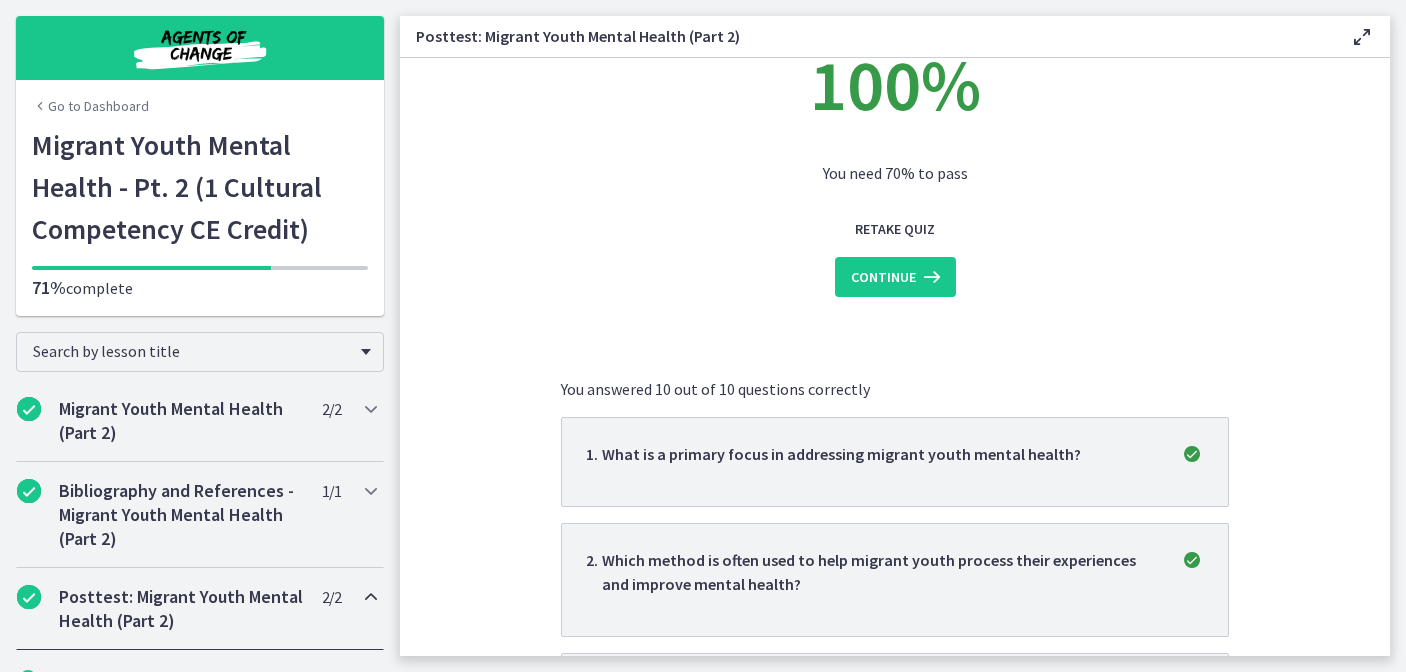 scroll, scrollTop: 125, scrollLeft: 0, axis: vertical 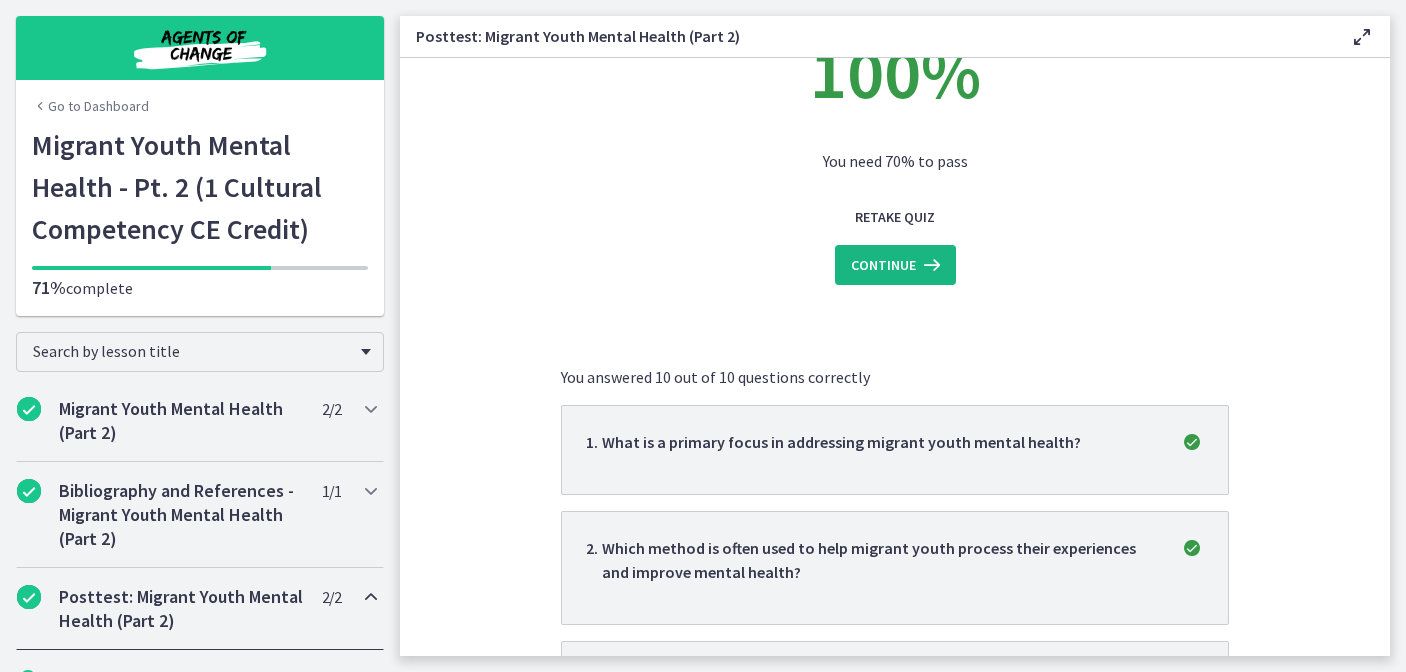 click on "Continue" at bounding box center [883, 265] 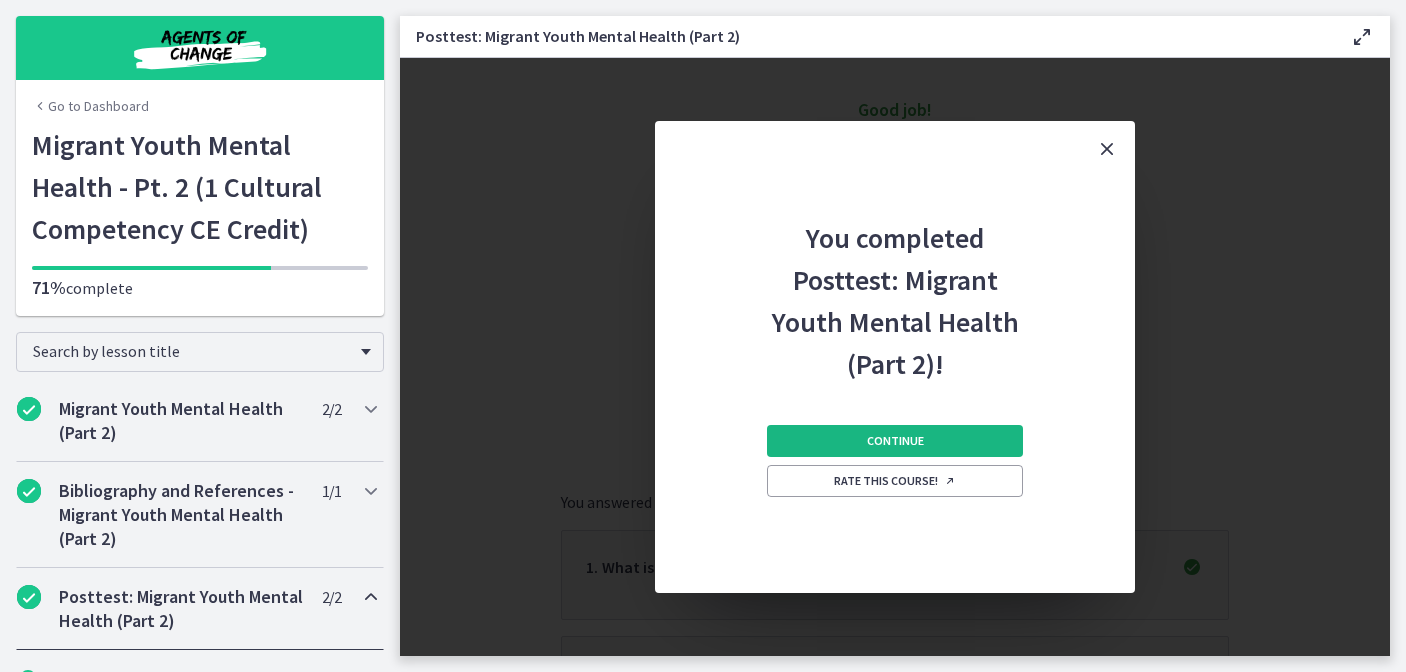 click on "Continue" at bounding box center [895, 441] 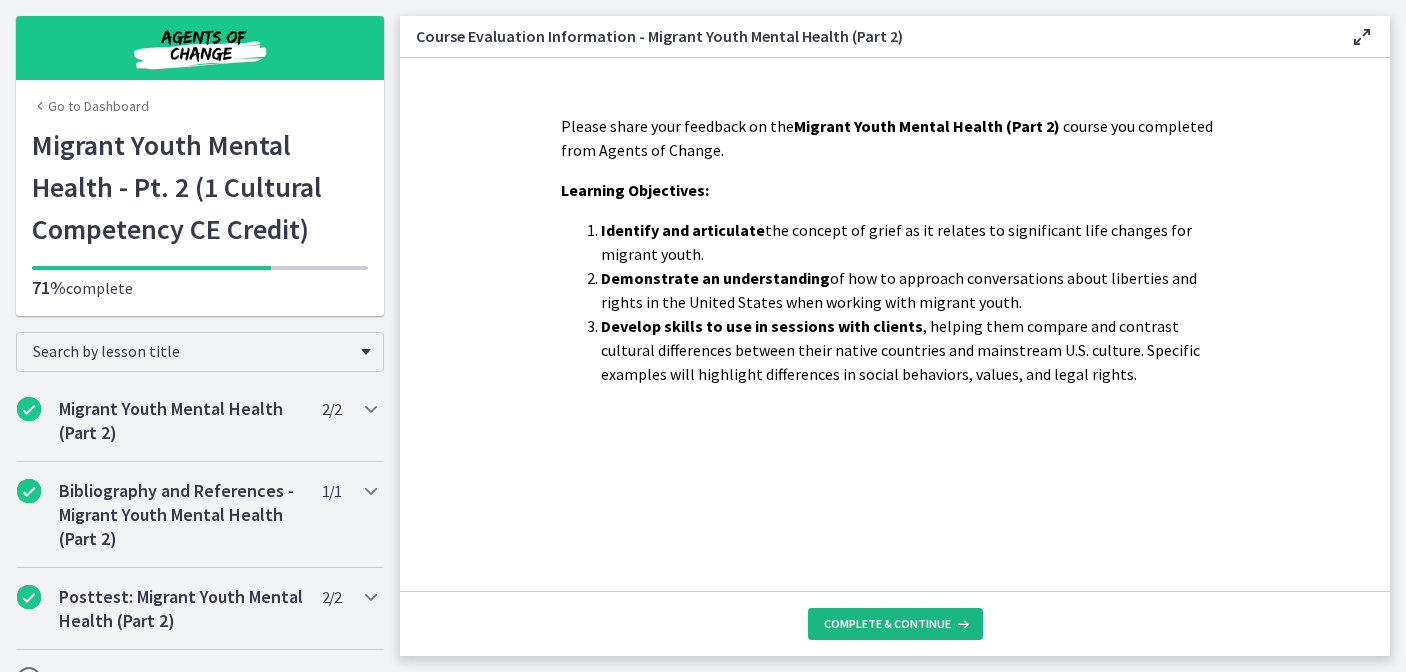 click on "Complete & continue" at bounding box center (887, 624) 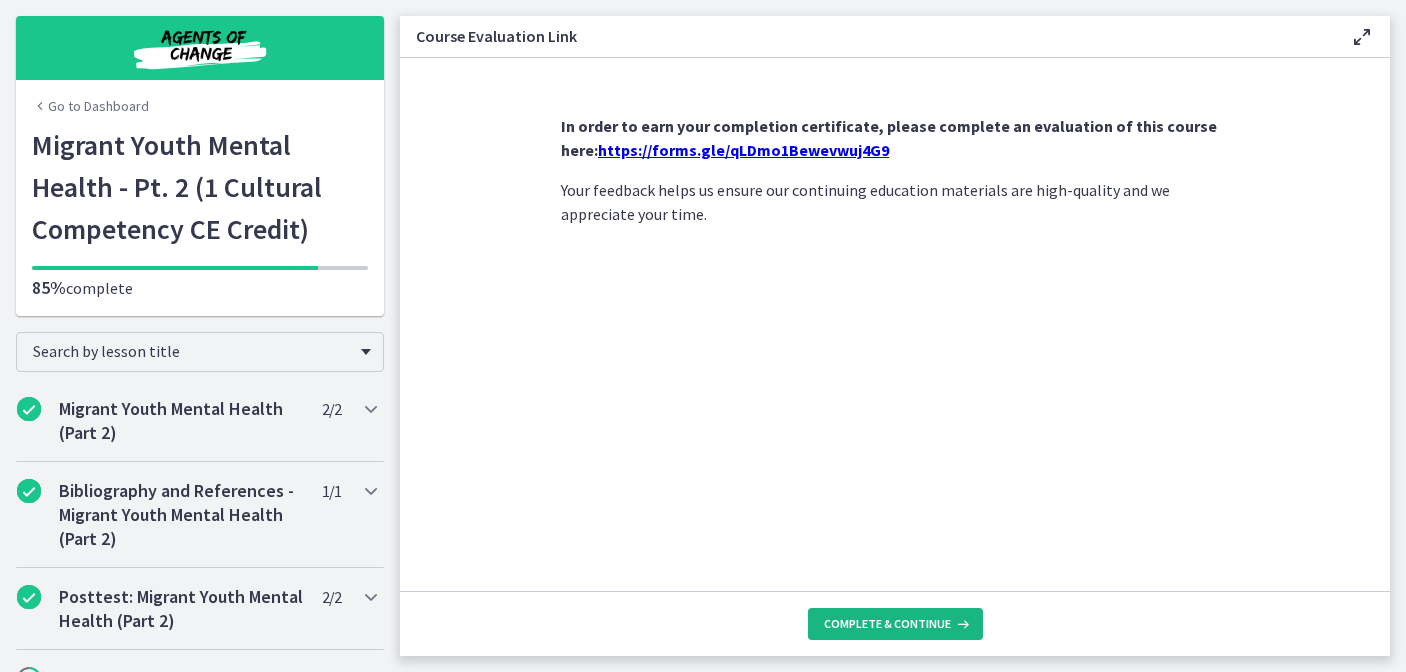 click on "Complete & continue" at bounding box center [887, 624] 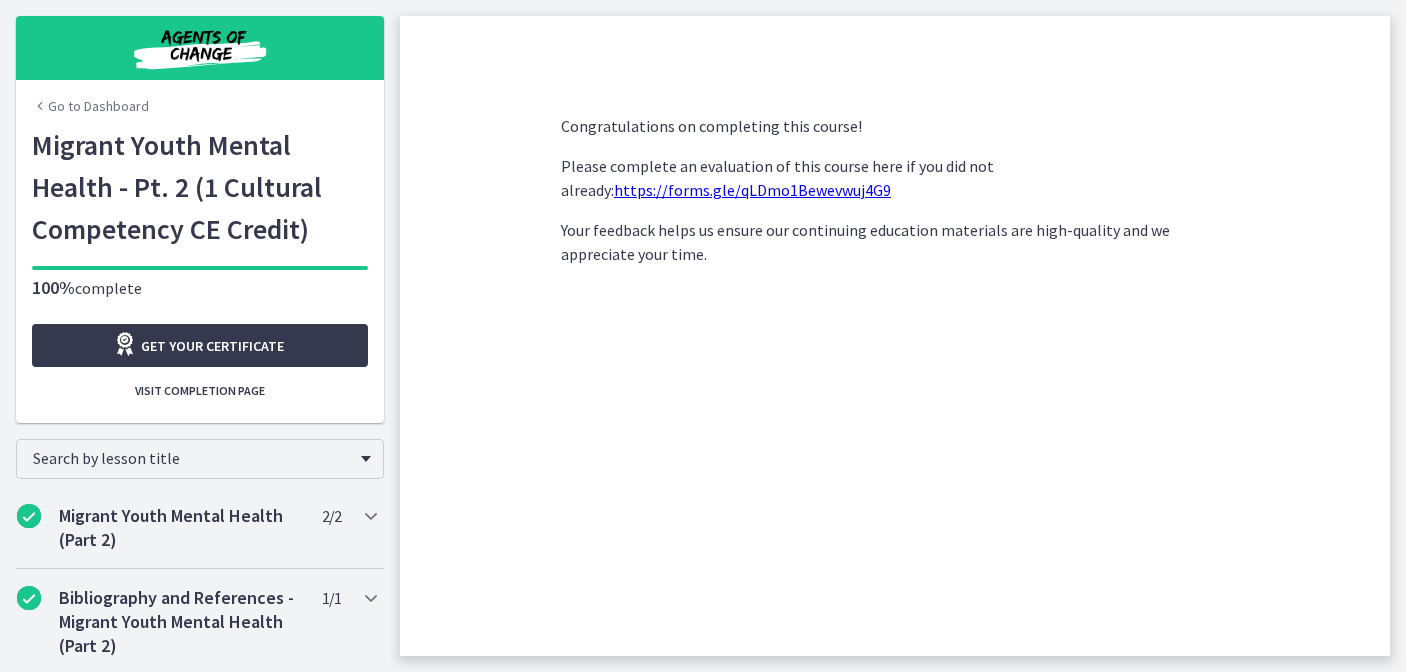 click on "Go to Dashboard" at bounding box center [90, 106] 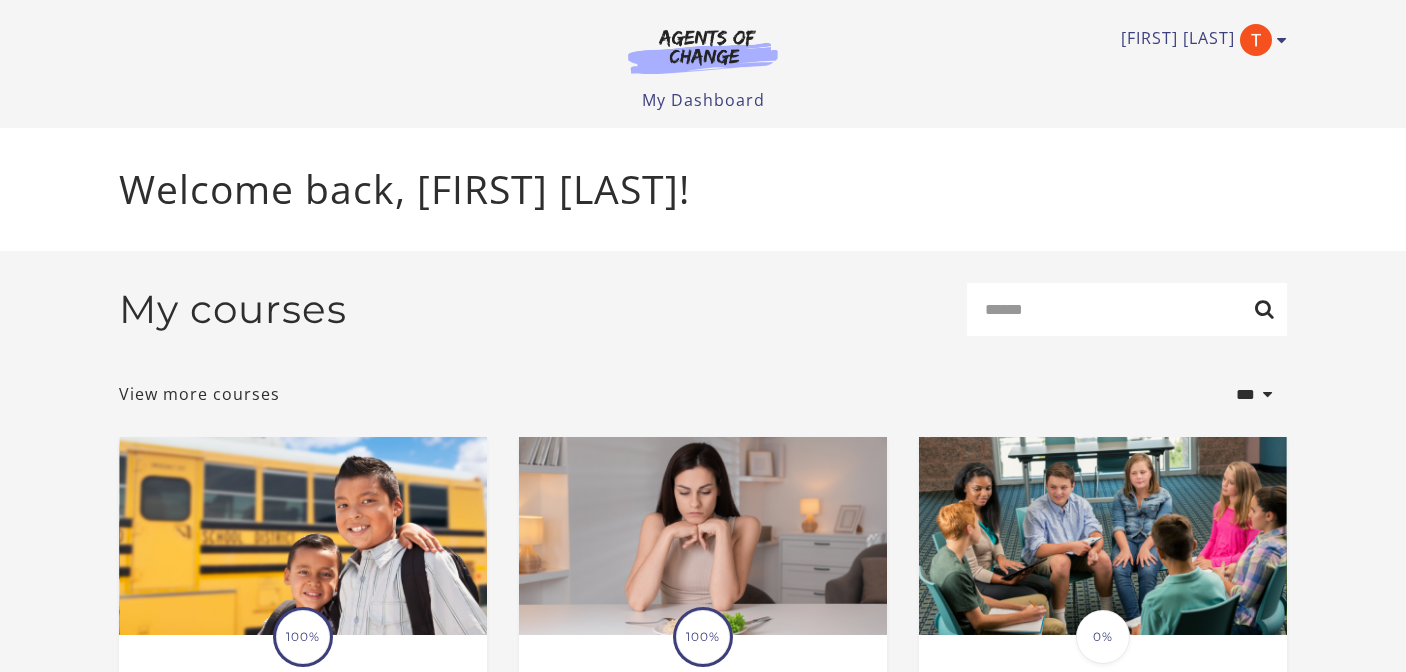 scroll, scrollTop: 0, scrollLeft: 0, axis: both 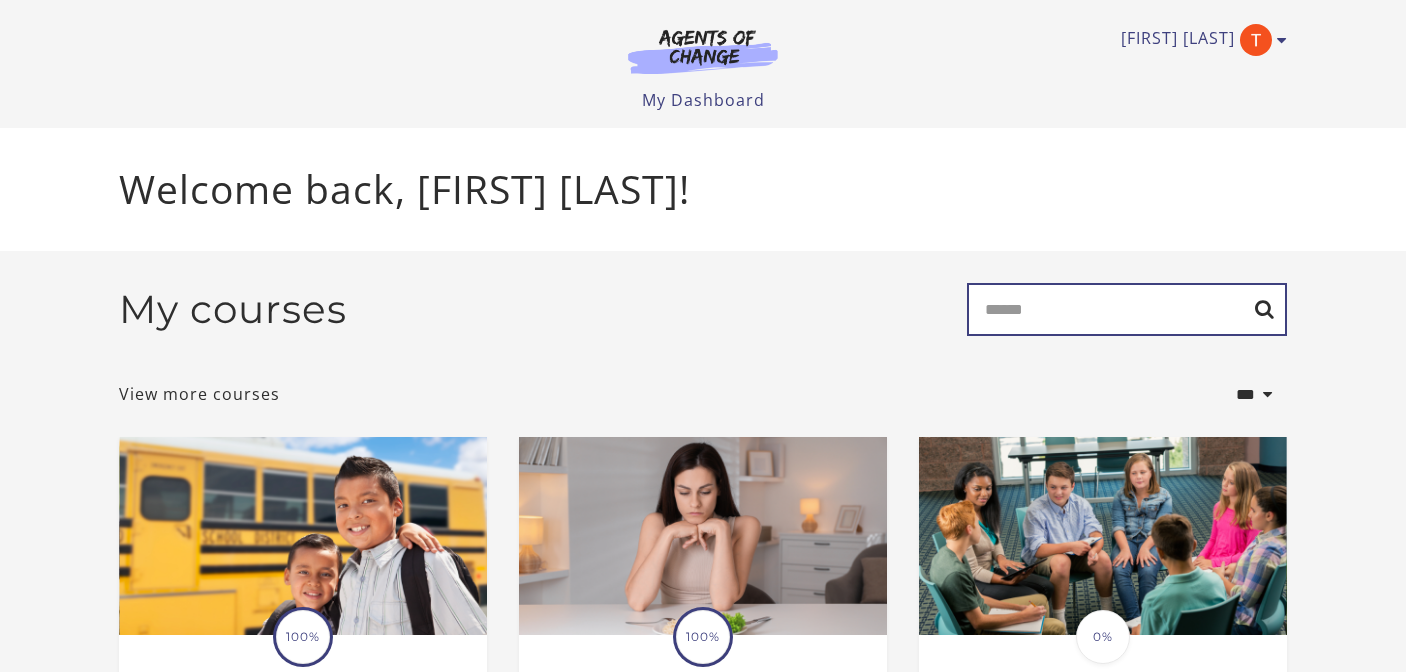 click on "Search" at bounding box center [1127, 309] 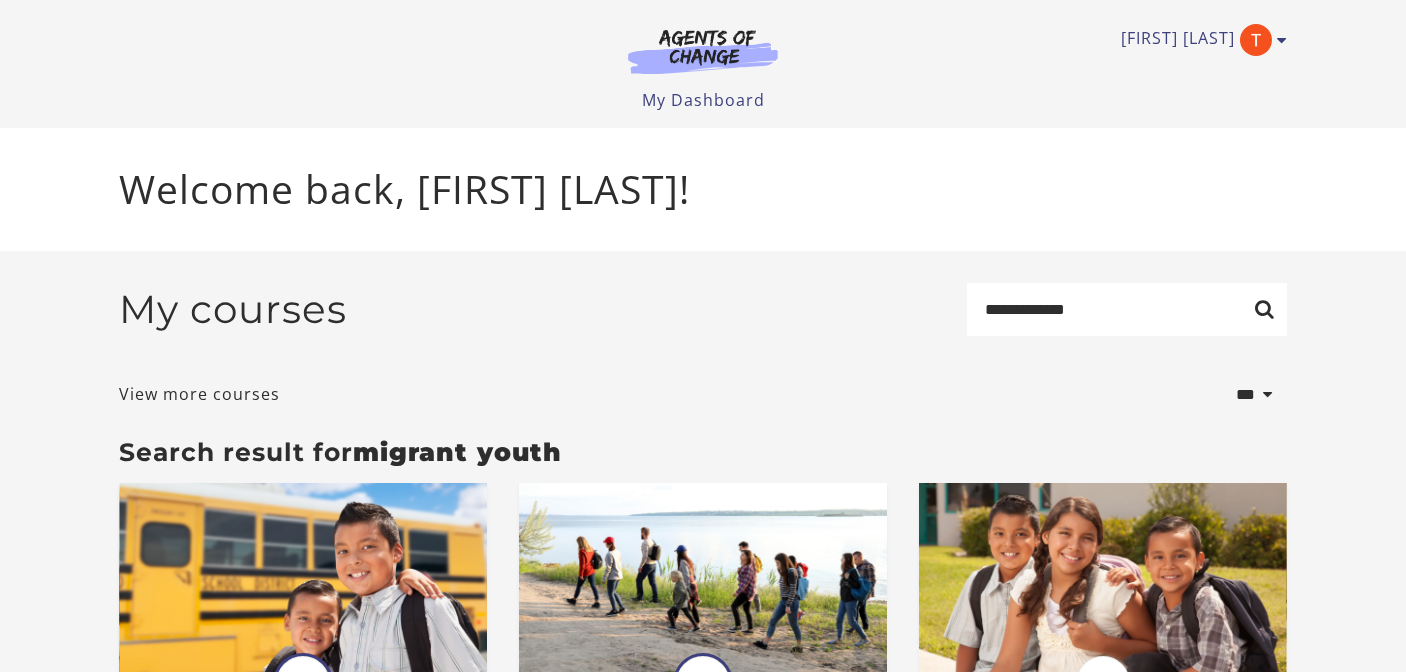 scroll, scrollTop: 0, scrollLeft: 0, axis: both 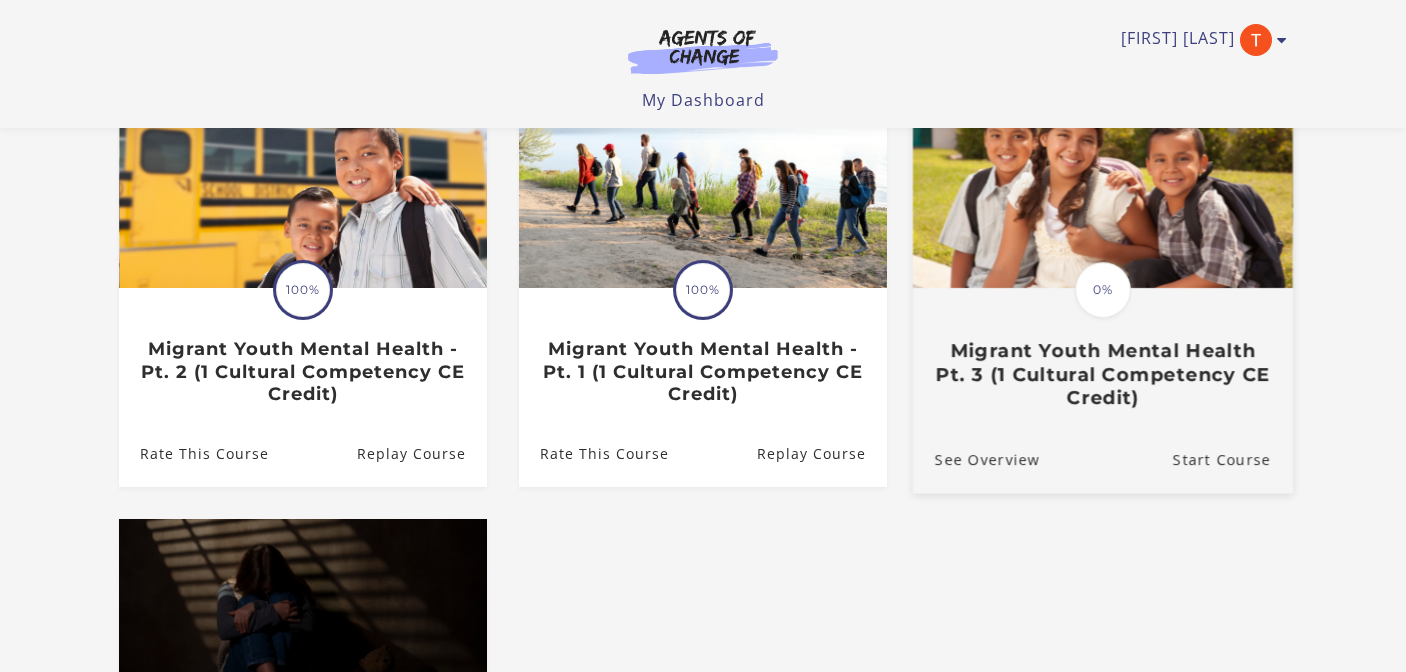 click at bounding box center [1103, 186] 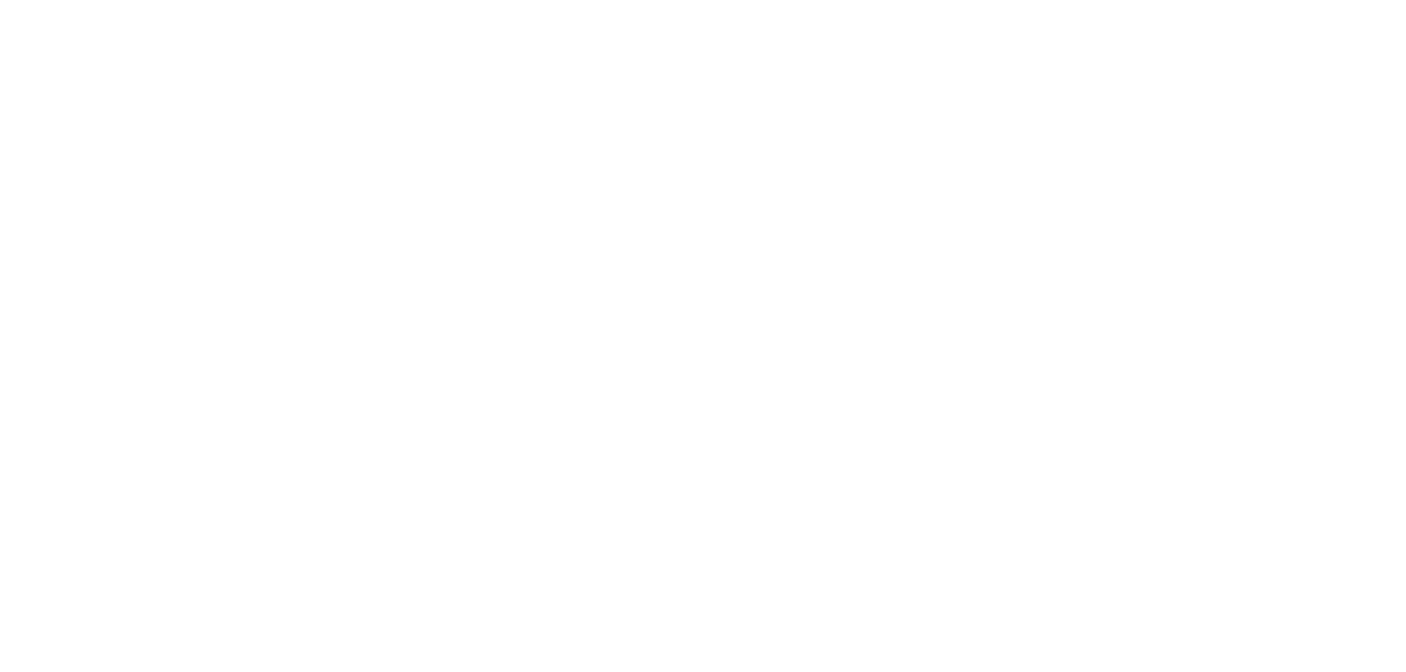 scroll, scrollTop: 0, scrollLeft: 0, axis: both 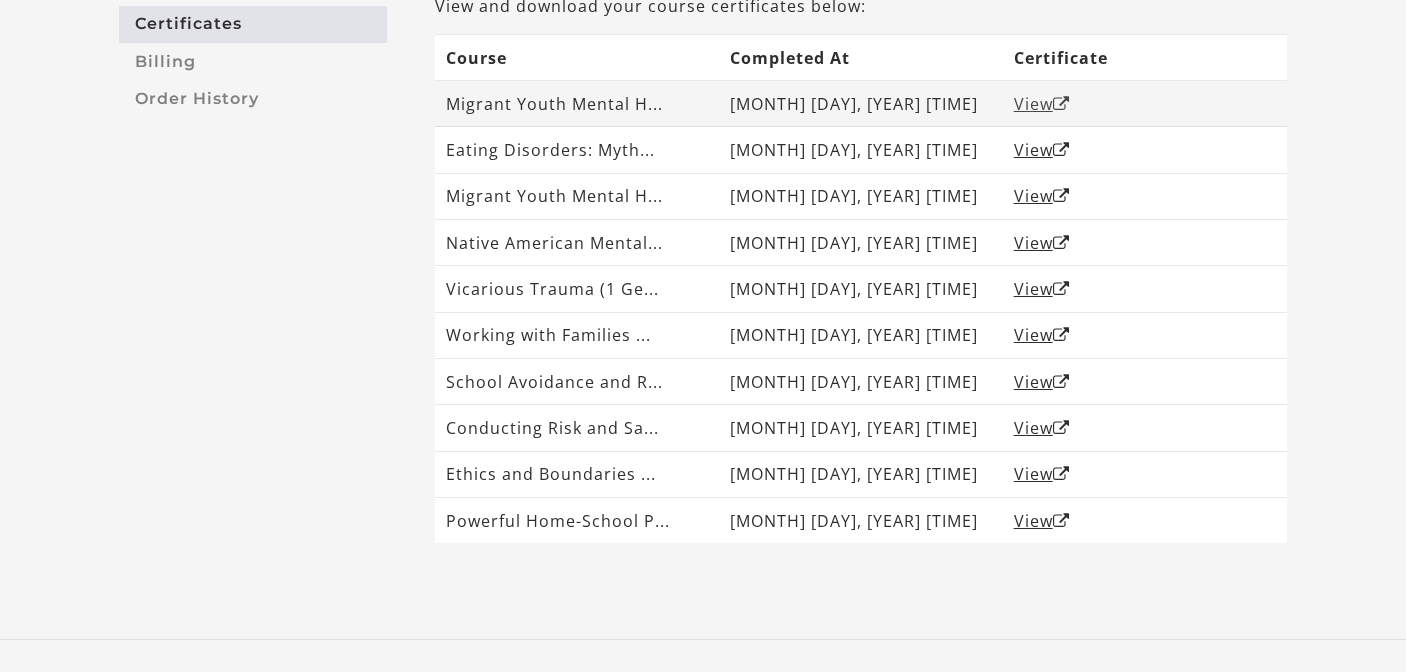 click on "View" at bounding box center (1042, 104) 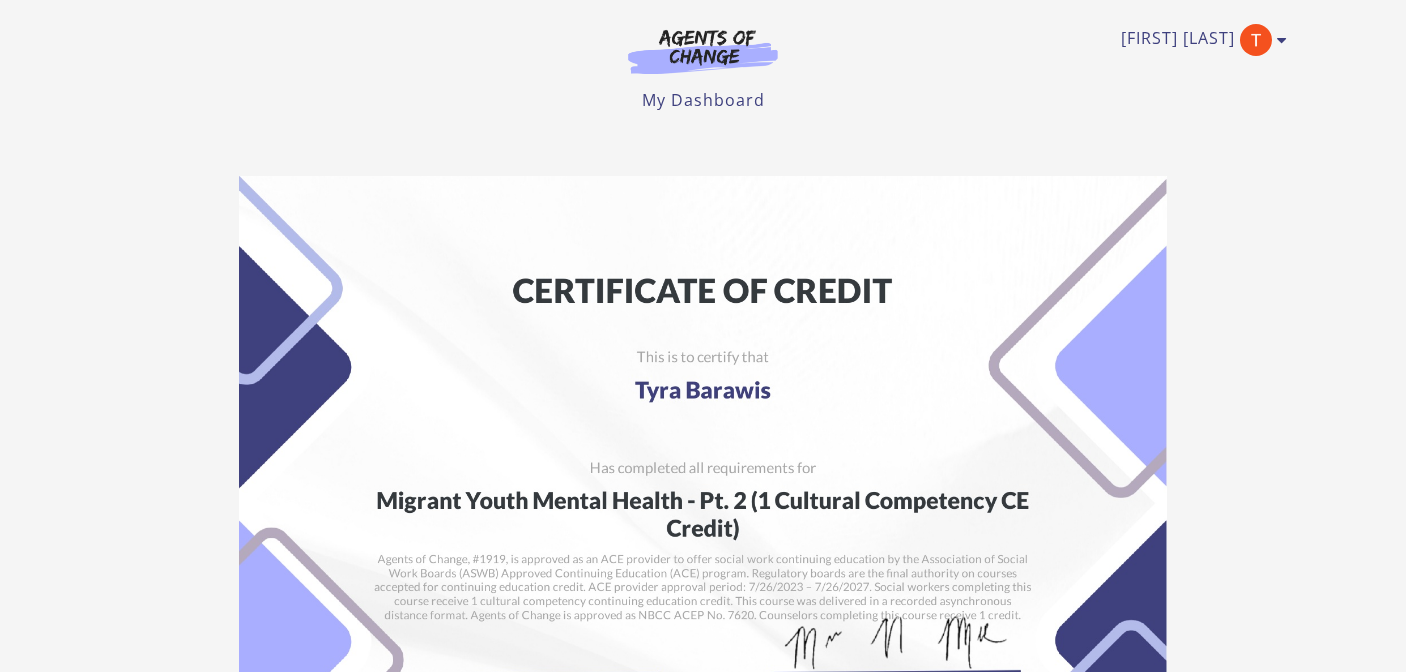 scroll, scrollTop: 0, scrollLeft: 0, axis: both 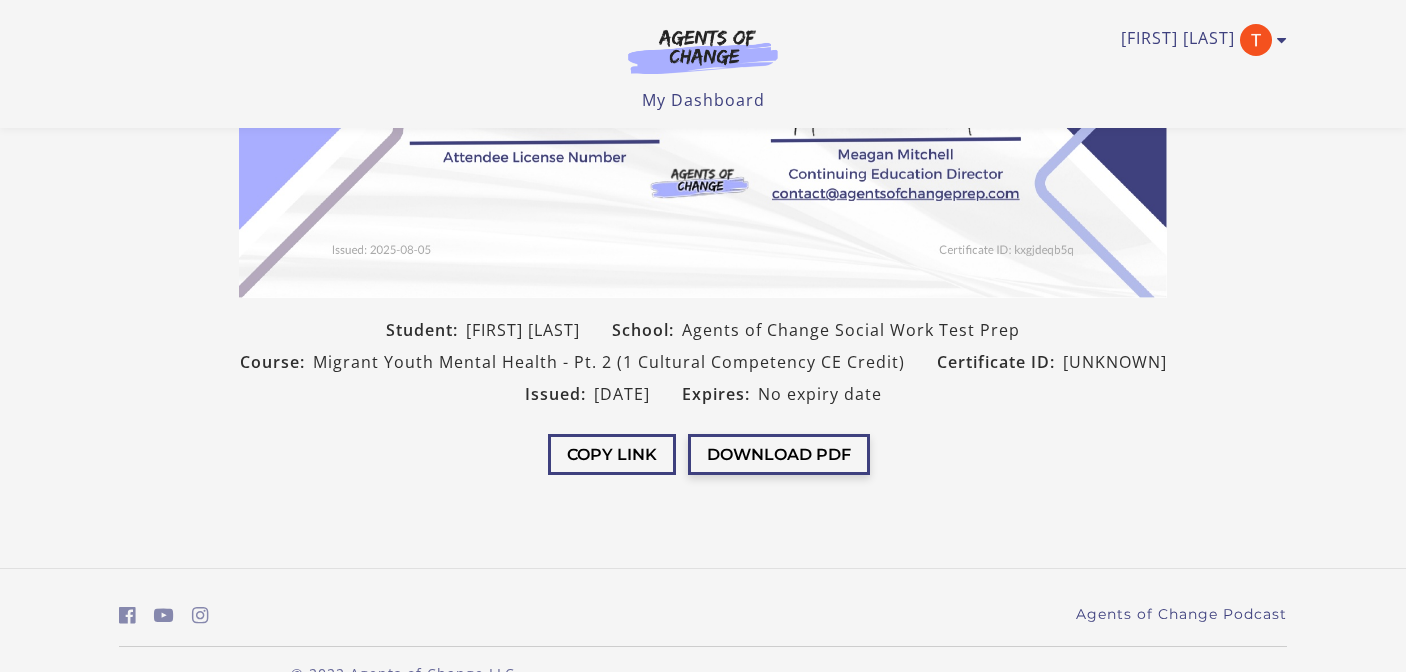 click on "Download PDF" at bounding box center [779, 454] 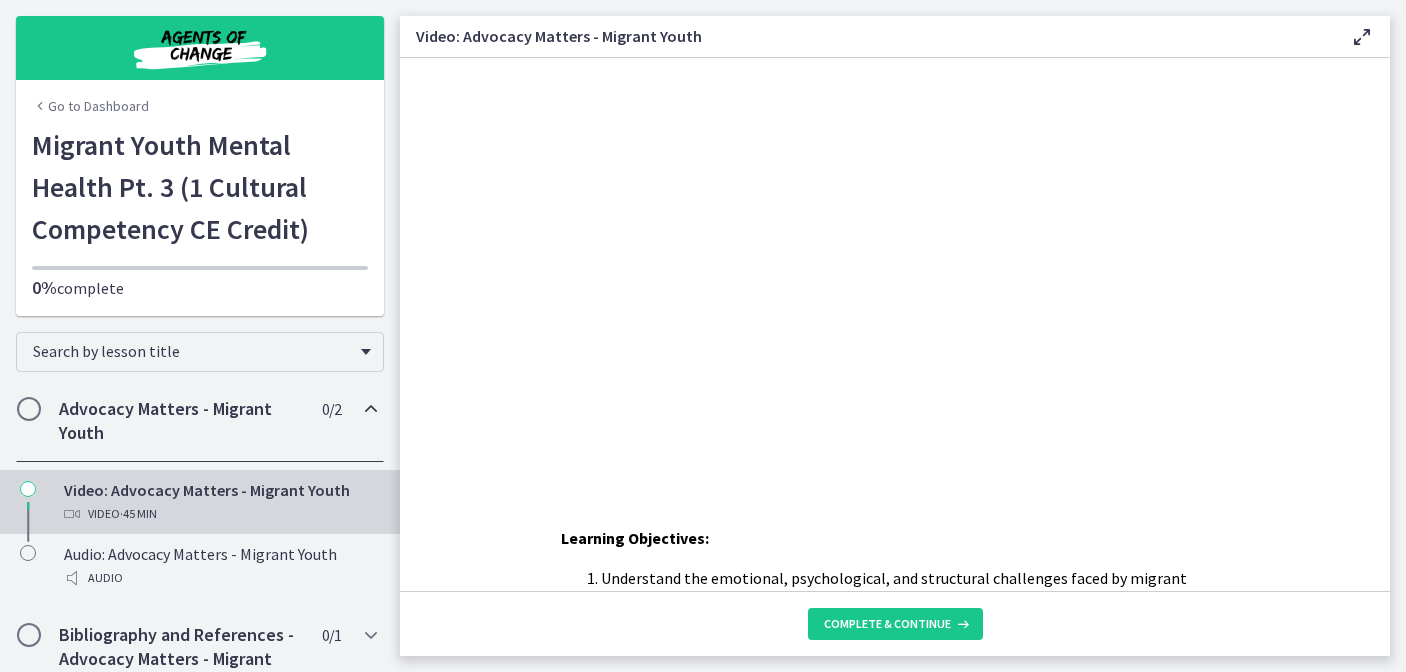 scroll, scrollTop: 0, scrollLeft: 0, axis: both 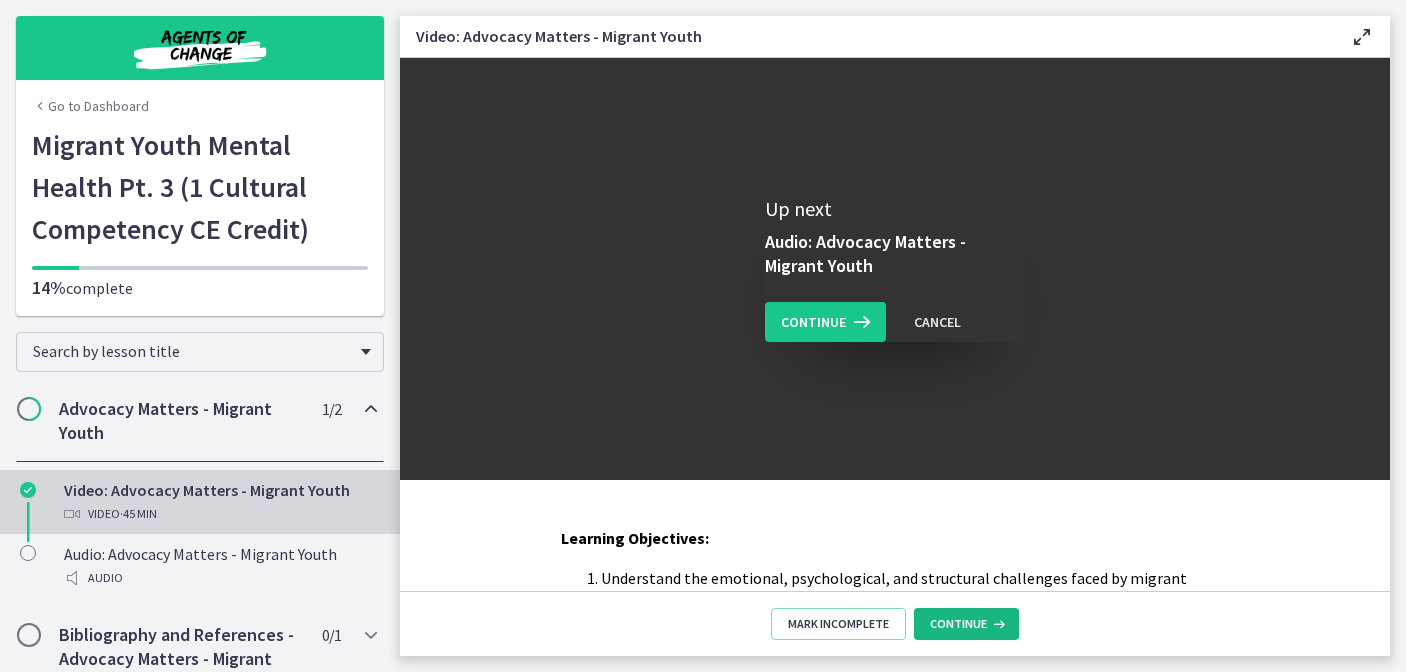click on "Continue" at bounding box center (958, 624) 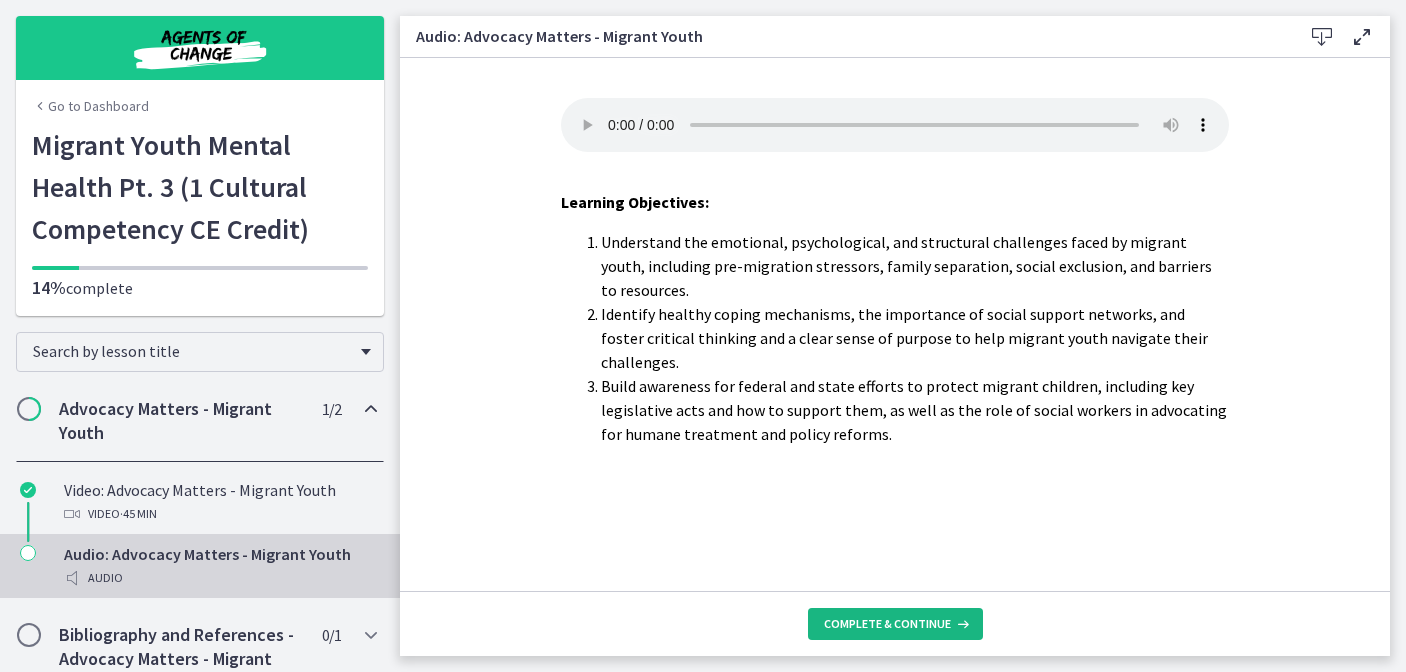 click on "Complete & continue" at bounding box center (887, 624) 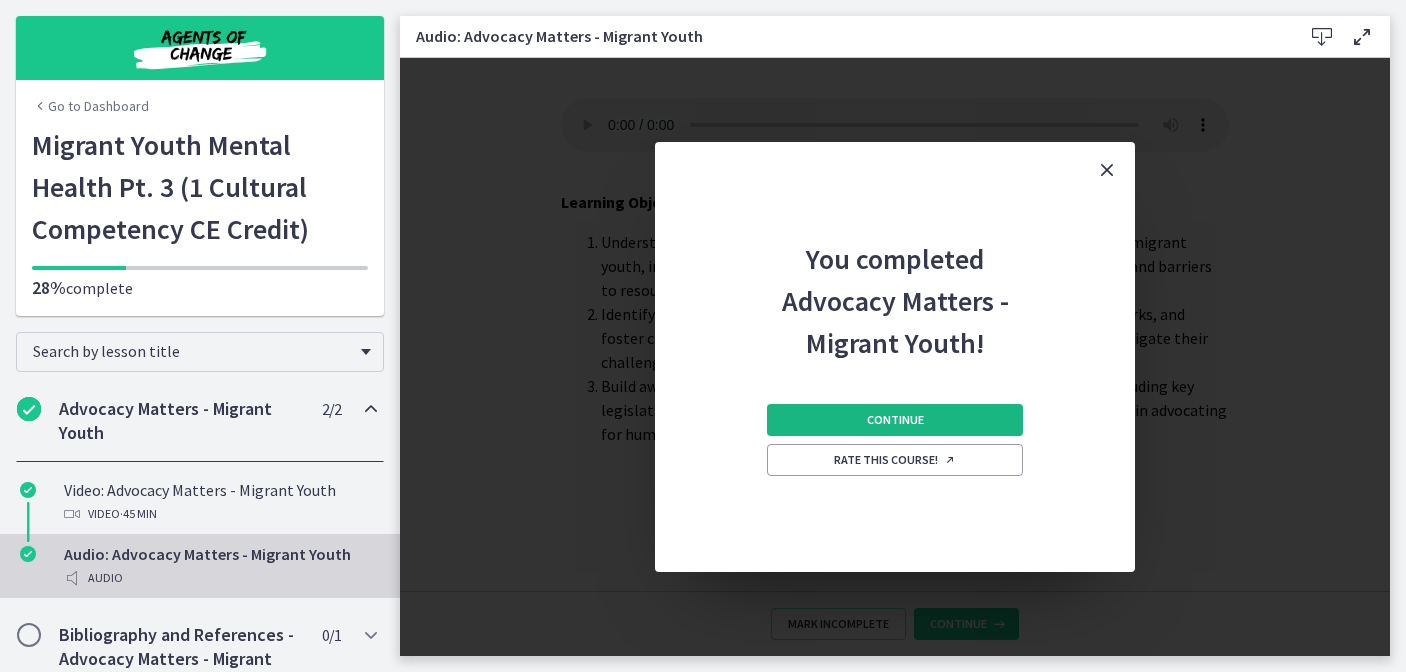 click on "Continue" at bounding box center [895, 420] 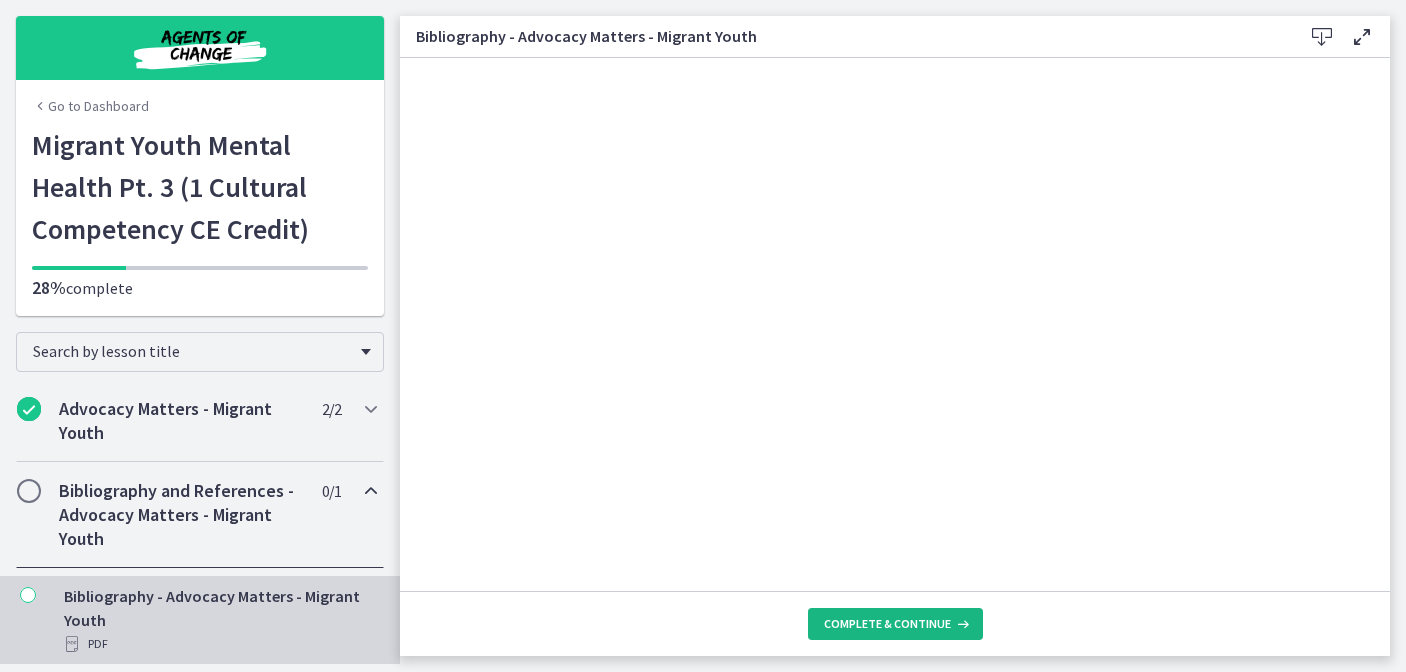click on "Complete & continue" at bounding box center [887, 624] 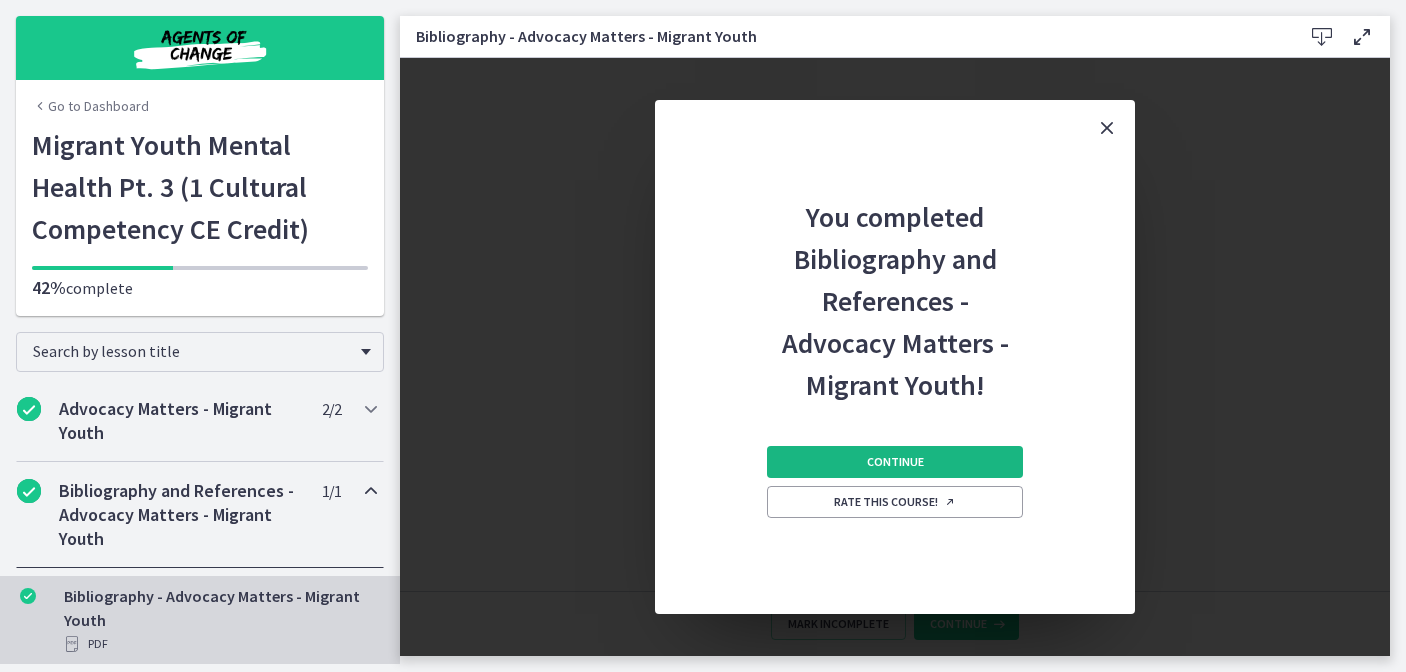 click on "Continue" at bounding box center (895, 462) 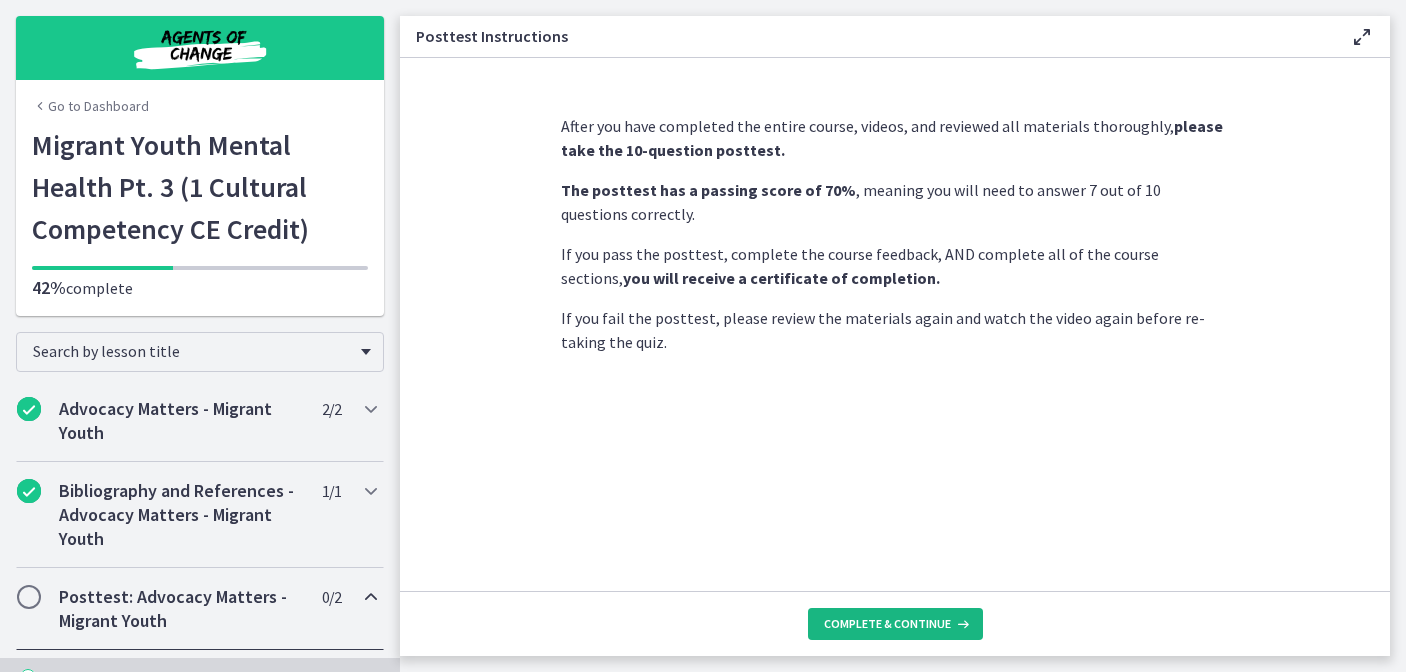 click on "Complete & continue" at bounding box center (887, 624) 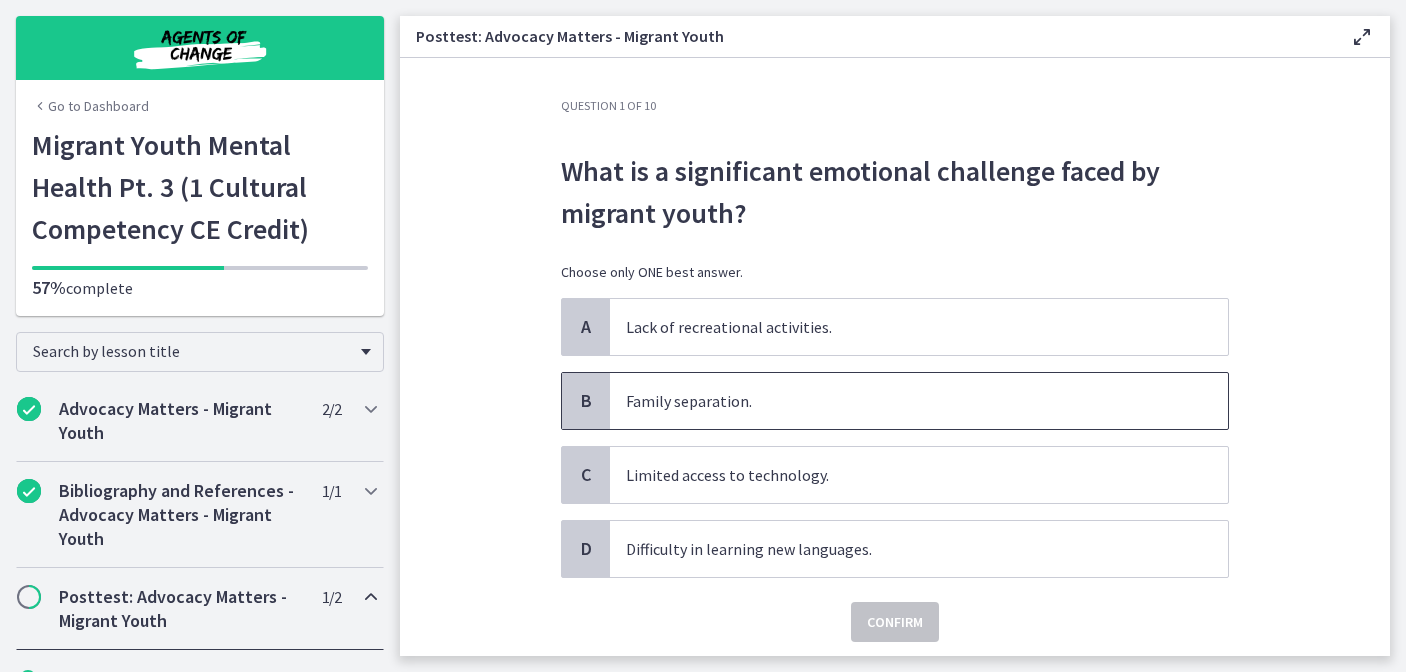 click on "Family separation." at bounding box center (919, 401) 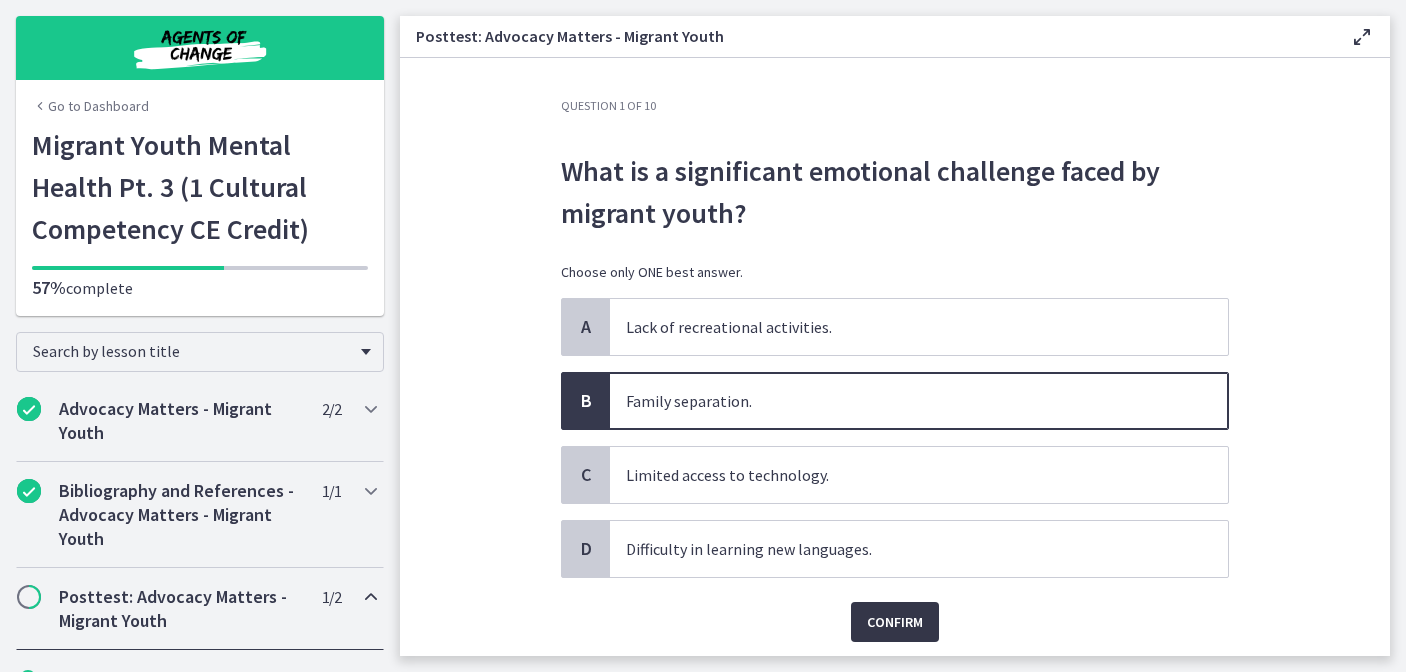 click on "Confirm" at bounding box center [895, 622] 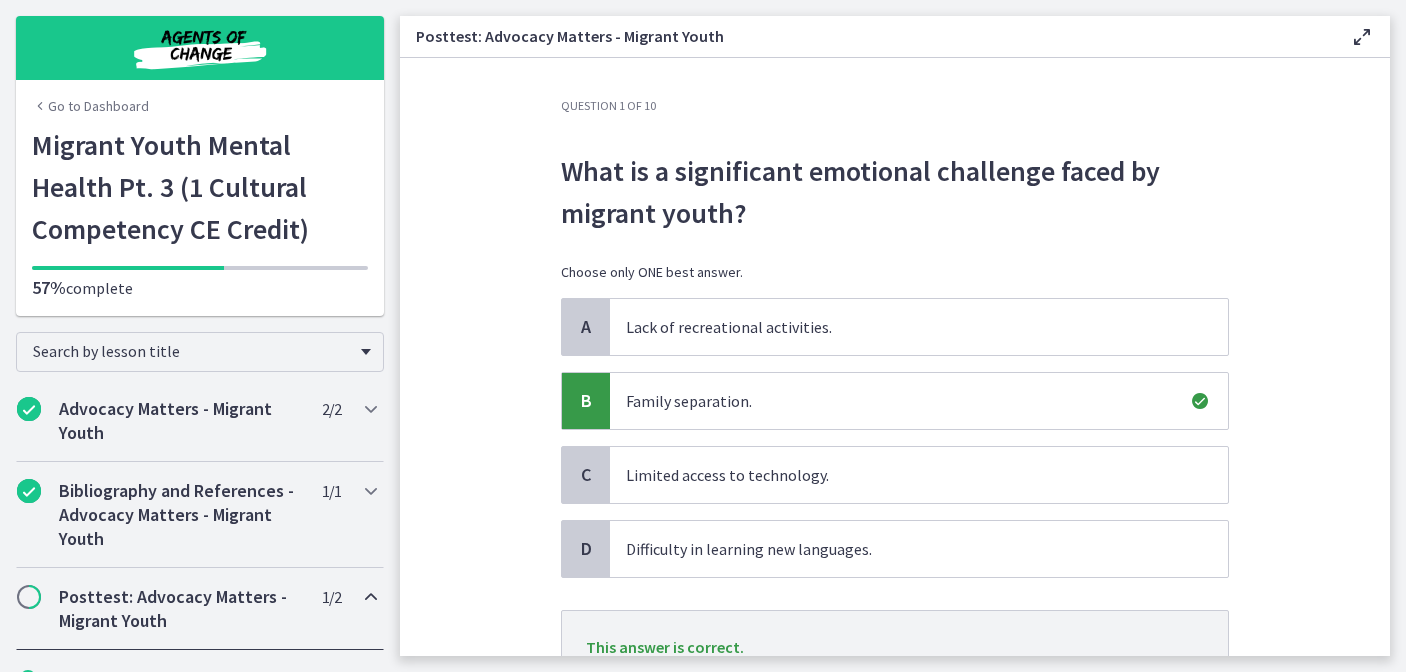 scroll, scrollTop: 156, scrollLeft: 0, axis: vertical 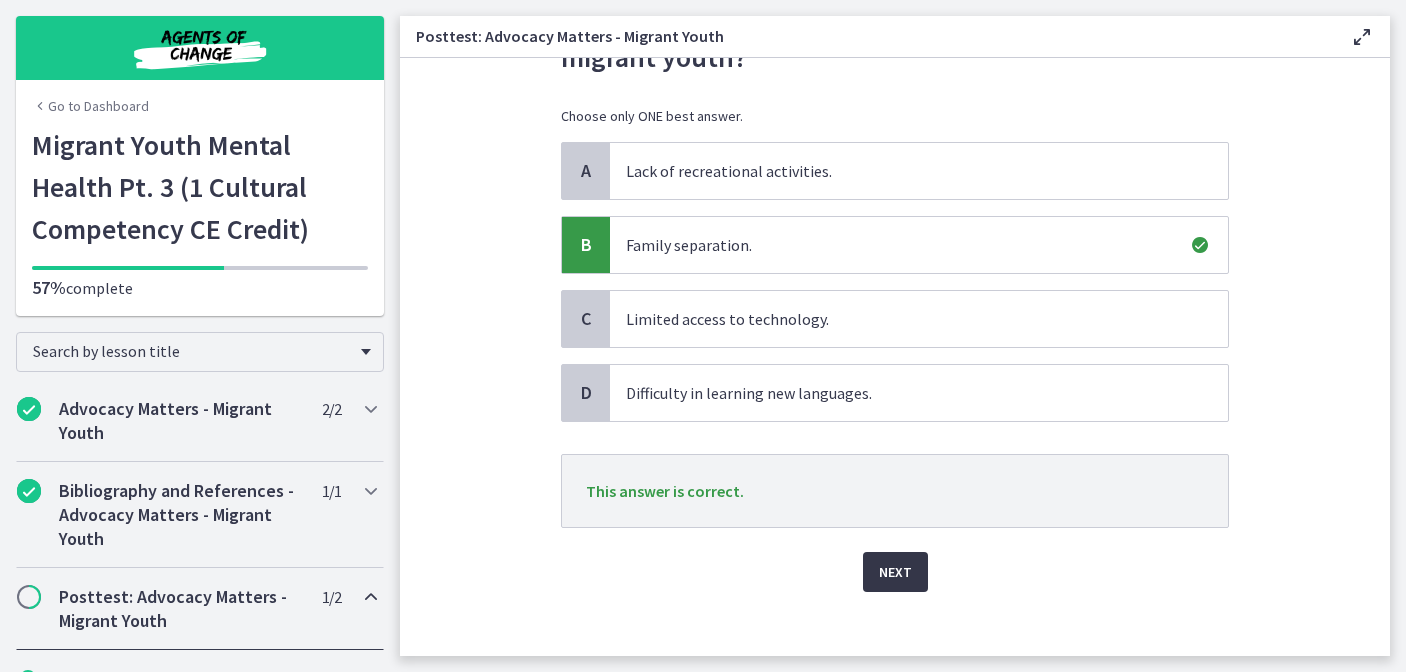 click on "Next" at bounding box center (895, 572) 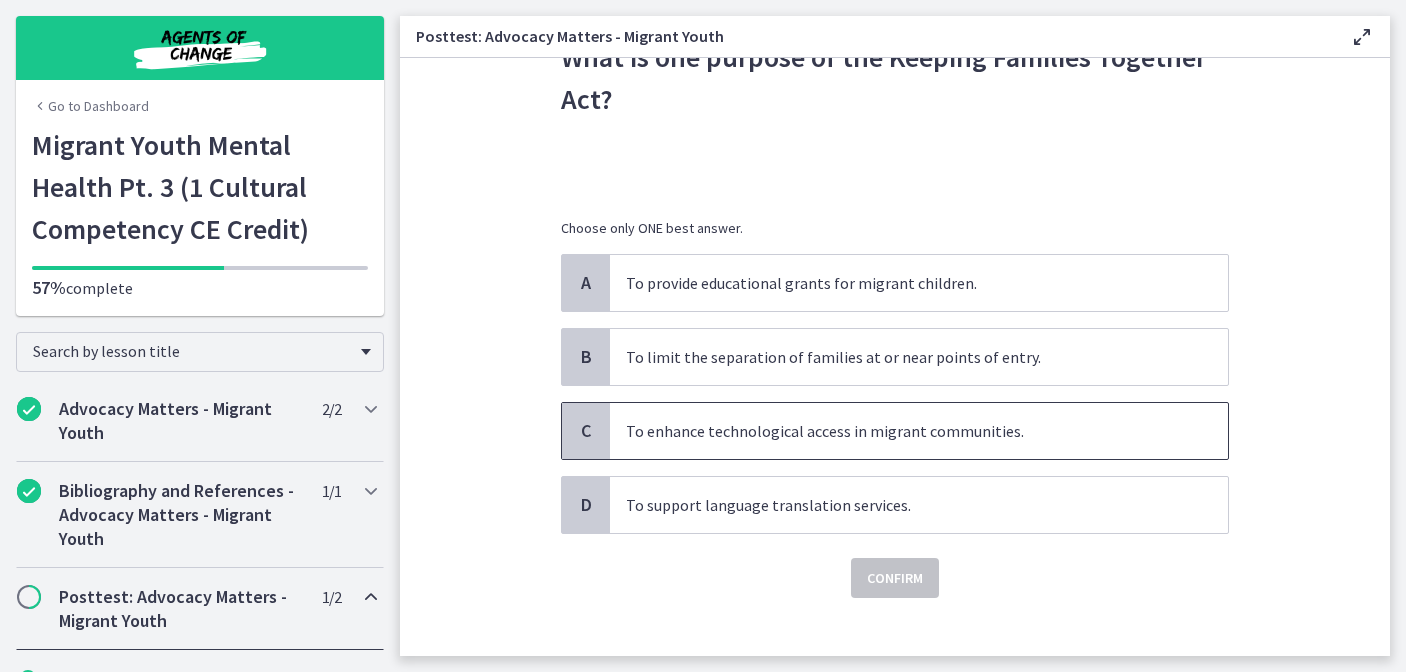 scroll, scrollTop: 119, scrollLeft: 0, axis: vertical 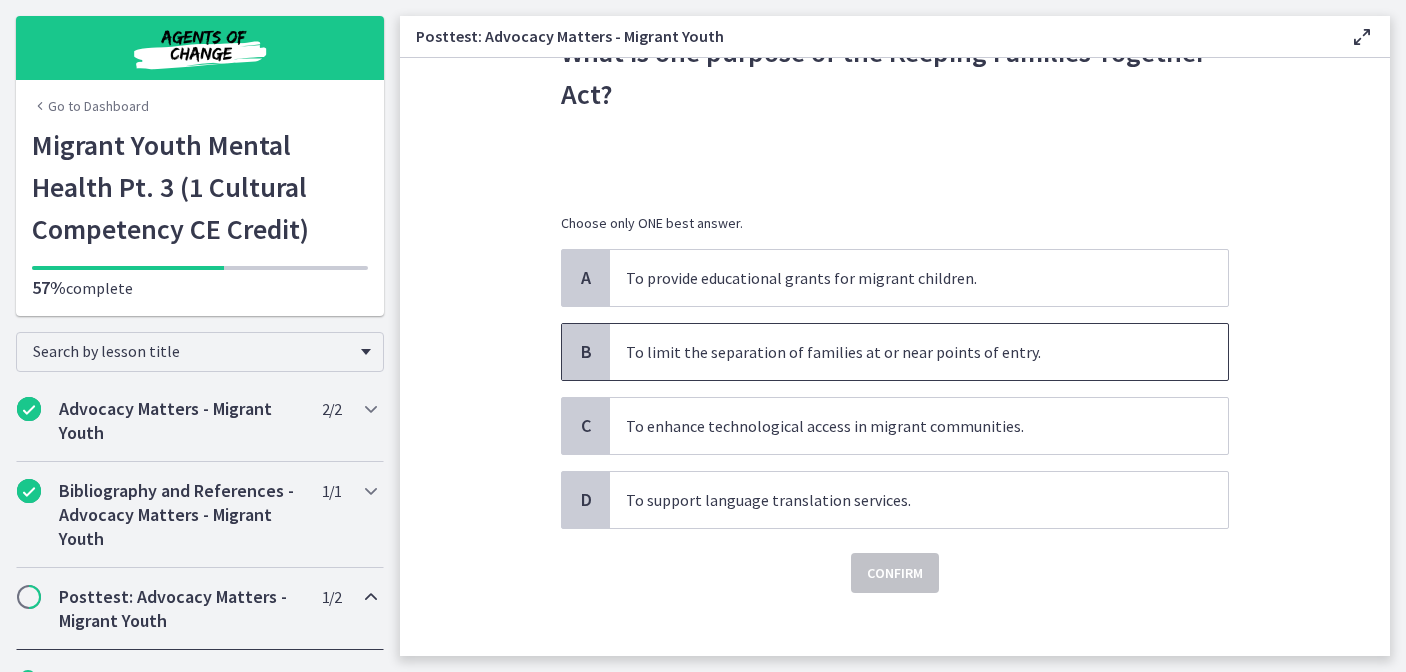 click on "To limit the separation of families at or near points of entry." at bounding box center (919, 352) 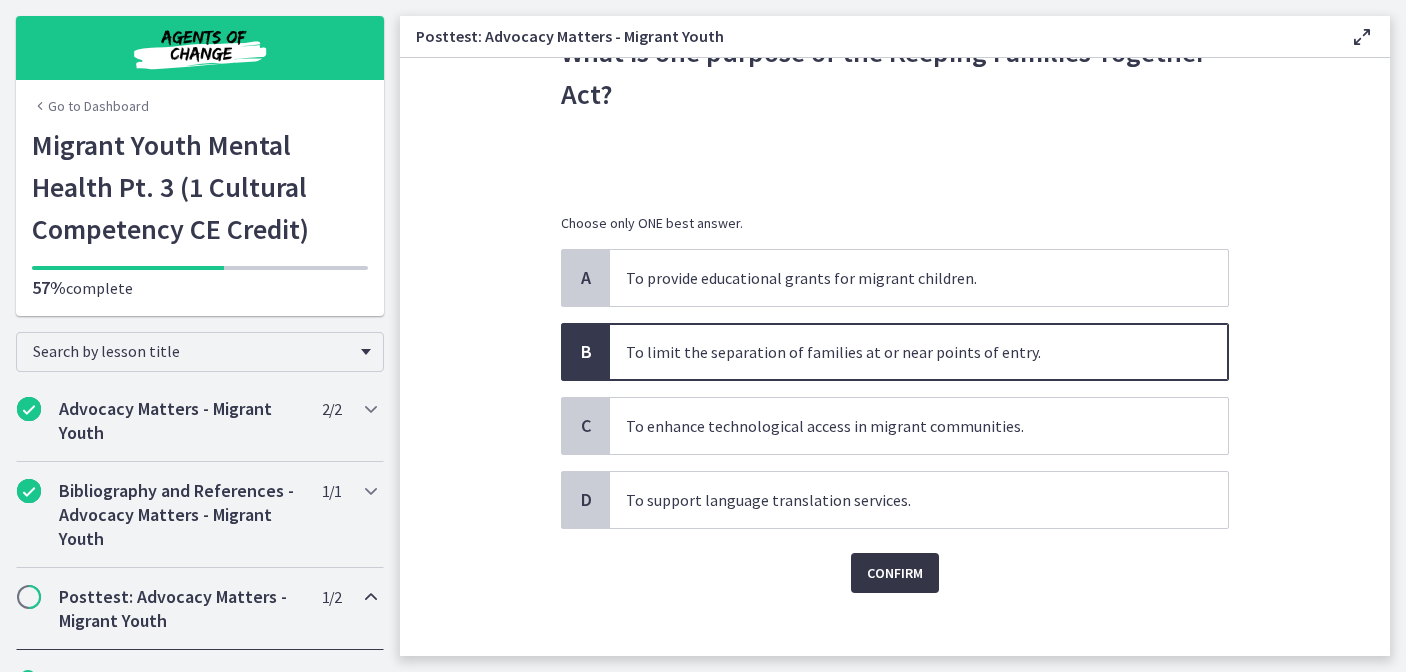 click on "Confirm" at bounding box center [895, 573] 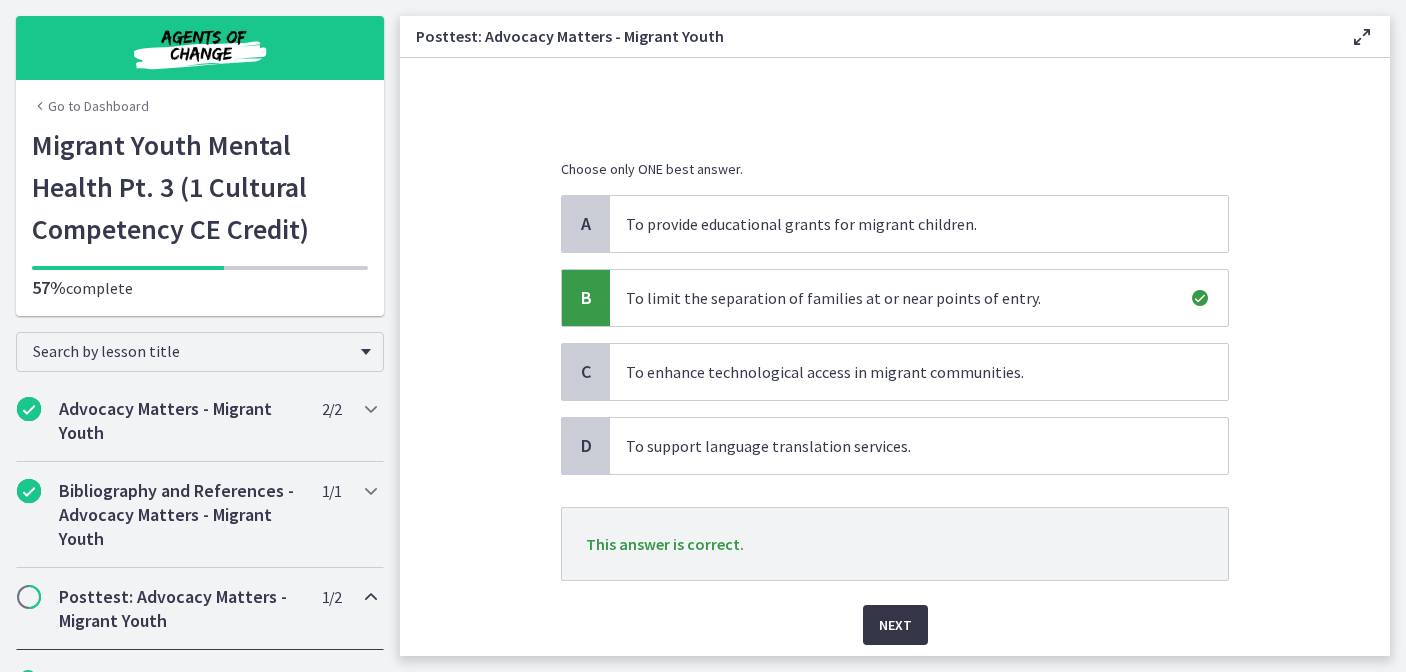 scroll, scrollTop: 242, scrollLeft: 0, axis: vertical 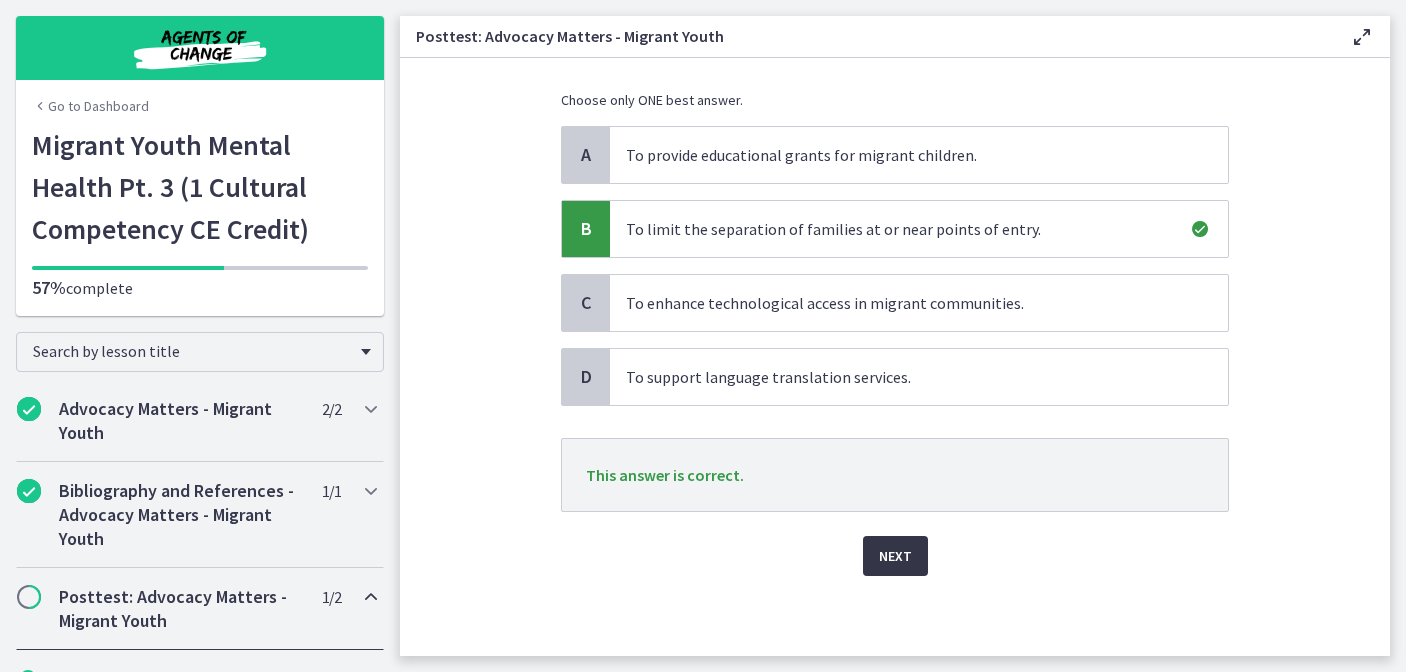 click on "Next" at bounding box center (895, 556) 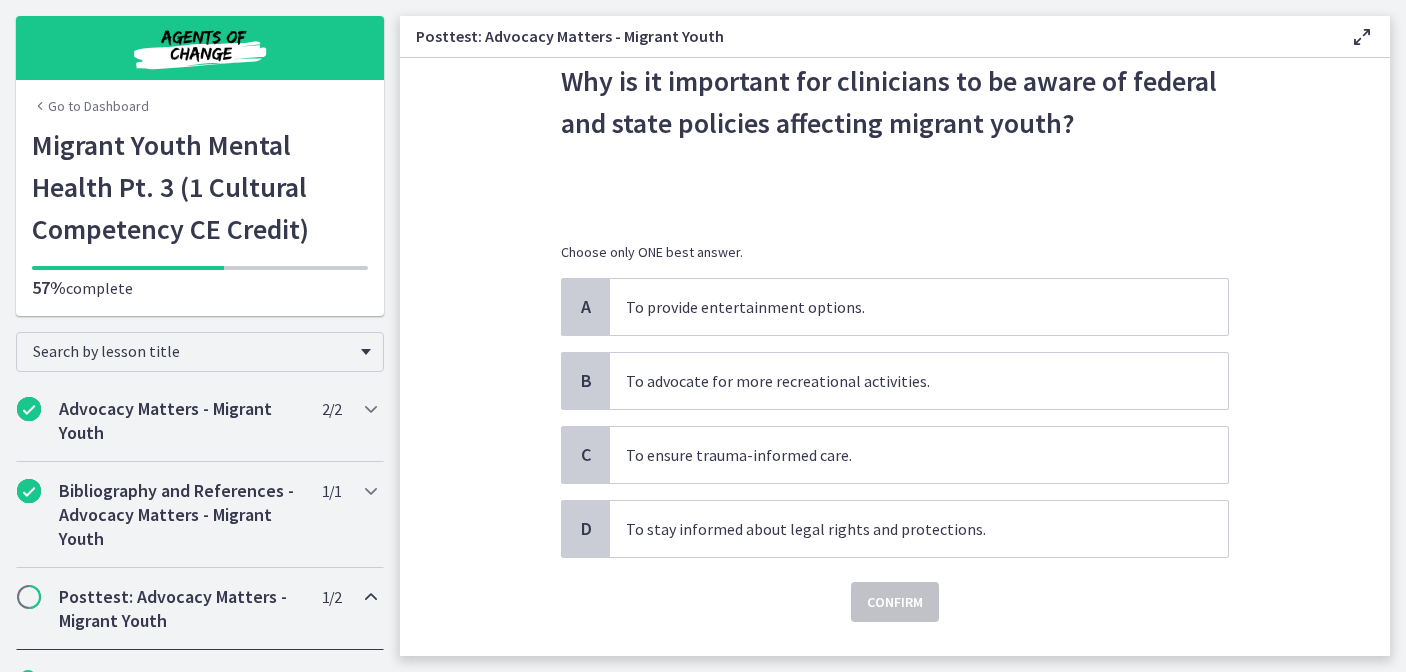 scroll, scrollTop: 99, scrollLeft: 0, axis: vertical 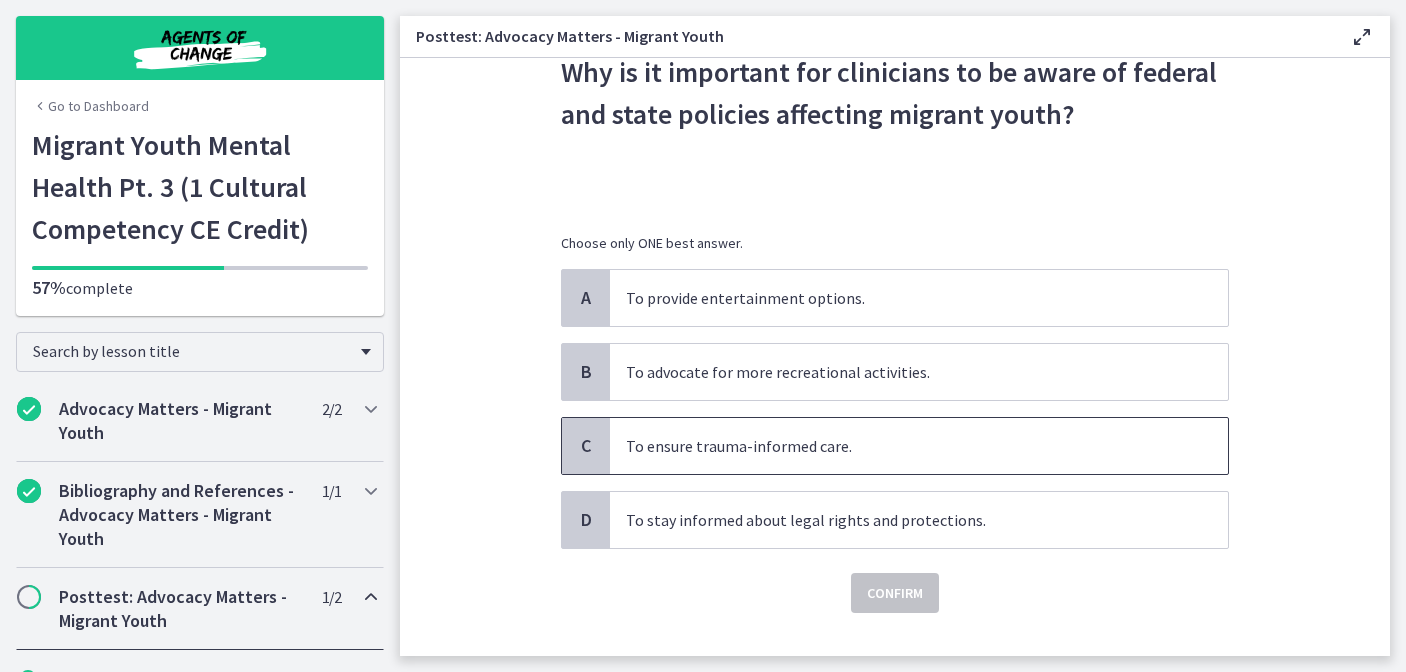 click on "To ensure trauma-informed care." at bounding box center (899, 446) 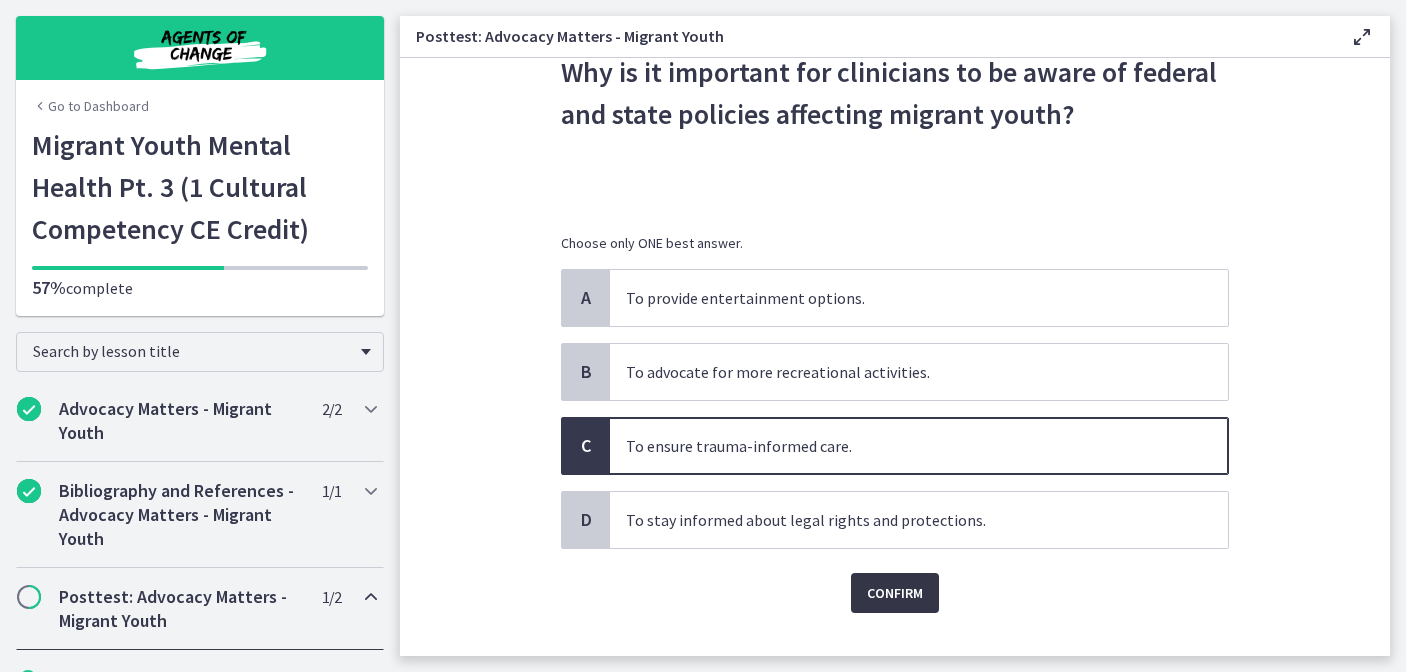 click on "Confirm" at bounding box center (895, 593) 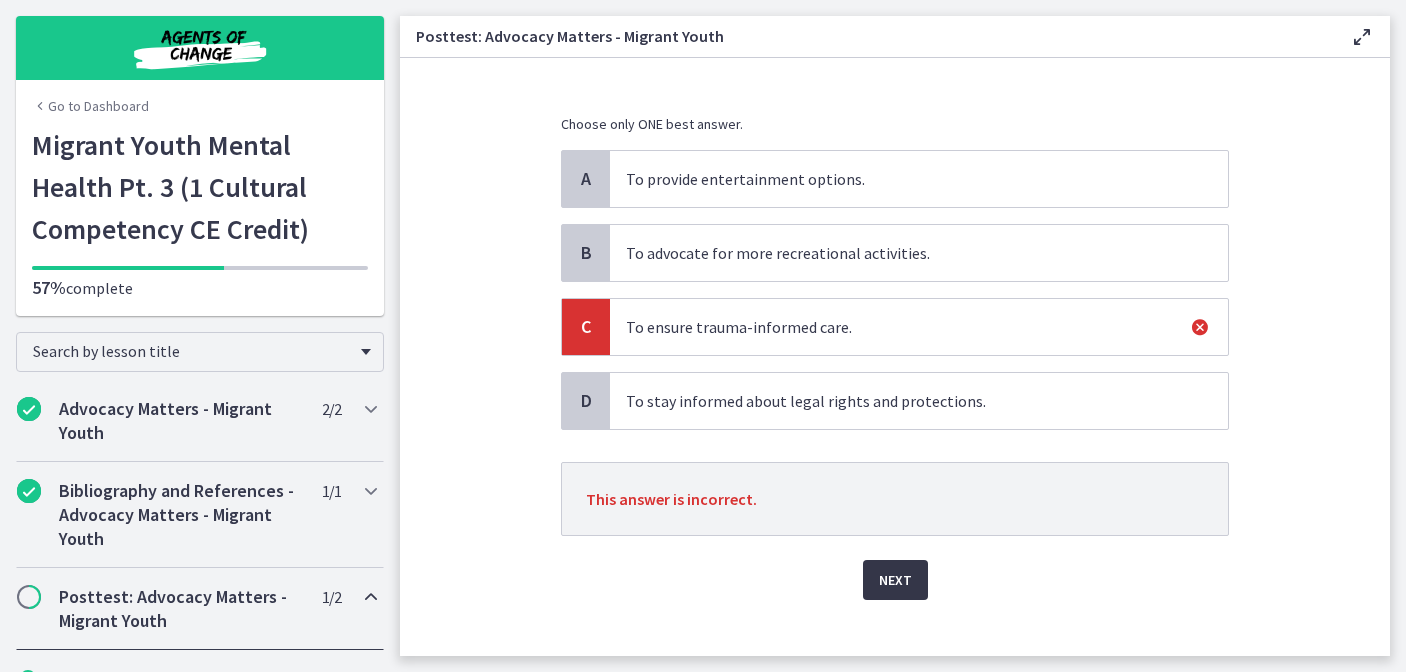scroll, scrollTop: 242, scrollLeft: 0, axis: vertical 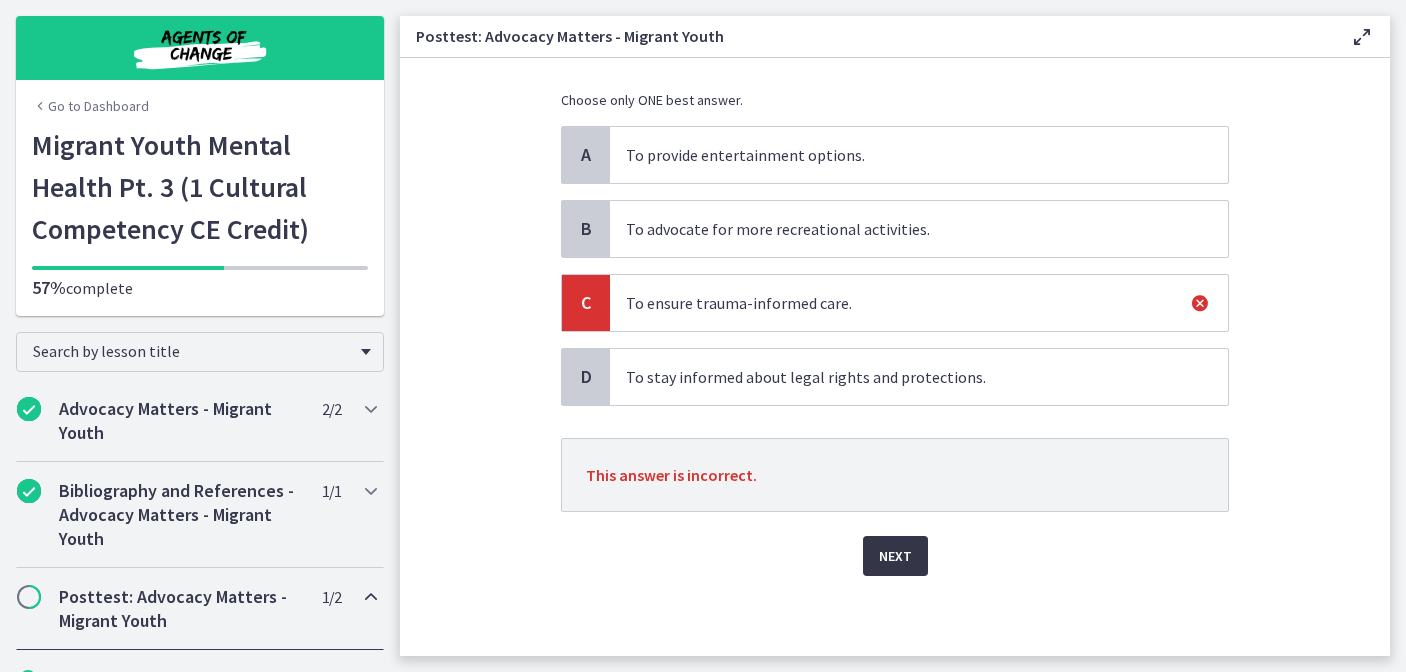 click on "Next" at bounding box center (895, 556) 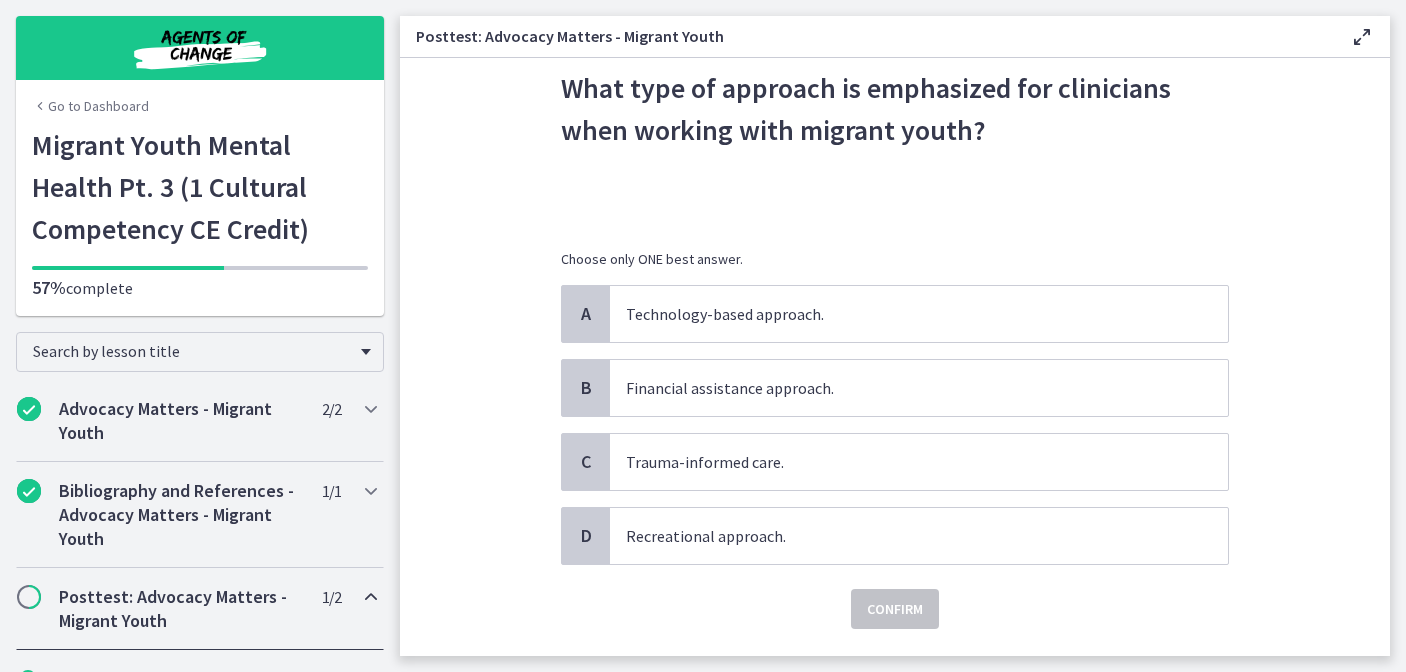 scroll, scrollTop: 90, scrollLeft: 0, axis: vertical 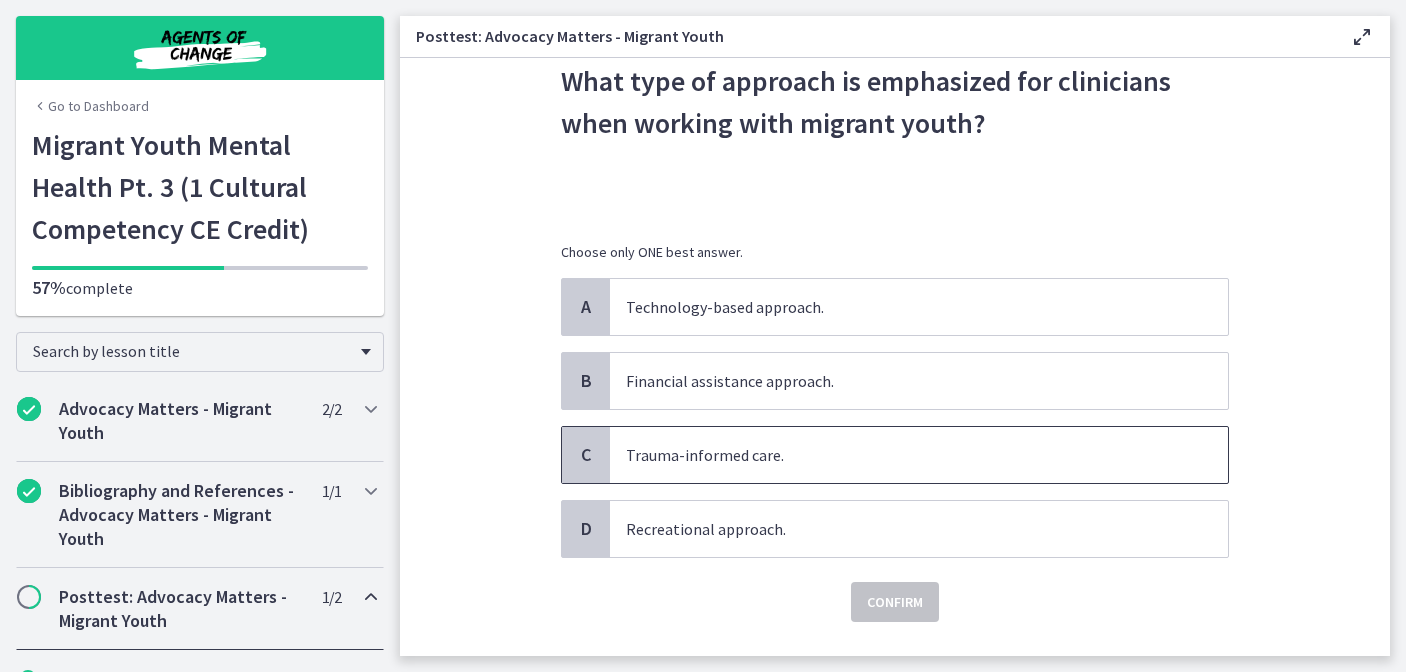 click on "Trauma-informed care." at bounding box center (899, 455) 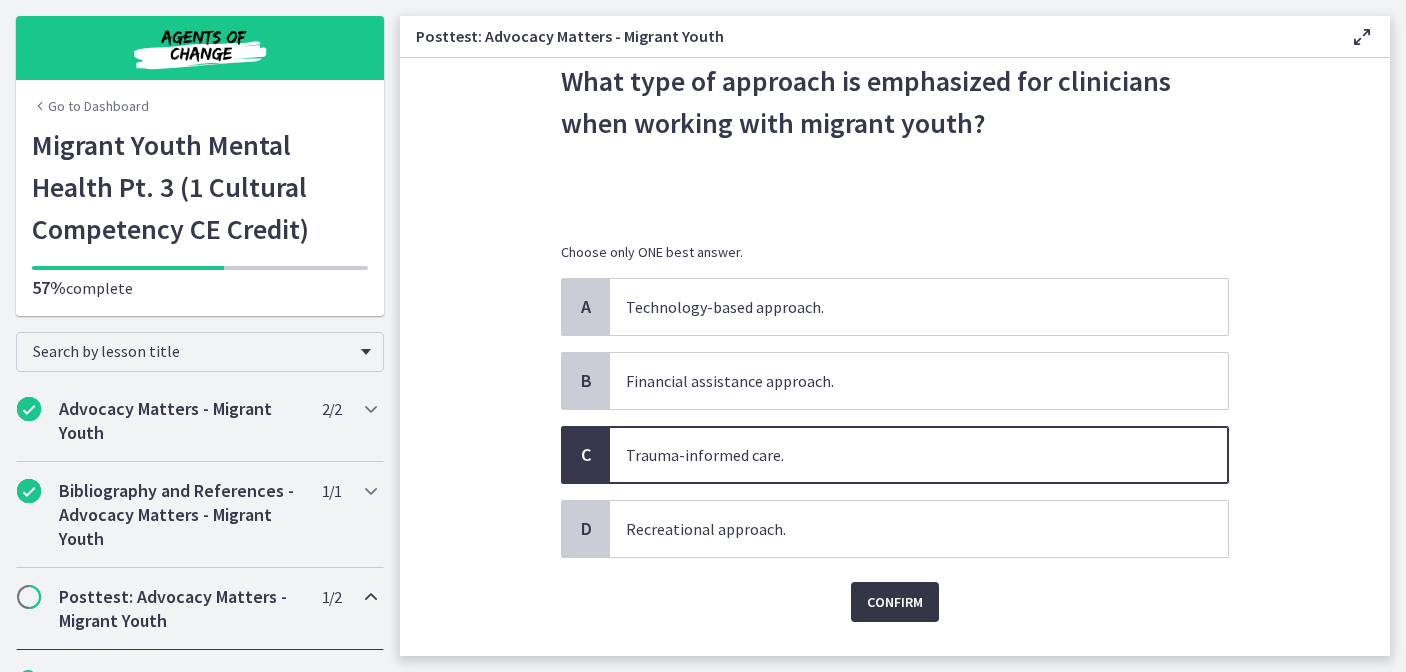click on "Confirm" at bounding box center (895, 602) 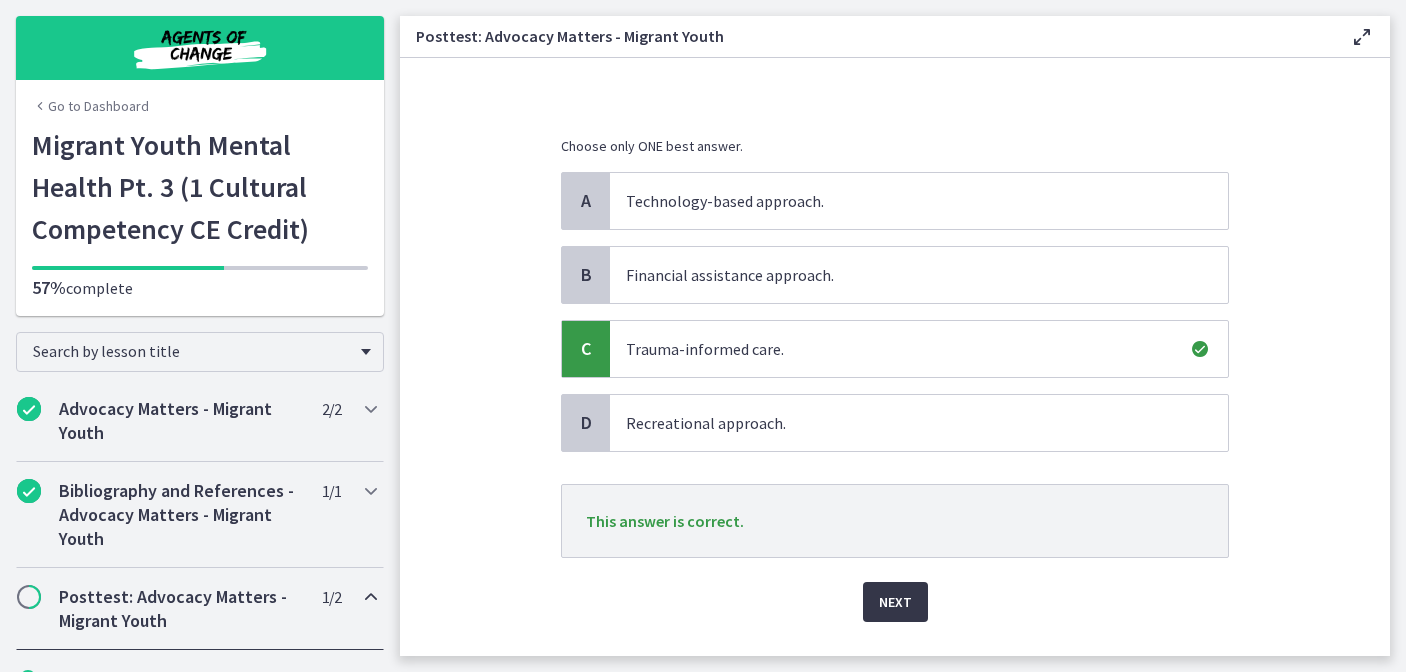 scroll, scrollTop: 199, scrollLeft: 0, axis: vertical 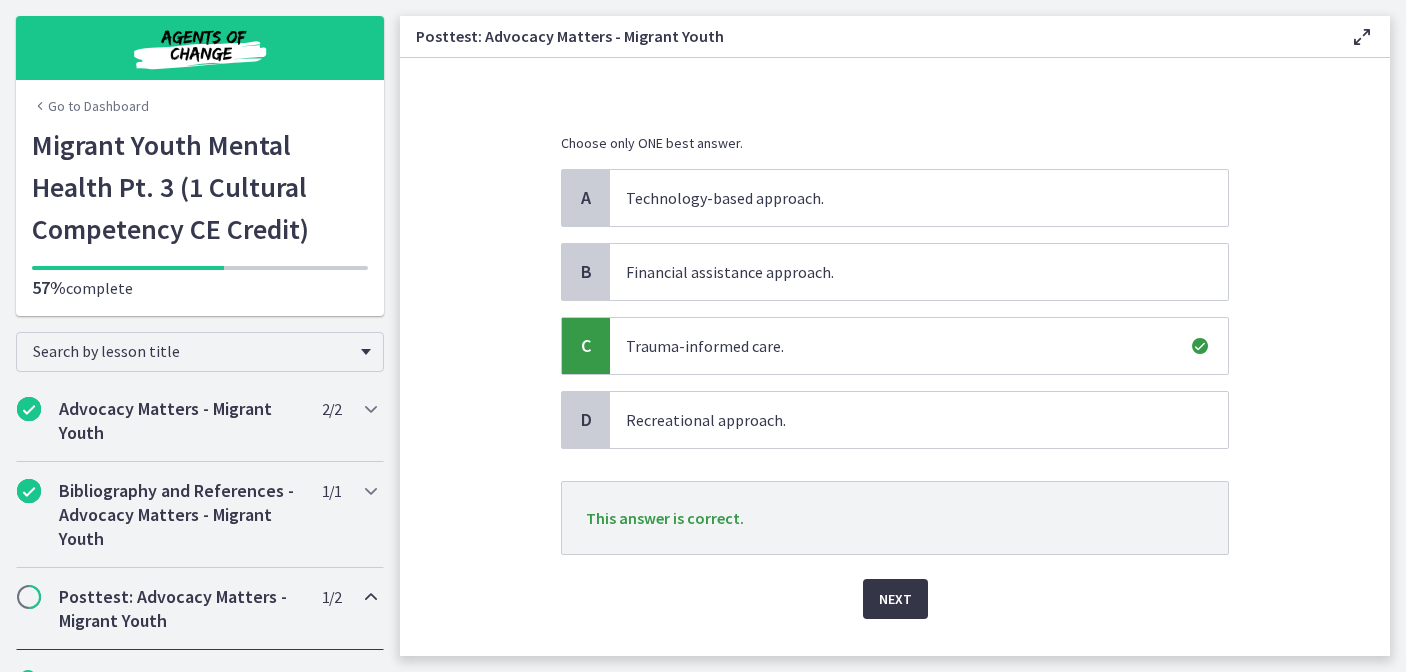 click on "Next" at bounding box center (895, 599) 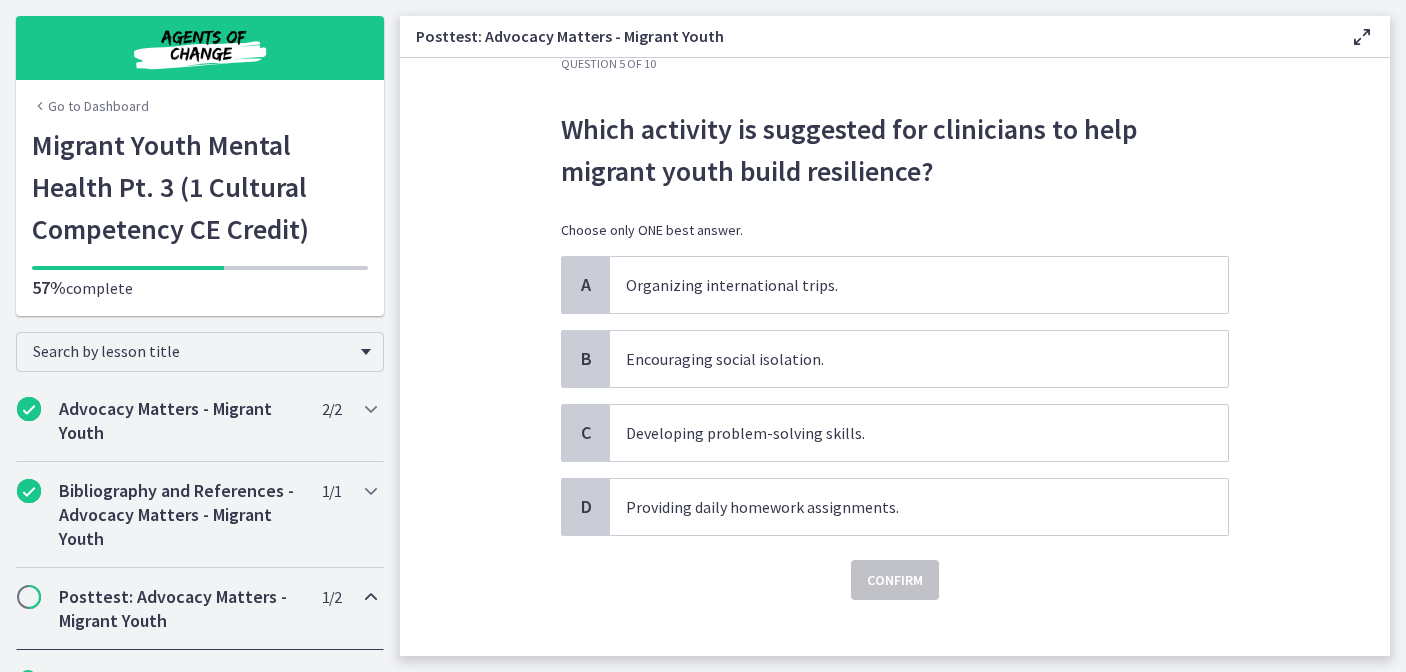 scroll, scrollTop: 47, scrollLeft: 0, axis: vertical 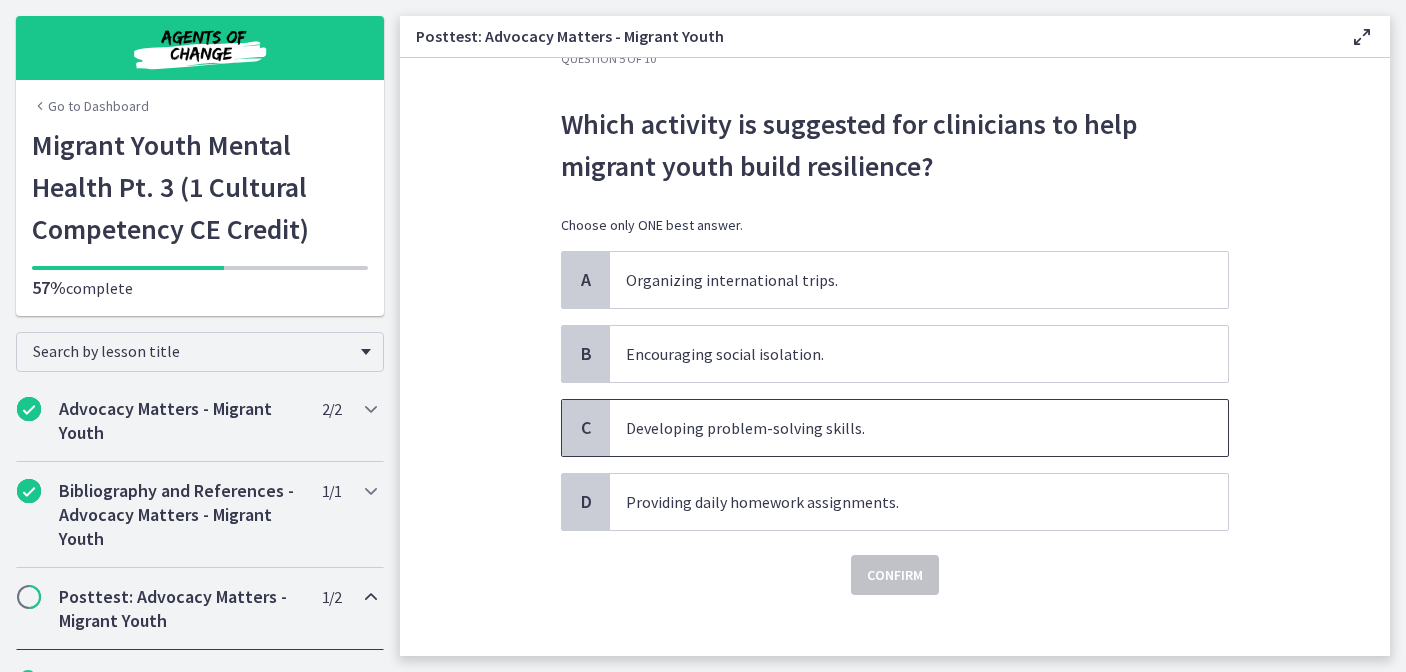 click on "Developing problem-solving skills." at bounding box center [899, 428] 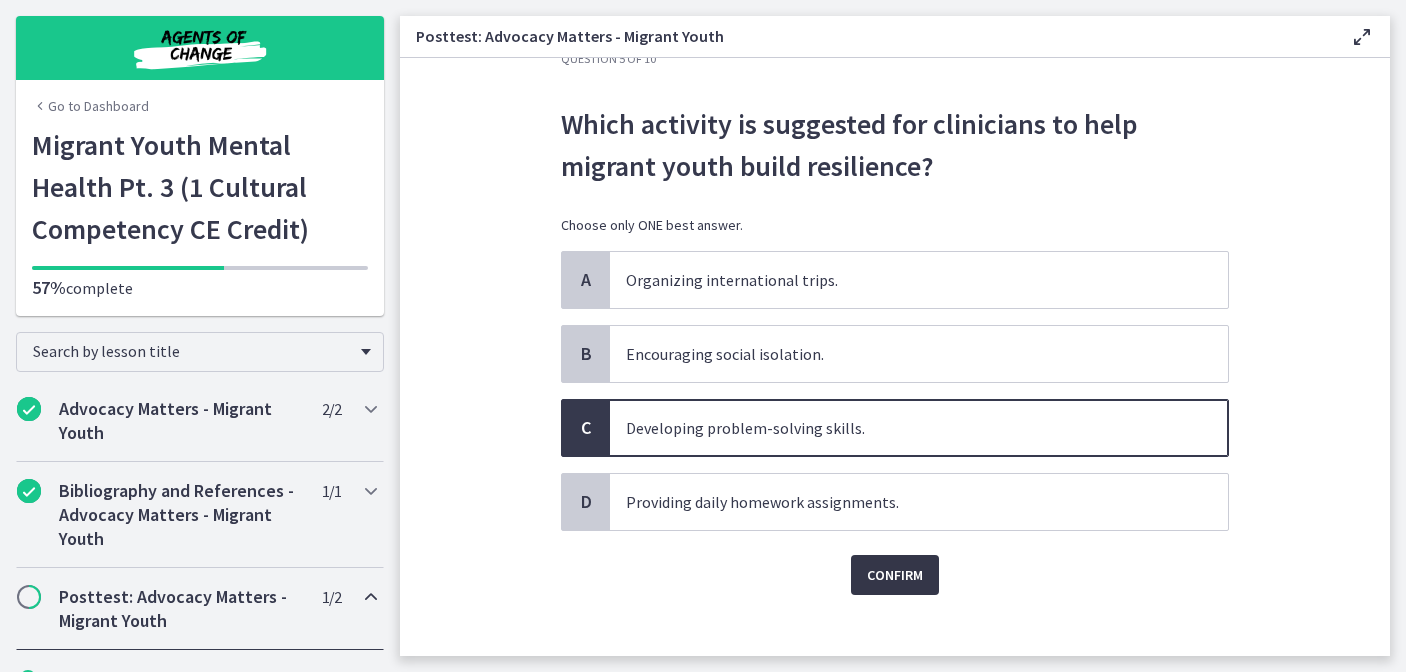 click on "Confirm" at bounding box center [895, 575] 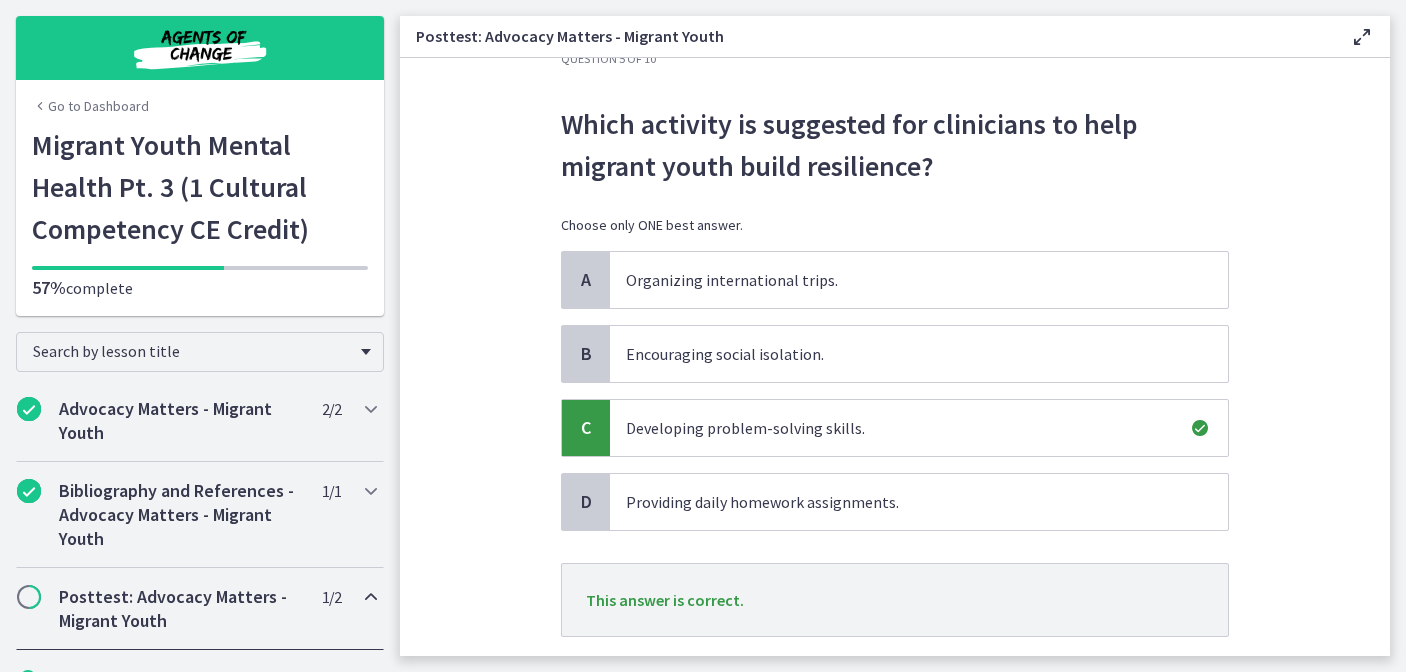 scroll, scrollTop: 148, scrollLeft: 0, axis: vertical 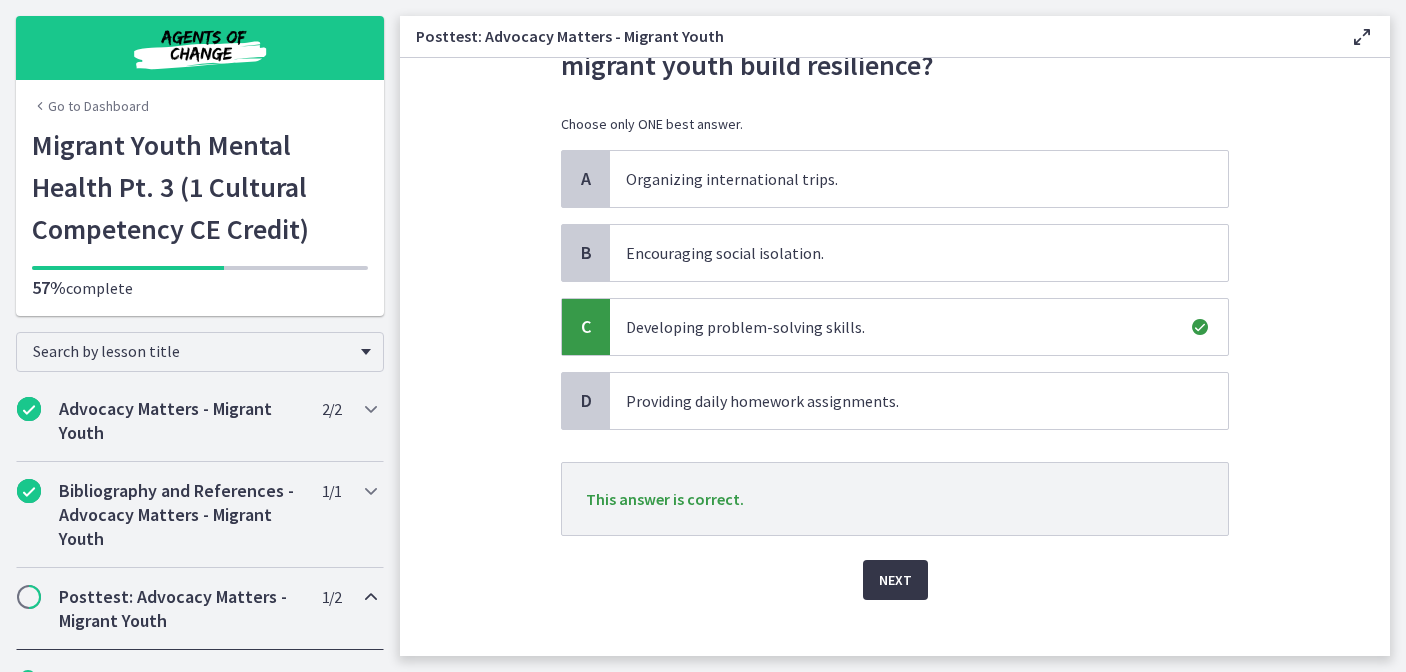 click on "Next" at bounding box center (895, 580) 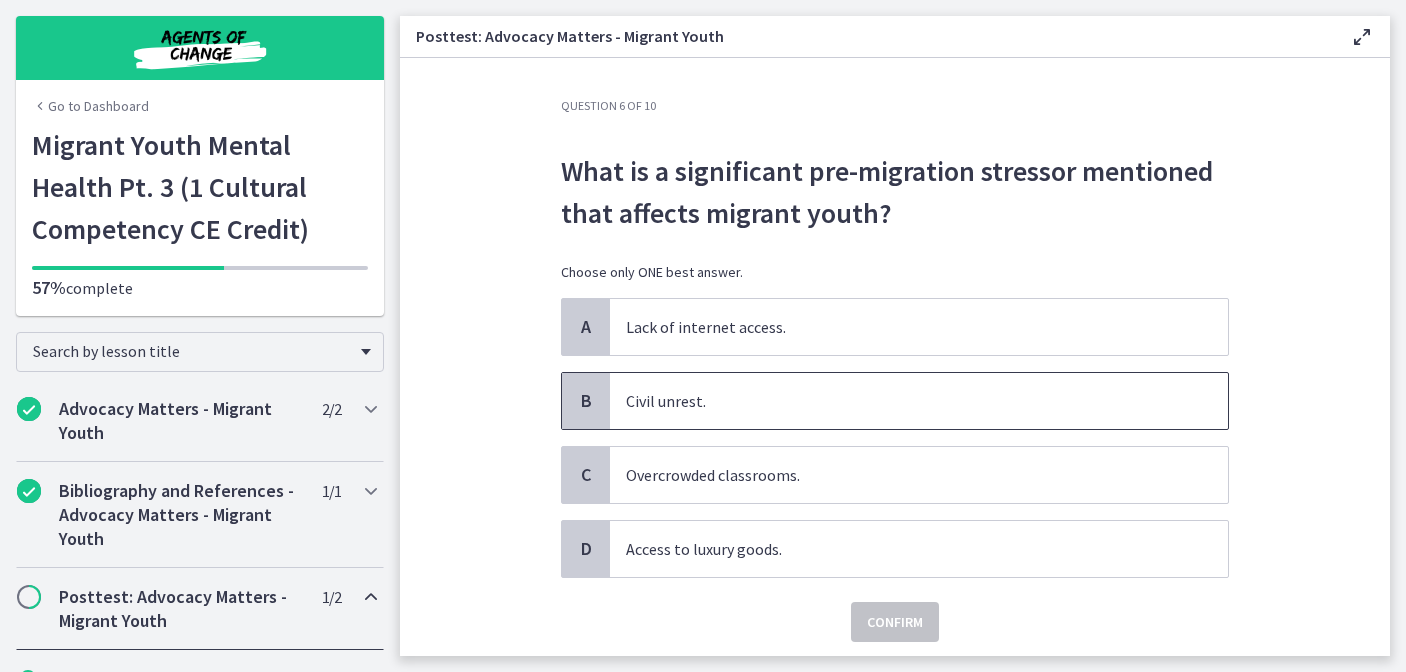 click on "Civil unrest." at bounding box center [919, 401] 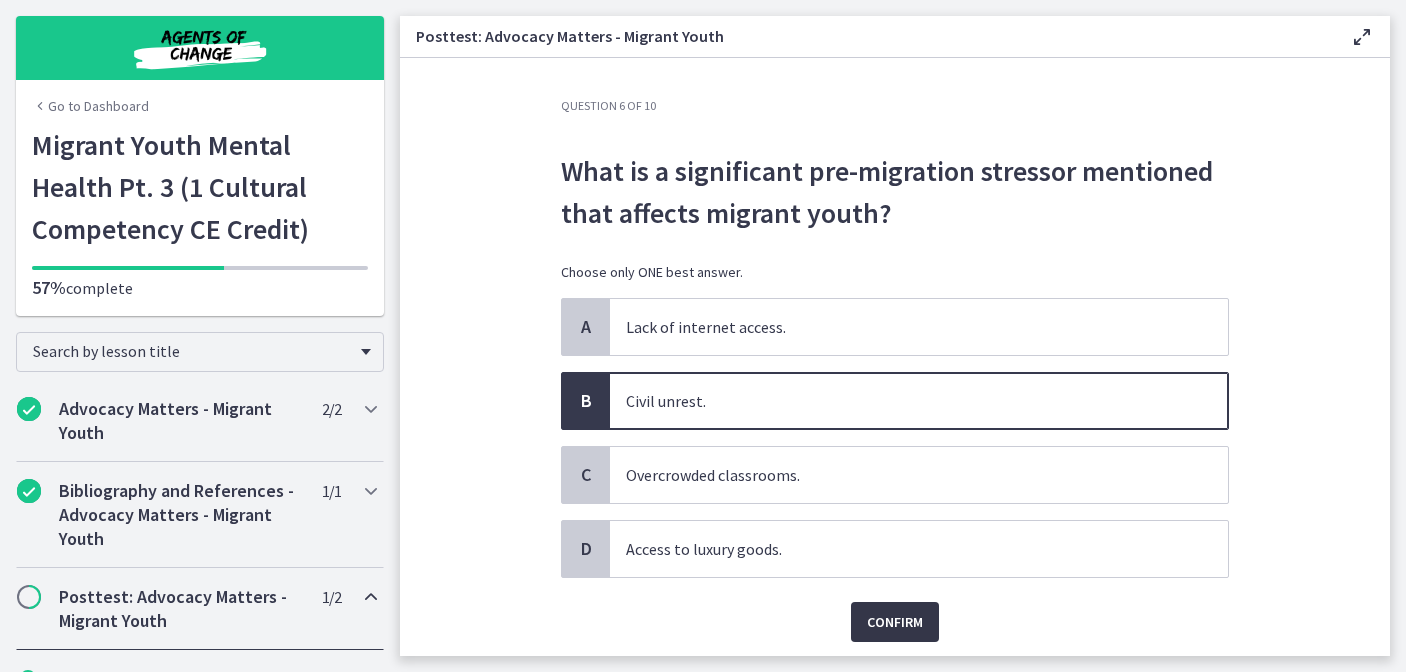 click on "Confirm" at bounding box center [895, 622] 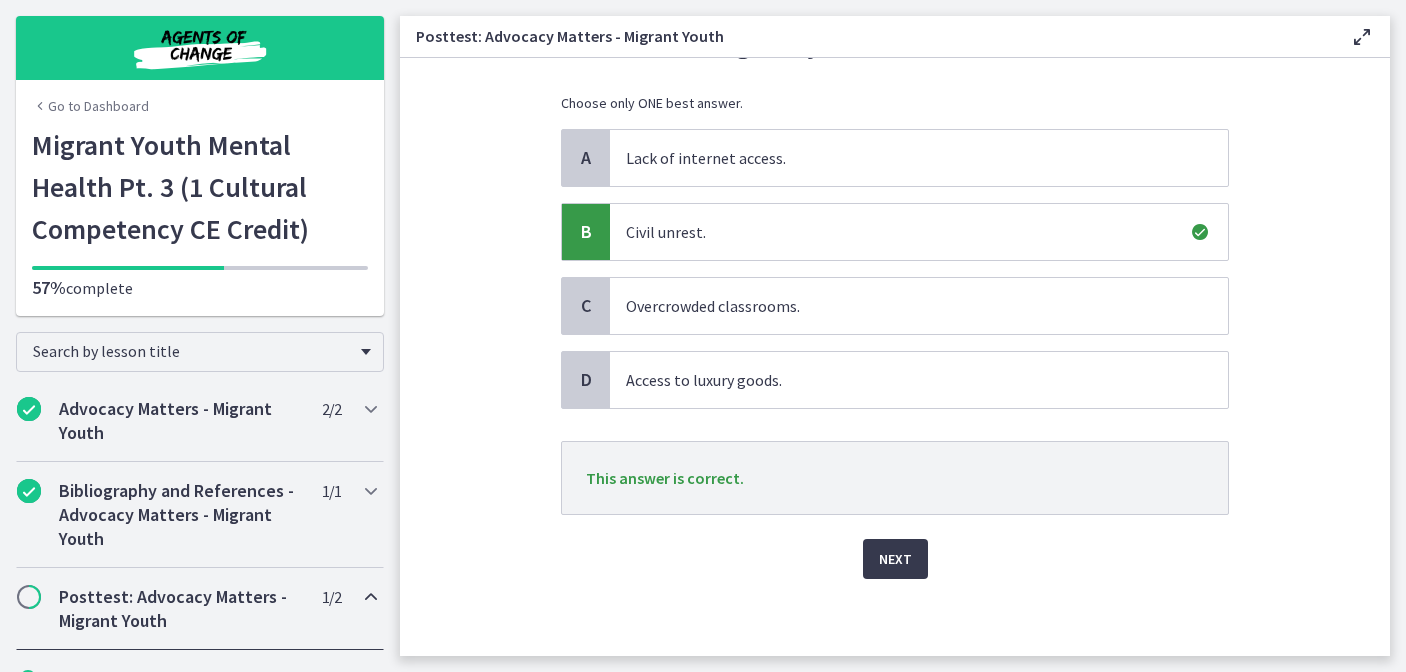 scroll, scrollTop: 172, scrollLeft: 0, axis: vertical 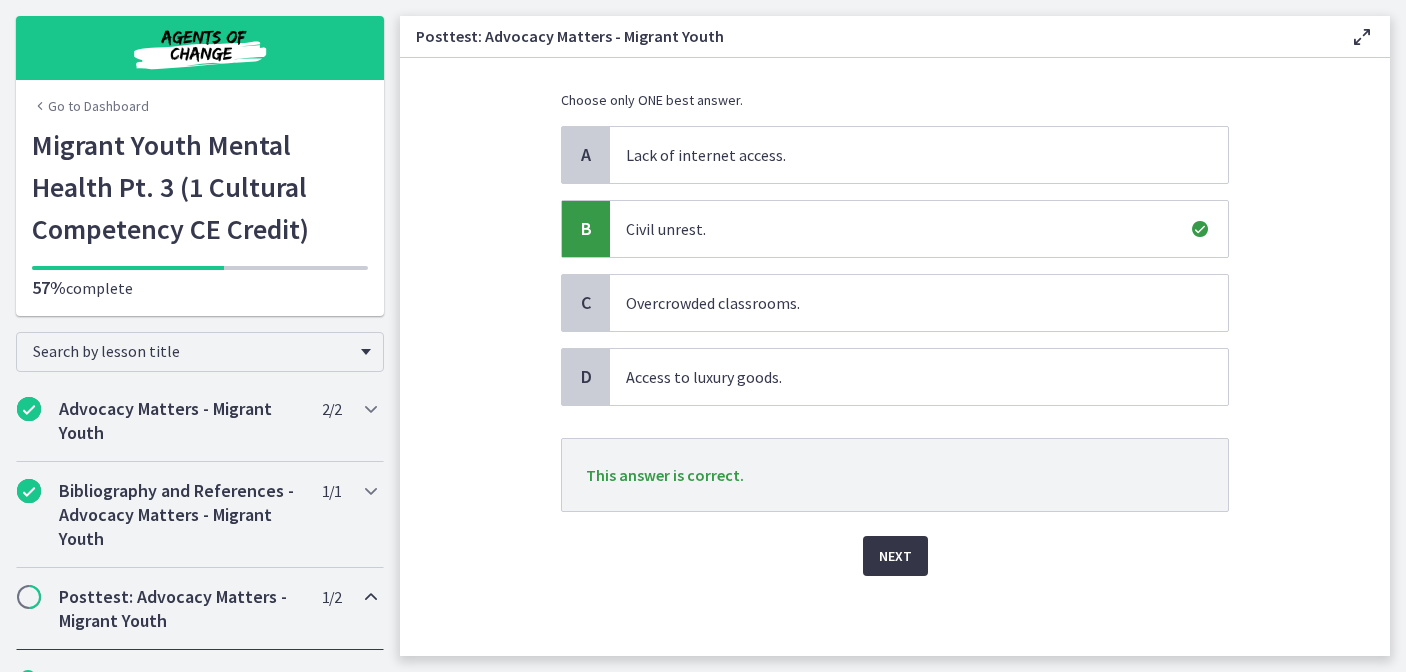 click on "Next" at bounding box center [895, 556] 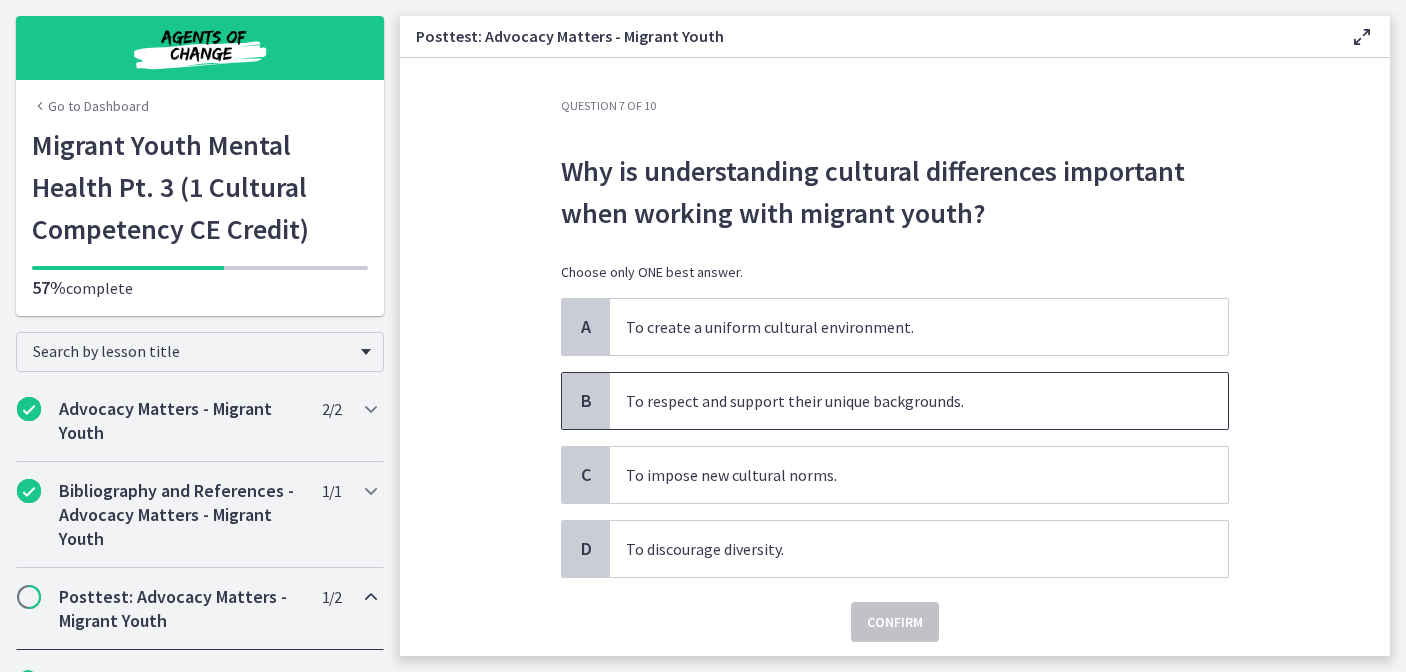 click on "To respect and support their unique backgrounds." at bounding box center [919, 401] 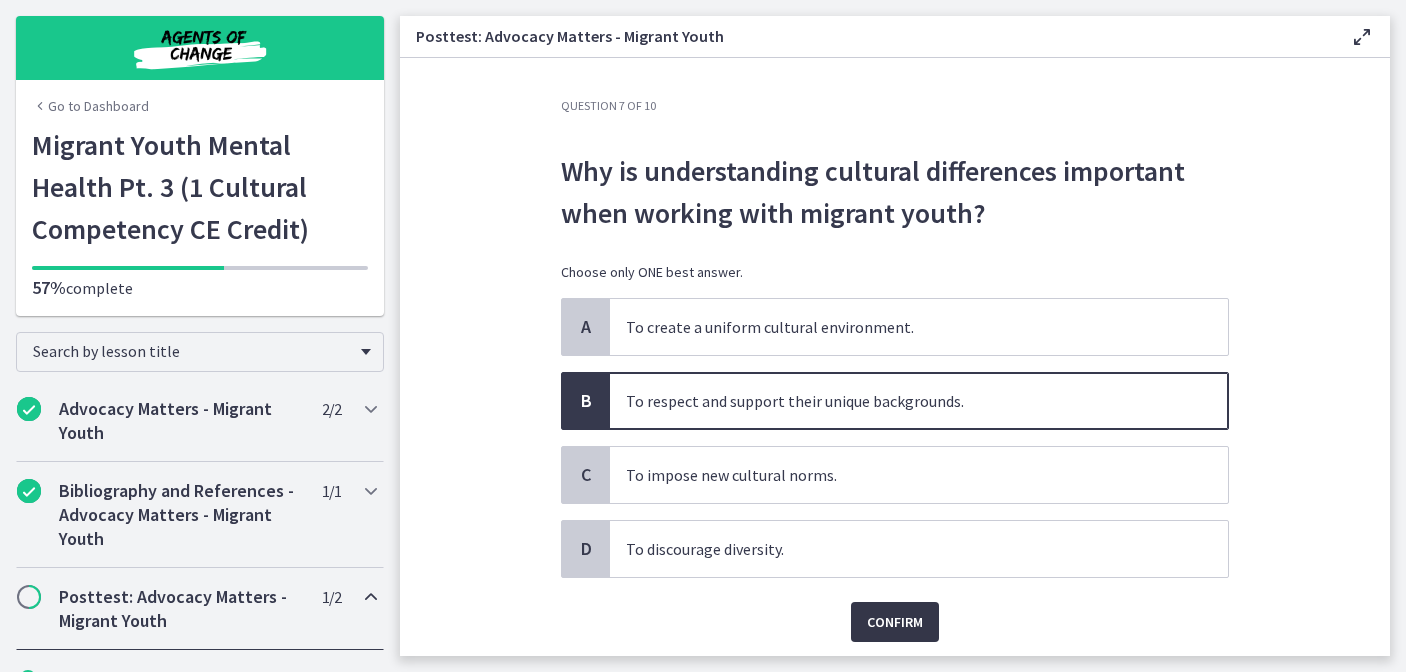 click on "Confirm" at bounding box center (895, 622) 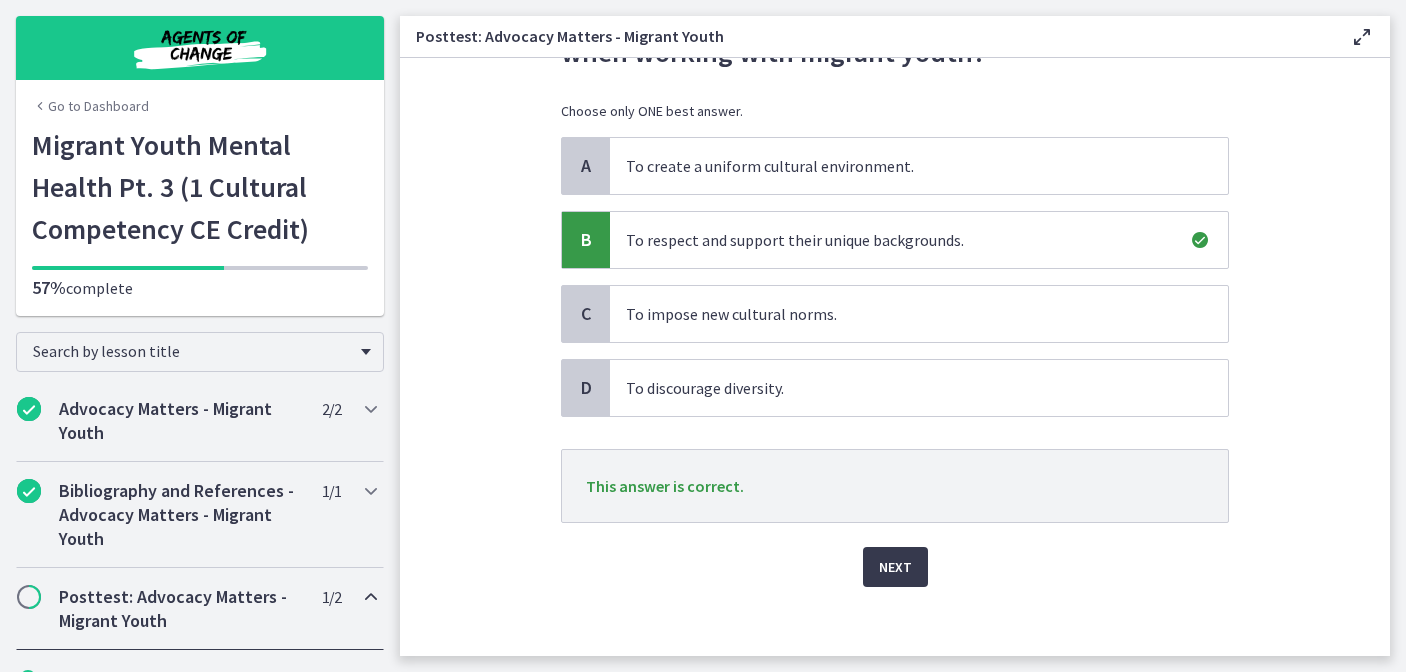scroll, scrollTop: 162, scrollLeft: 0, axis: vertical 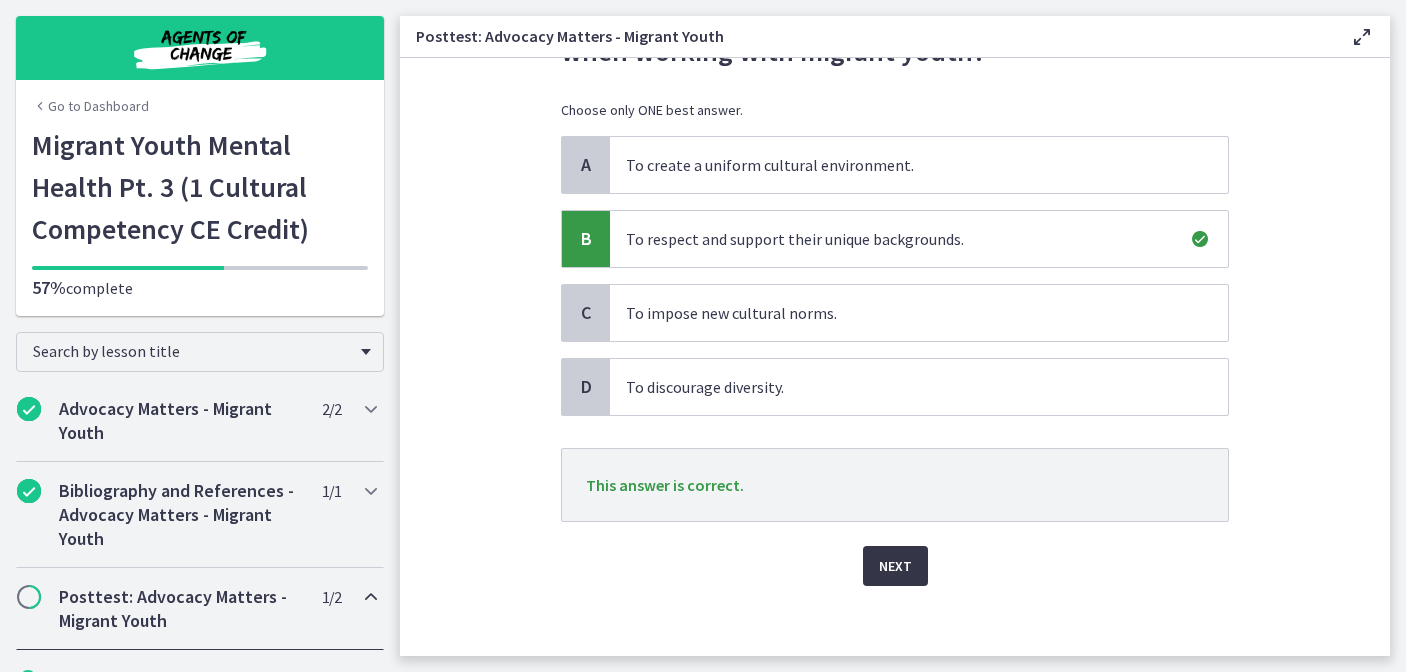 click on "Next" at bounding box center [895, 566] 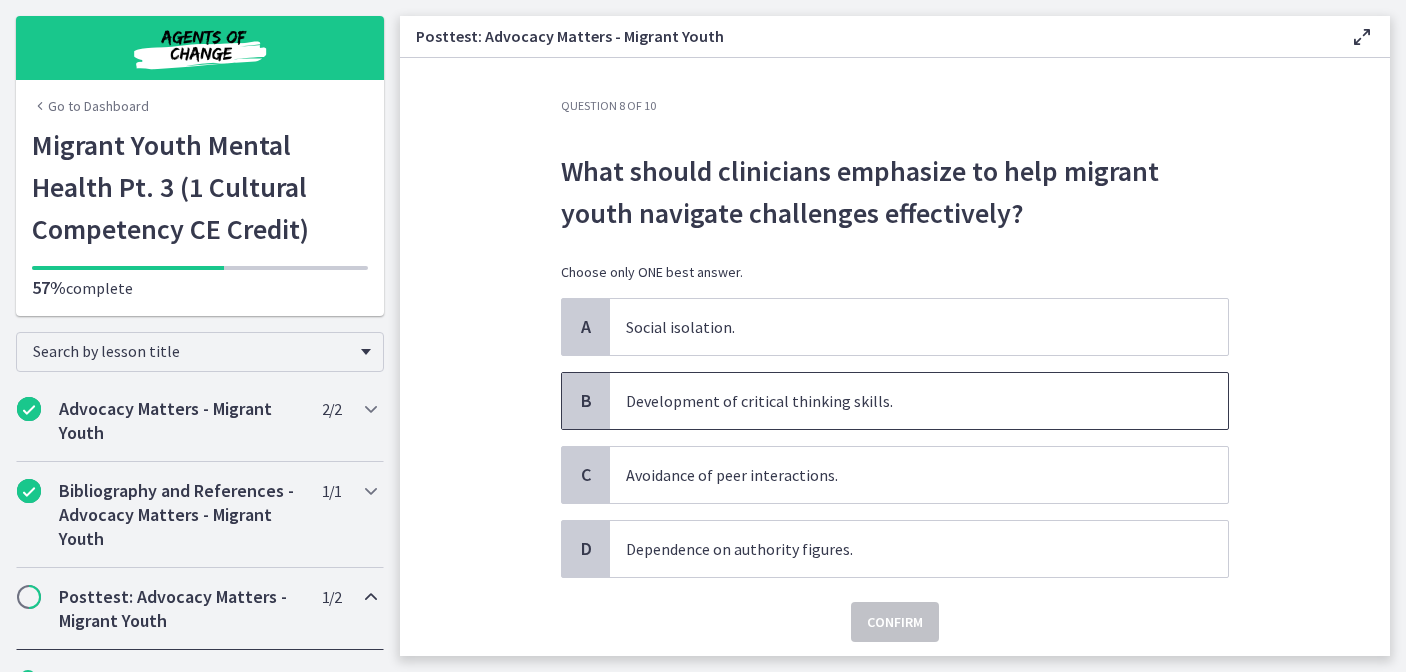 click on "Development of critical thinking skills." at bounding box center (919, 401) 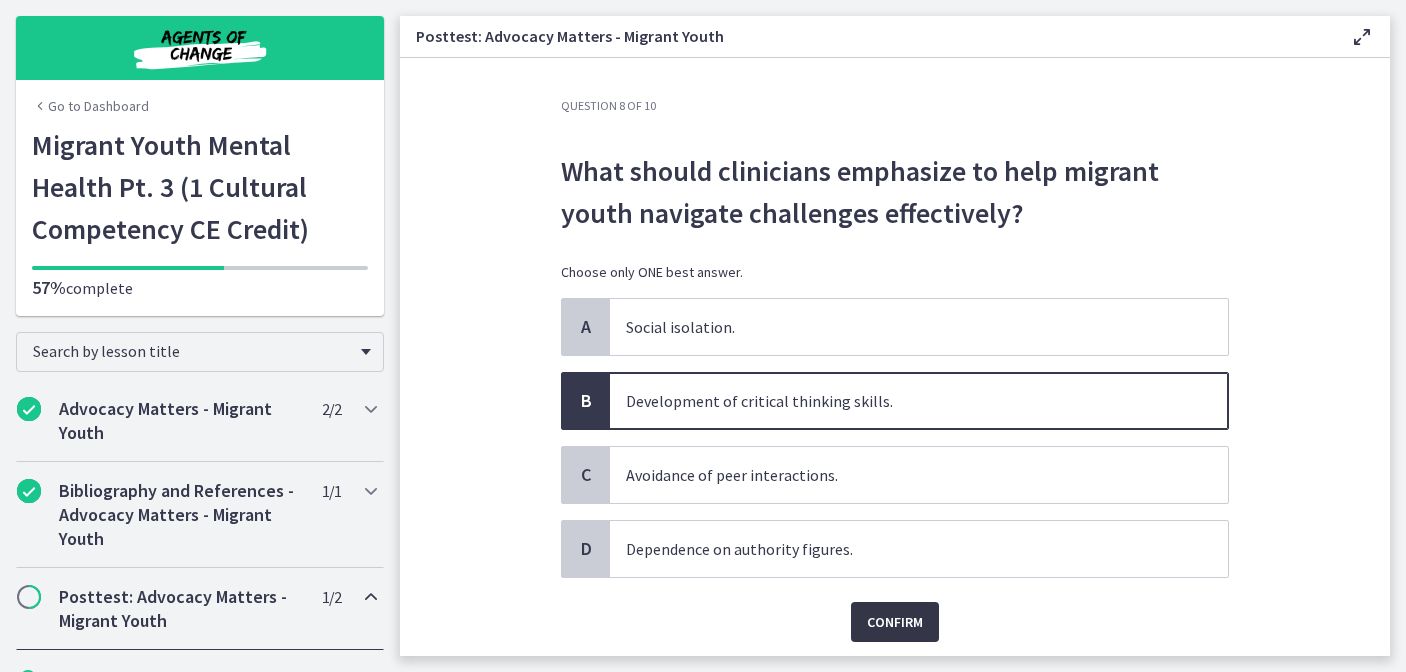 click on "Confirm" at bounding box center [895, 622] 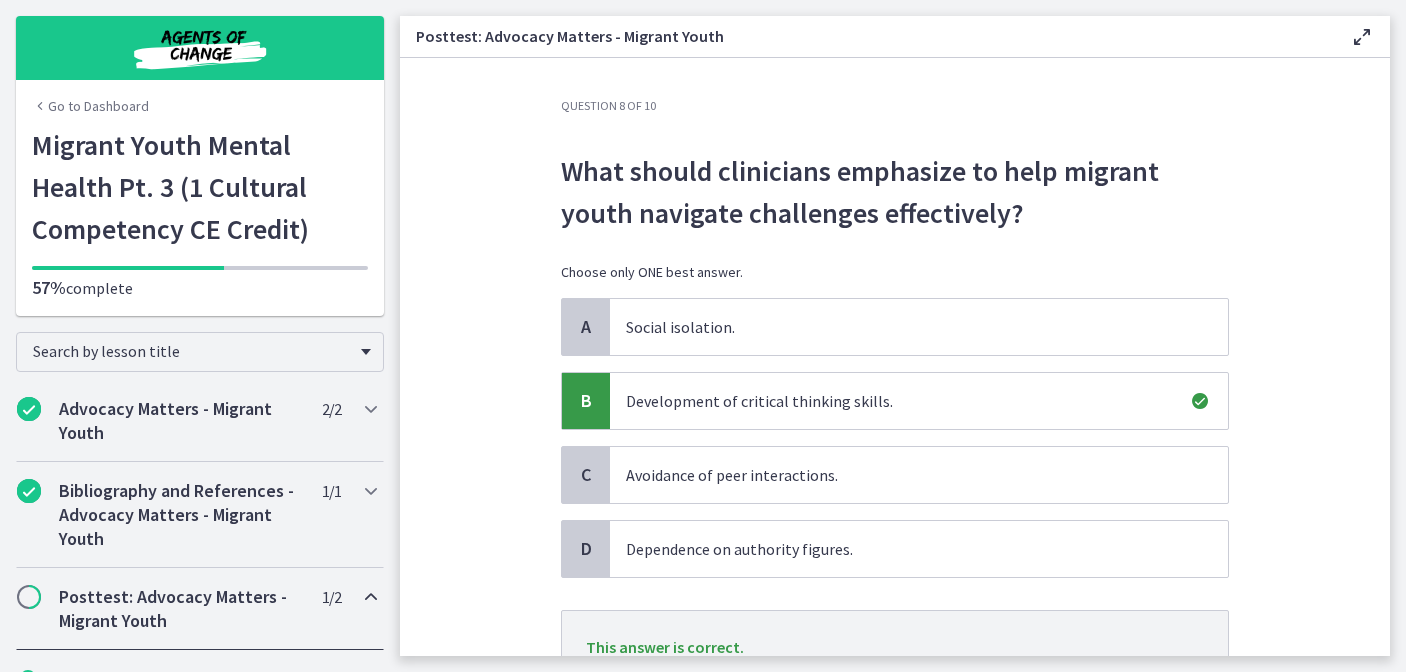 scroll, scrollTop: 118, scrollLeft: 0, axis: vertical 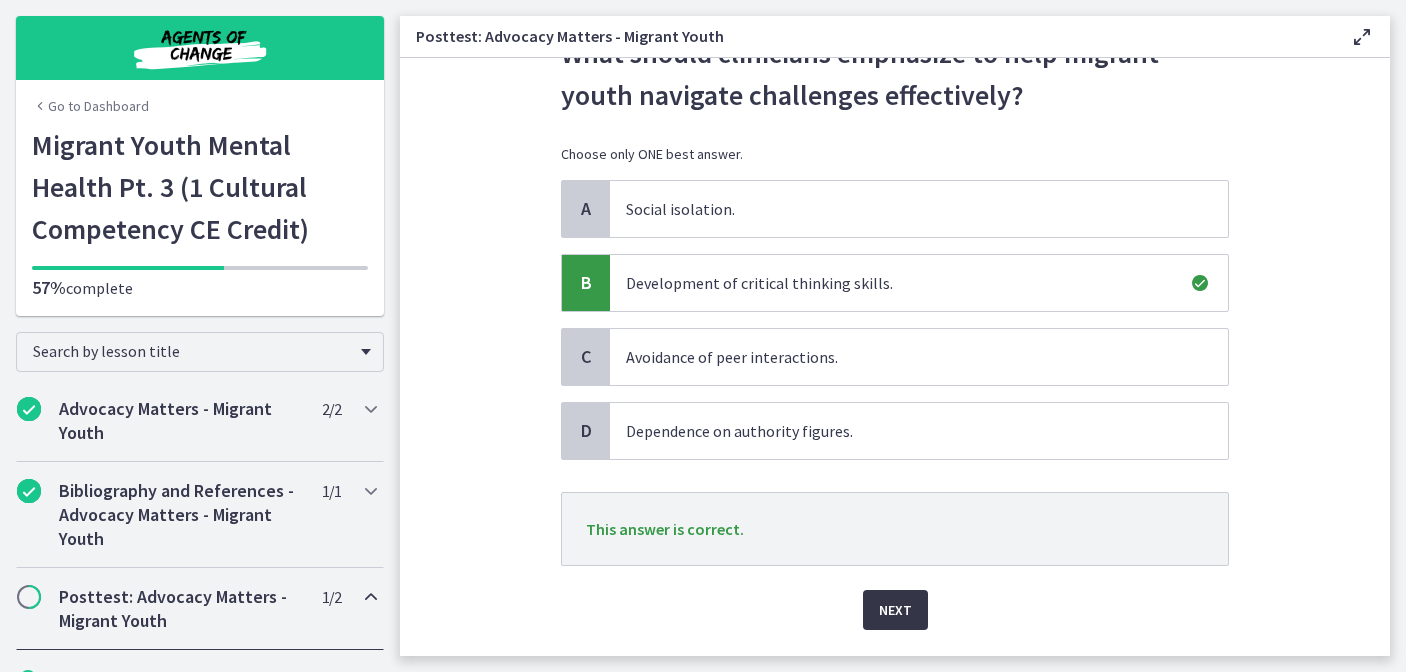click on "Next" at bounding box center (895, 610) 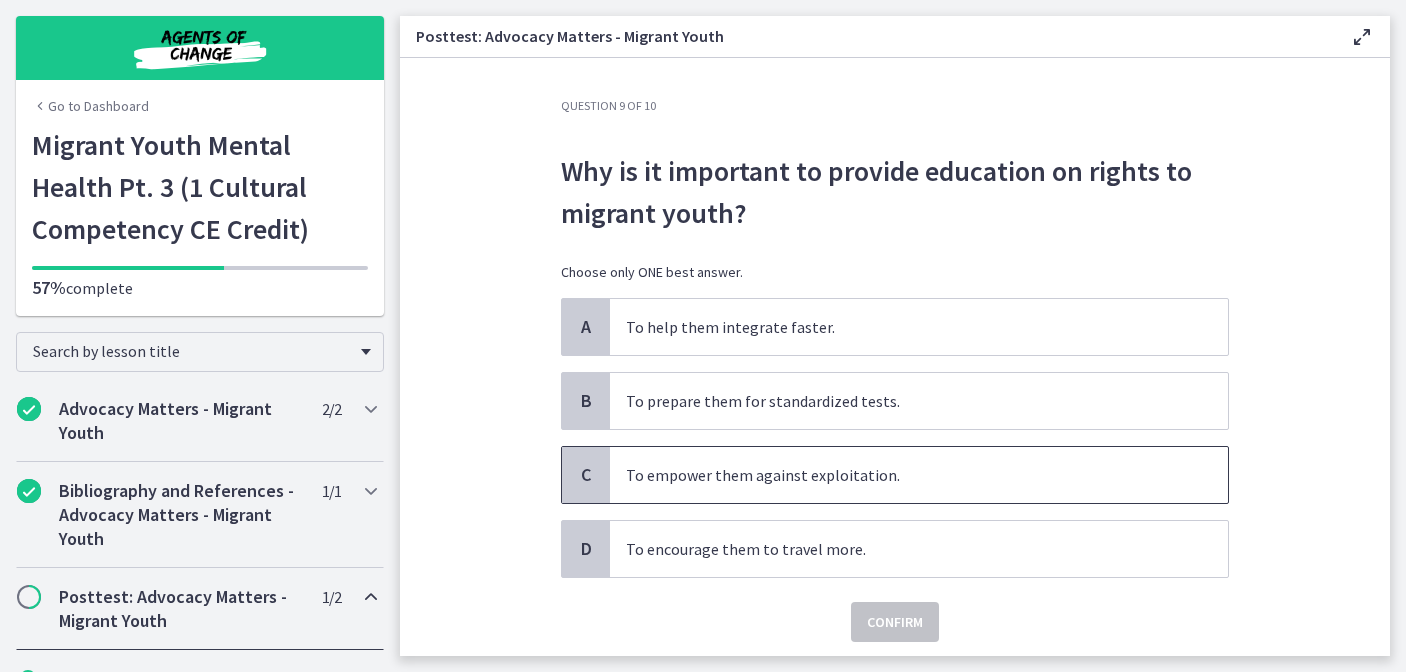 click on "To empower them against exploitation." at bounding box center [919, 475] 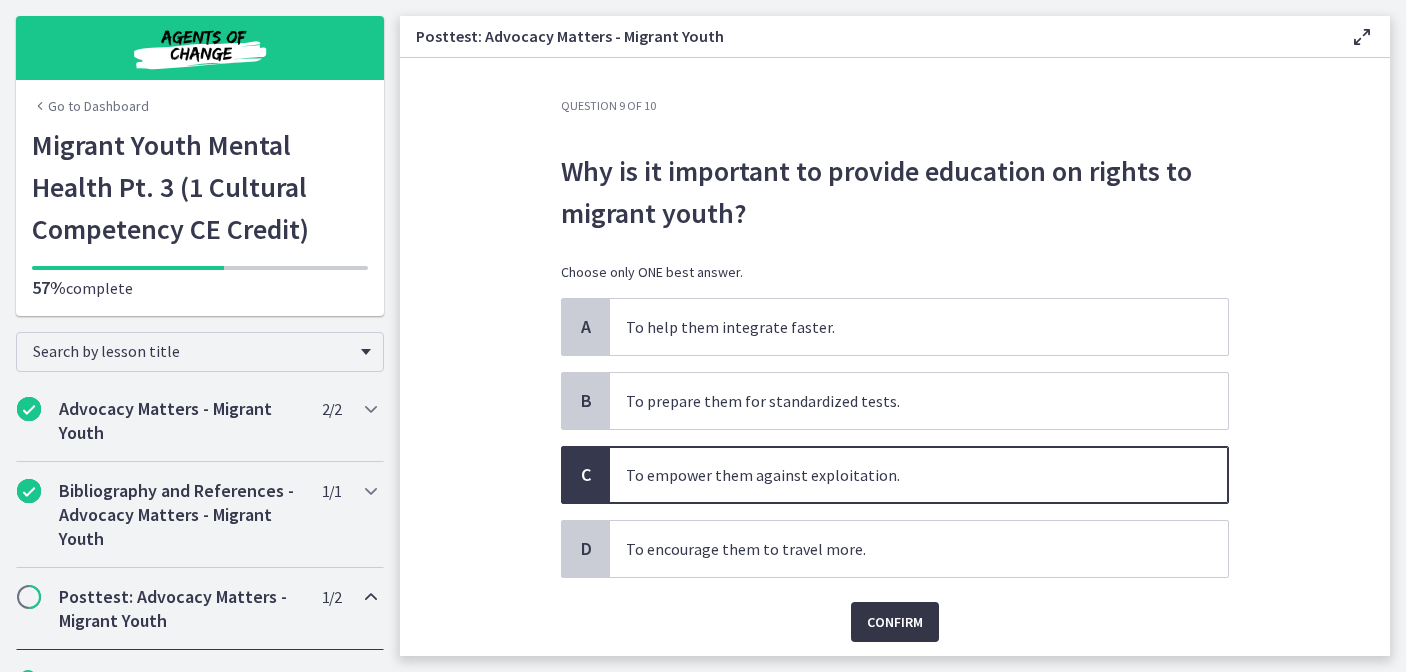 click on "Confirm" at bounding box center (895, 622) 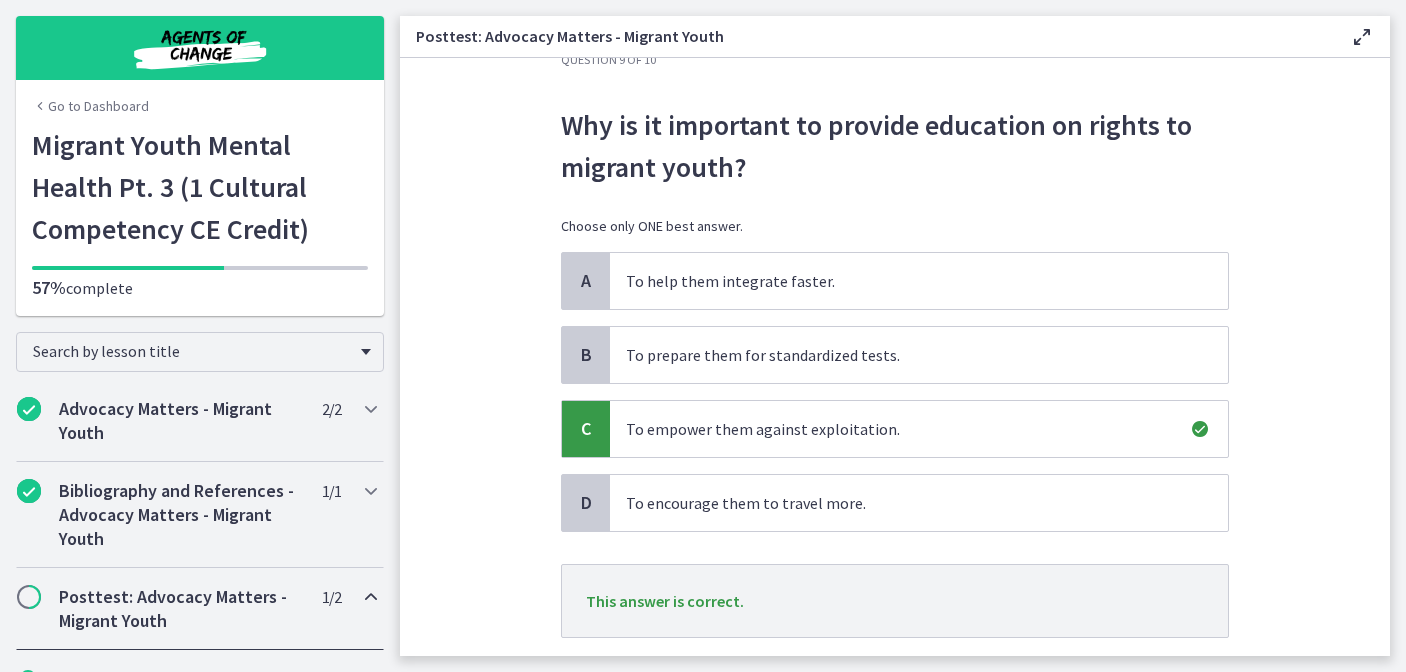 scroll, scrollTop: 65, scrollLeft: 0, axis: vertical 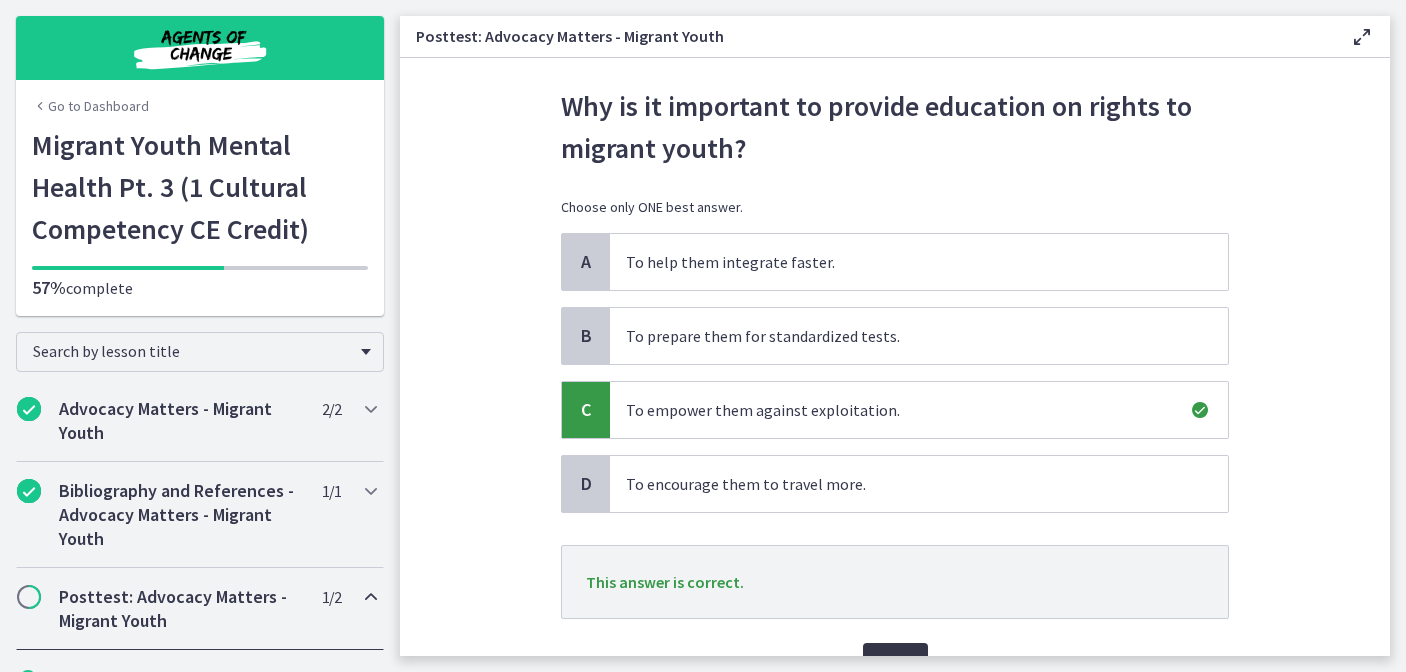 click on "Next" at bounding box center [895, 663] 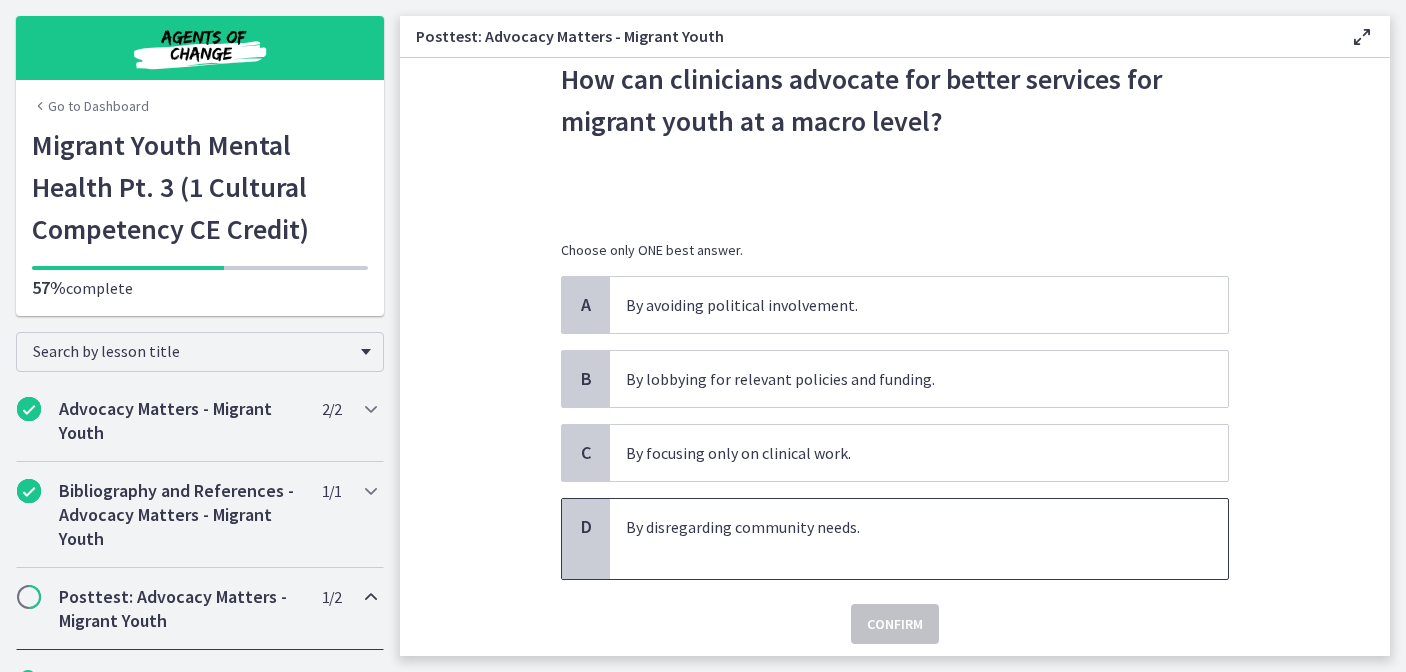 scroll, scrollTop: 93, scrollLeft: 0, axis: vertical 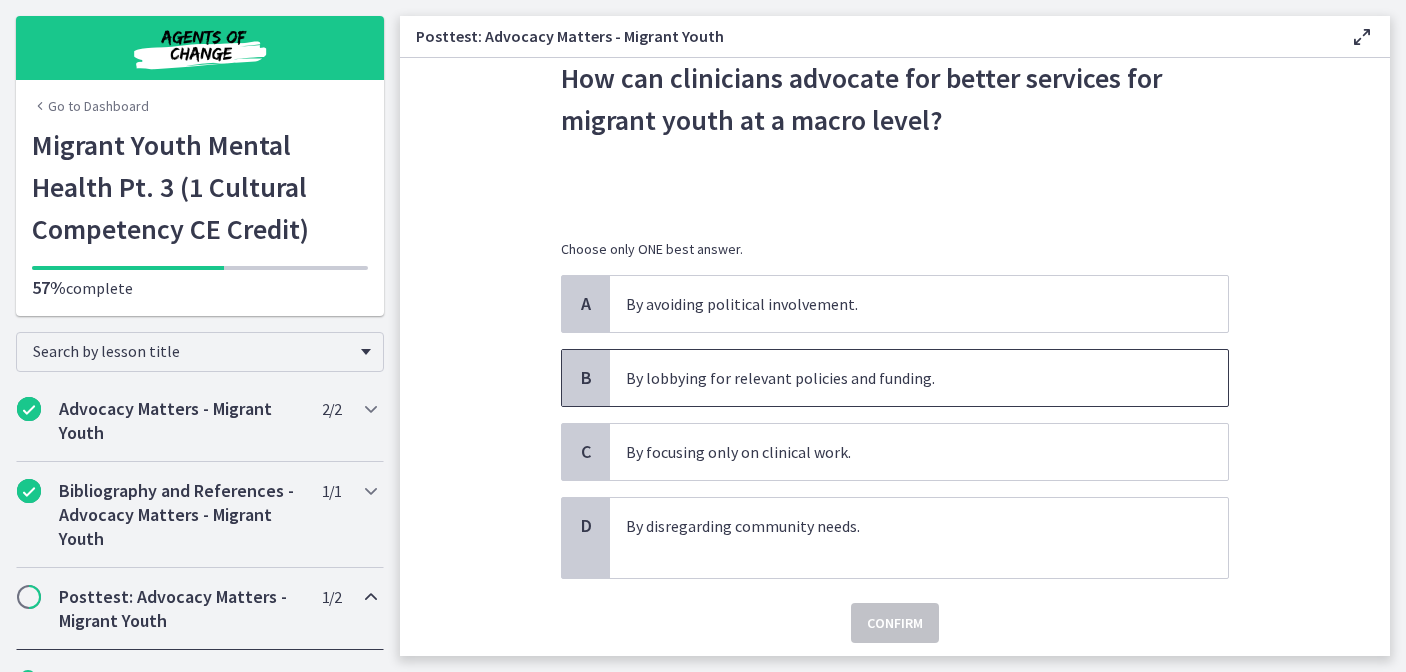 click on "By lobbying for relevant policies and funding." at bounding box center [899, 378] 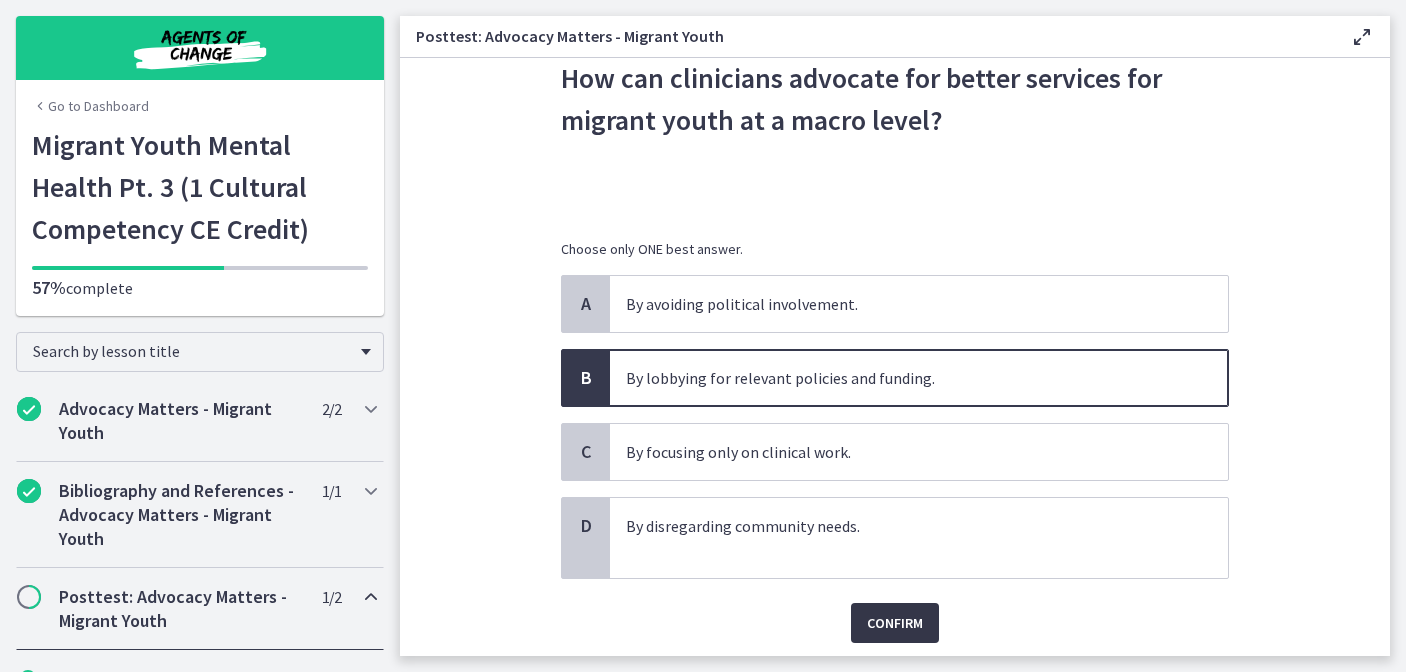 click on "Confirm" at bounding box center [895, 623] 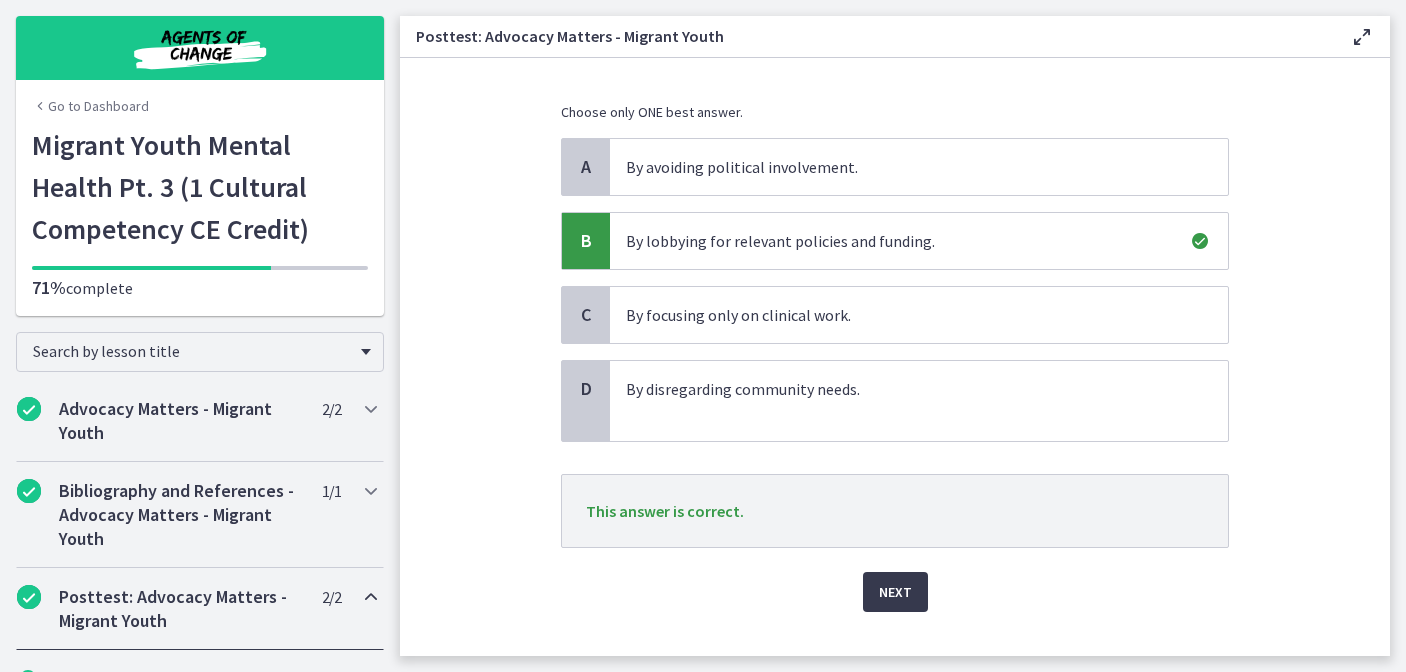 scroll, scrollTop: 266, scrollLeft: 0, axis: vertical 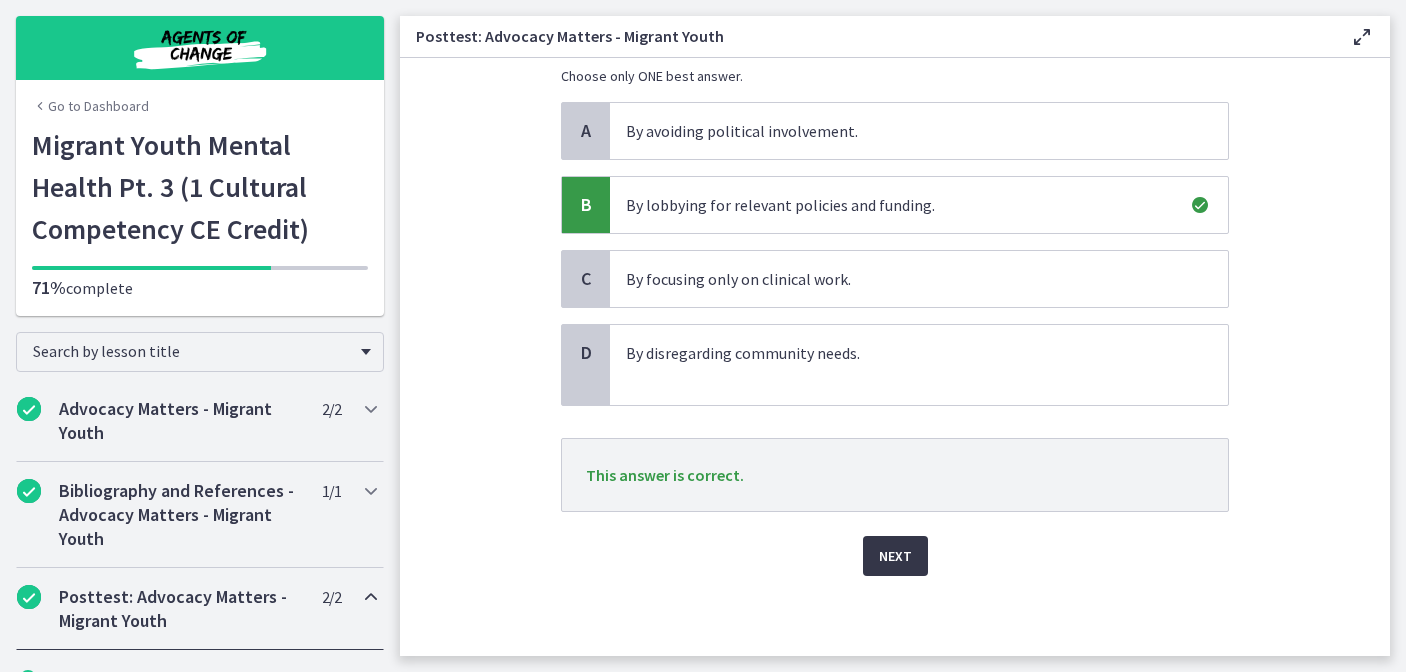 click on "Next" at bounding box center (895, 556) 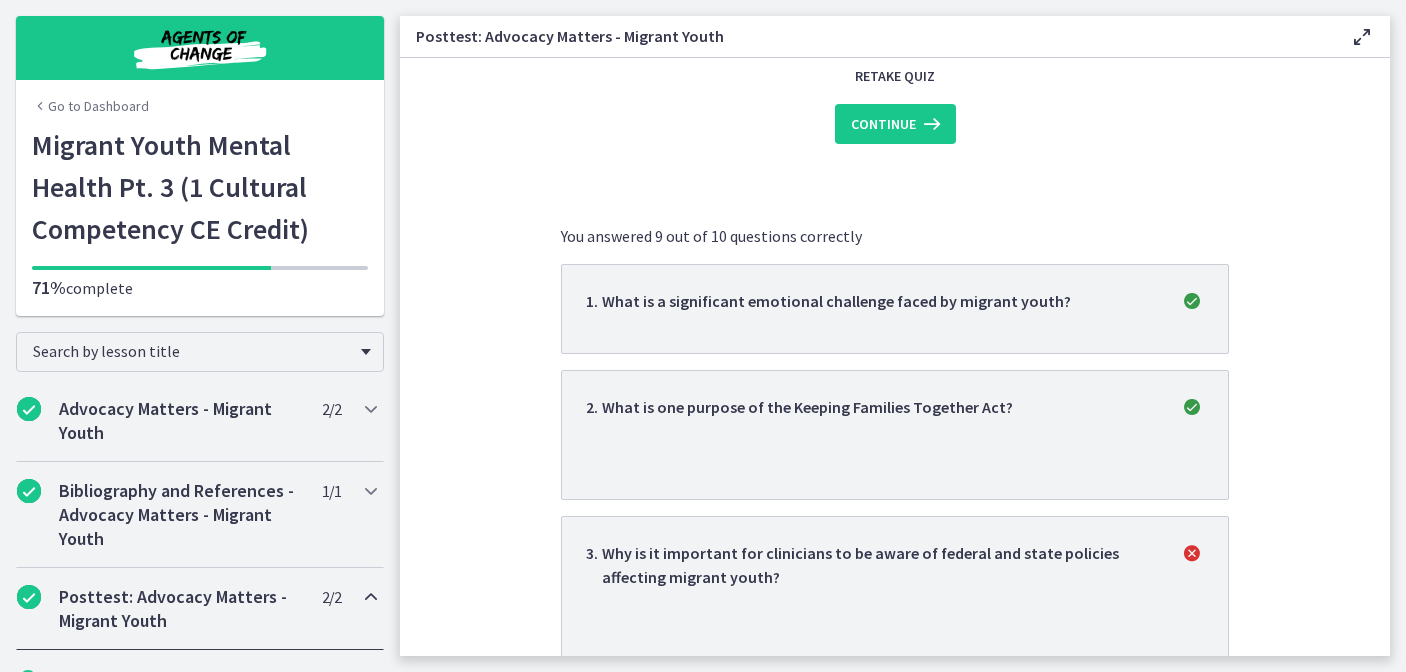 scroll, scrollTop: 0, scrollLeft: 0, axis: both 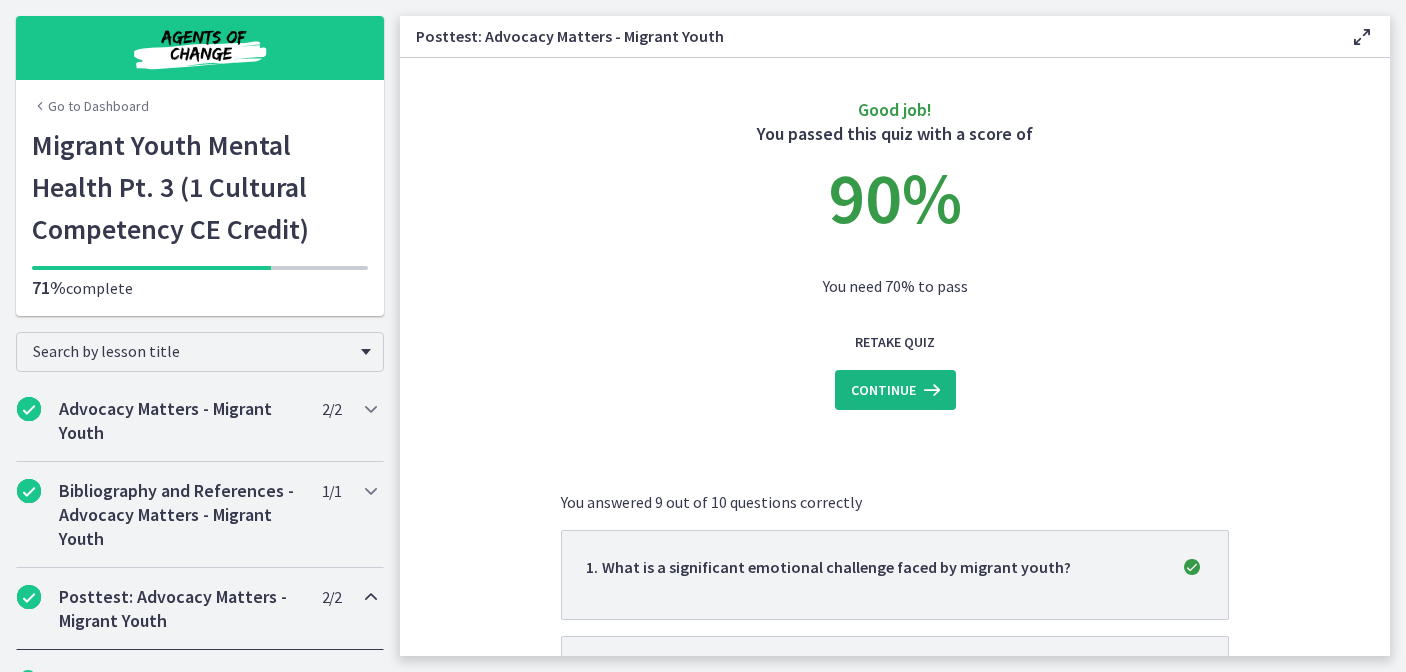 click on "Continue" at bounding box center [883, 390] 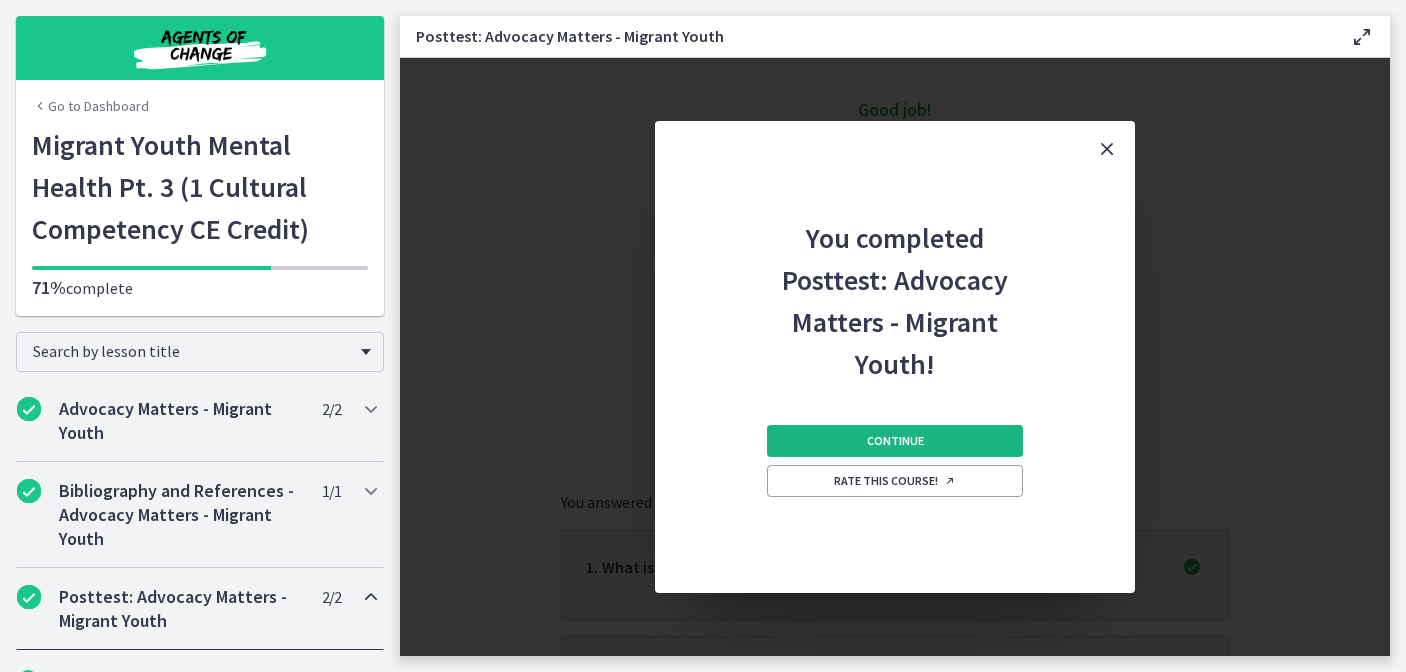 click on "Continue" at bounding box center [895, 441] 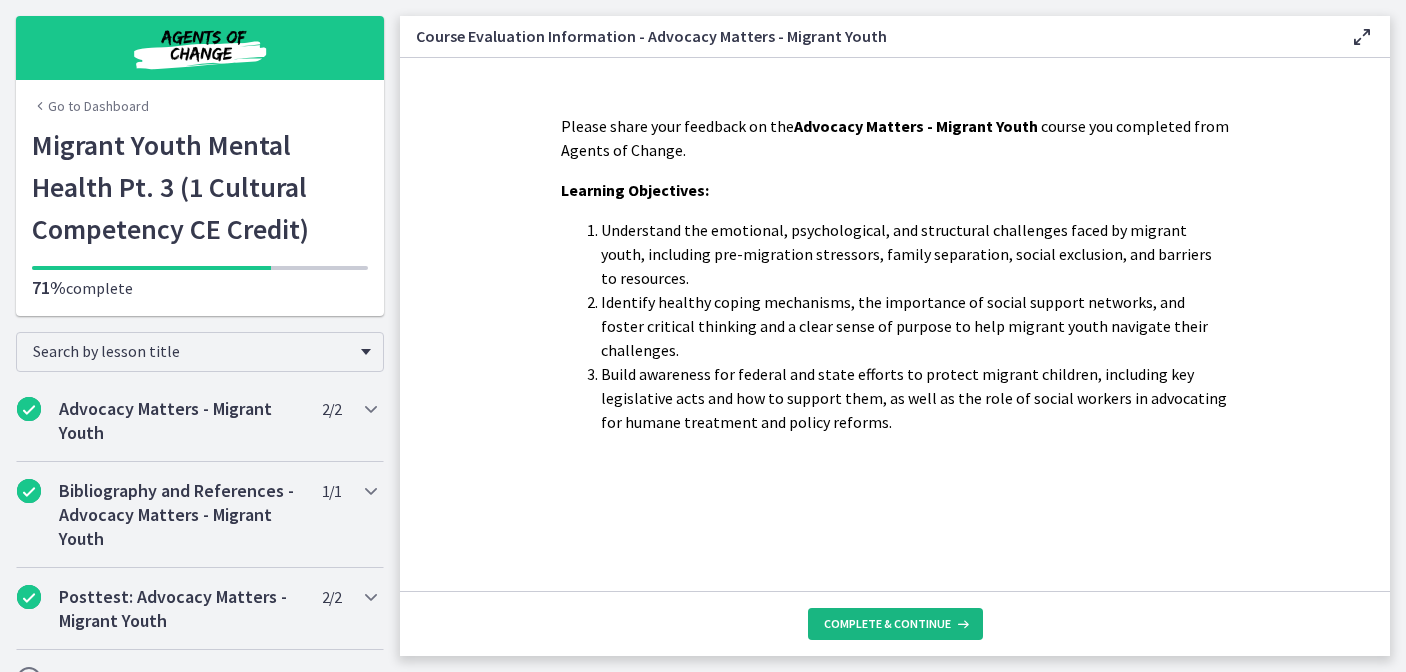 click on "Complete & continue" at bounding box center (887, 624) 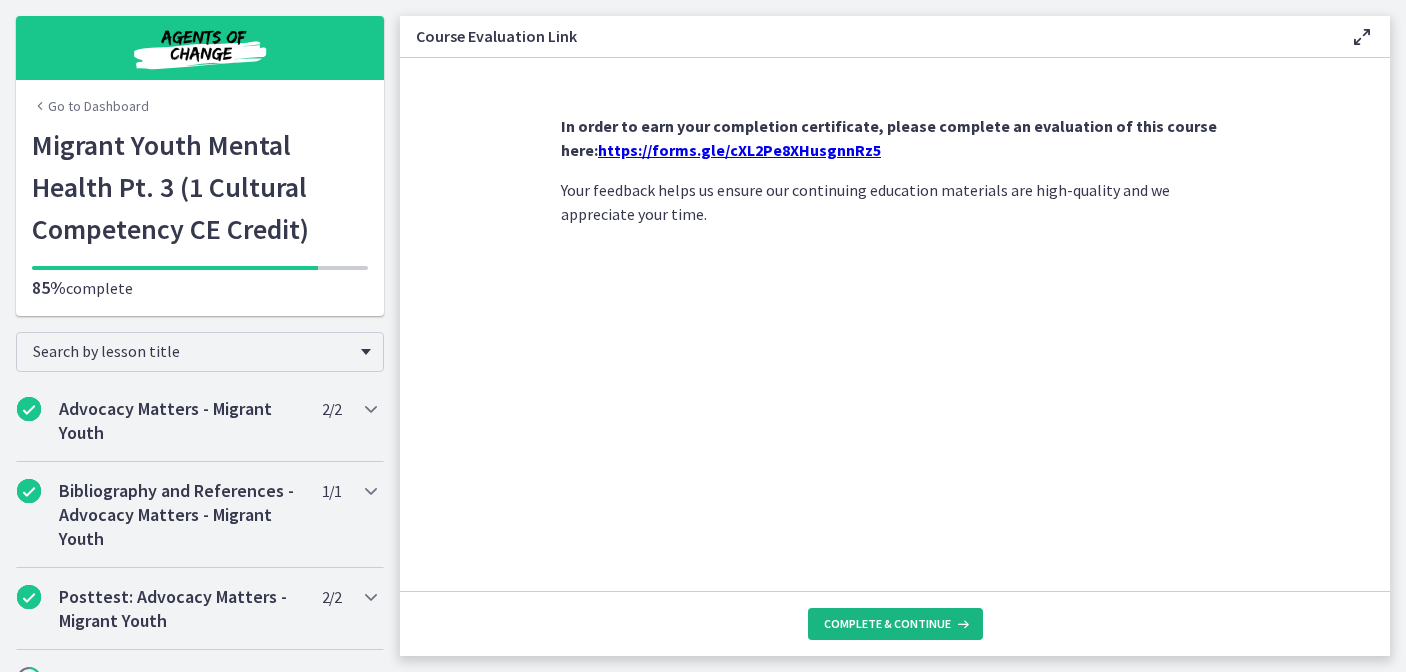 click on "Complete & continue" at bounding box center [887, 624] 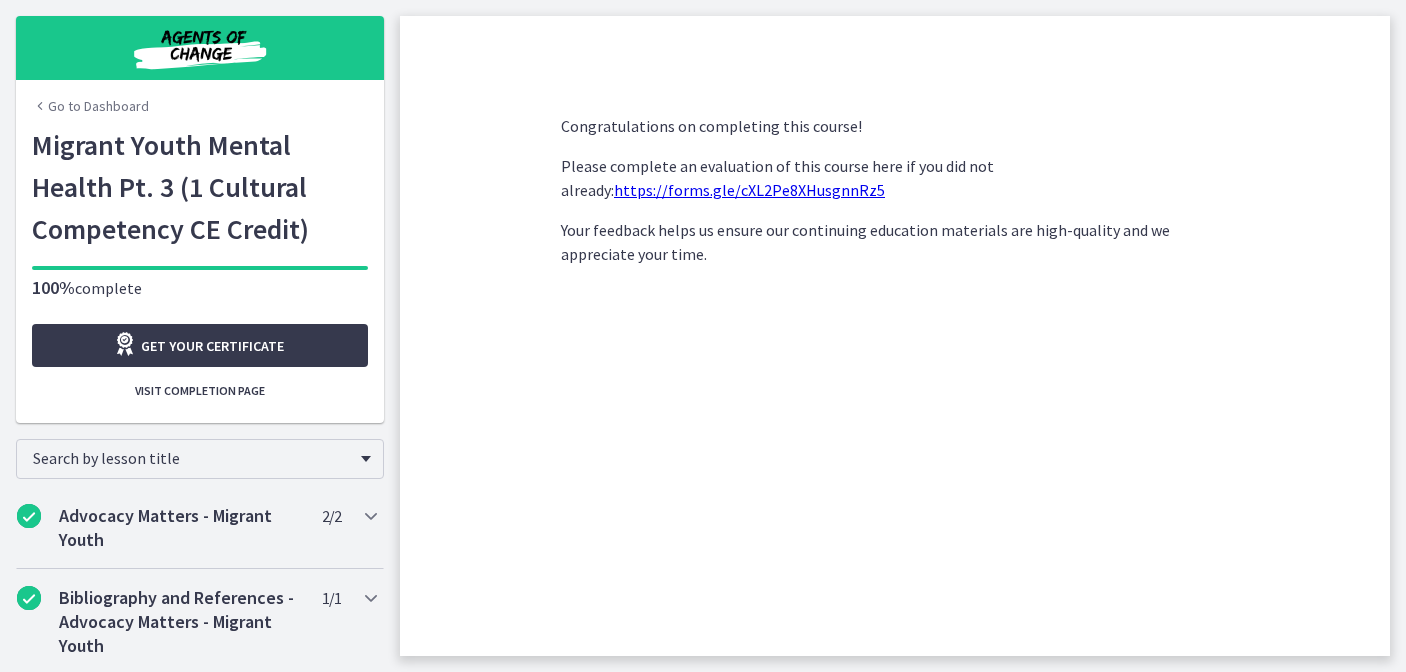 click on "Go to Dashboard" at bounding box center [90, 106] 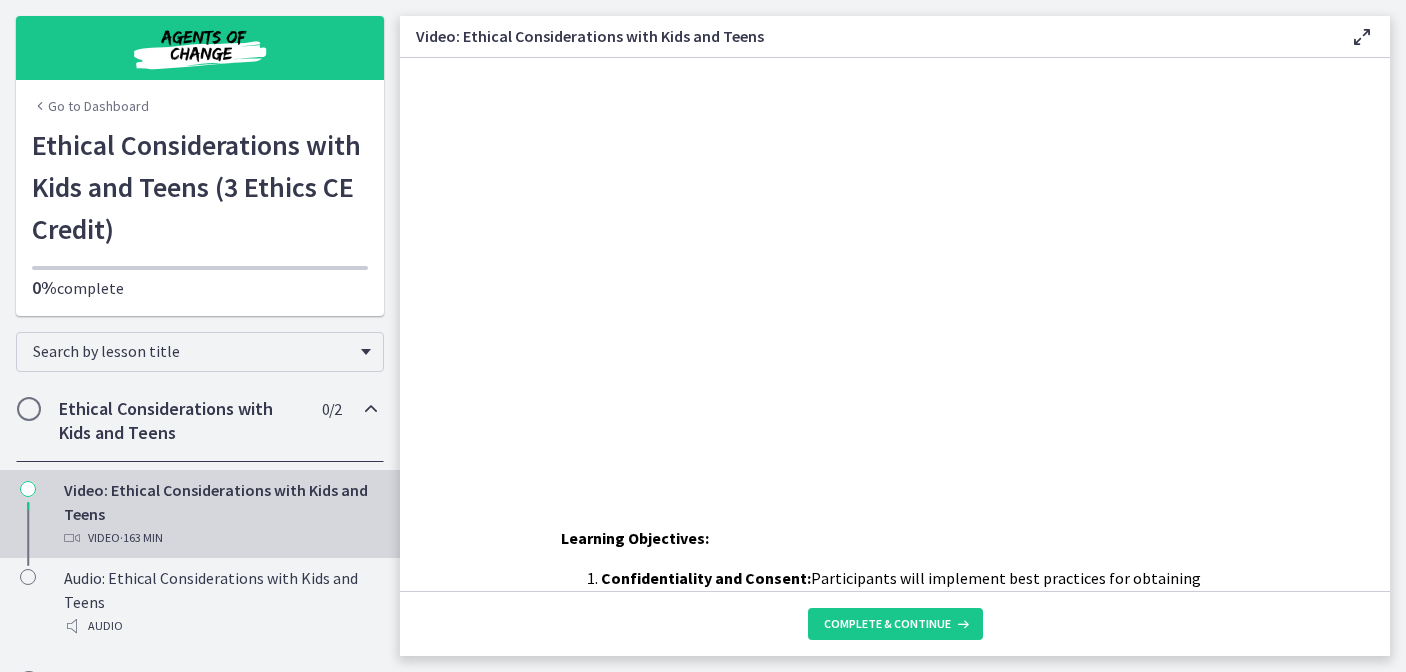 scroll, scrollTop: 0, scrollLeft: 0, axis: both 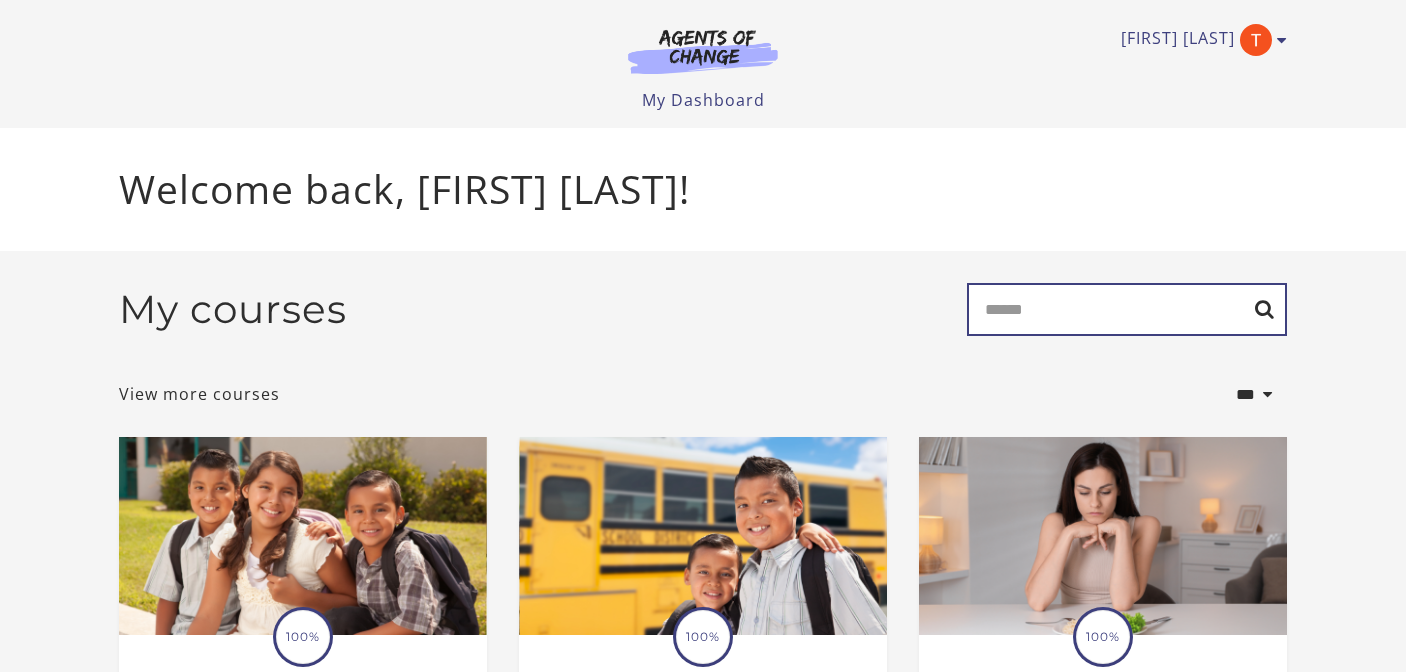 click on "Search" at bounding box center (1127, 309) 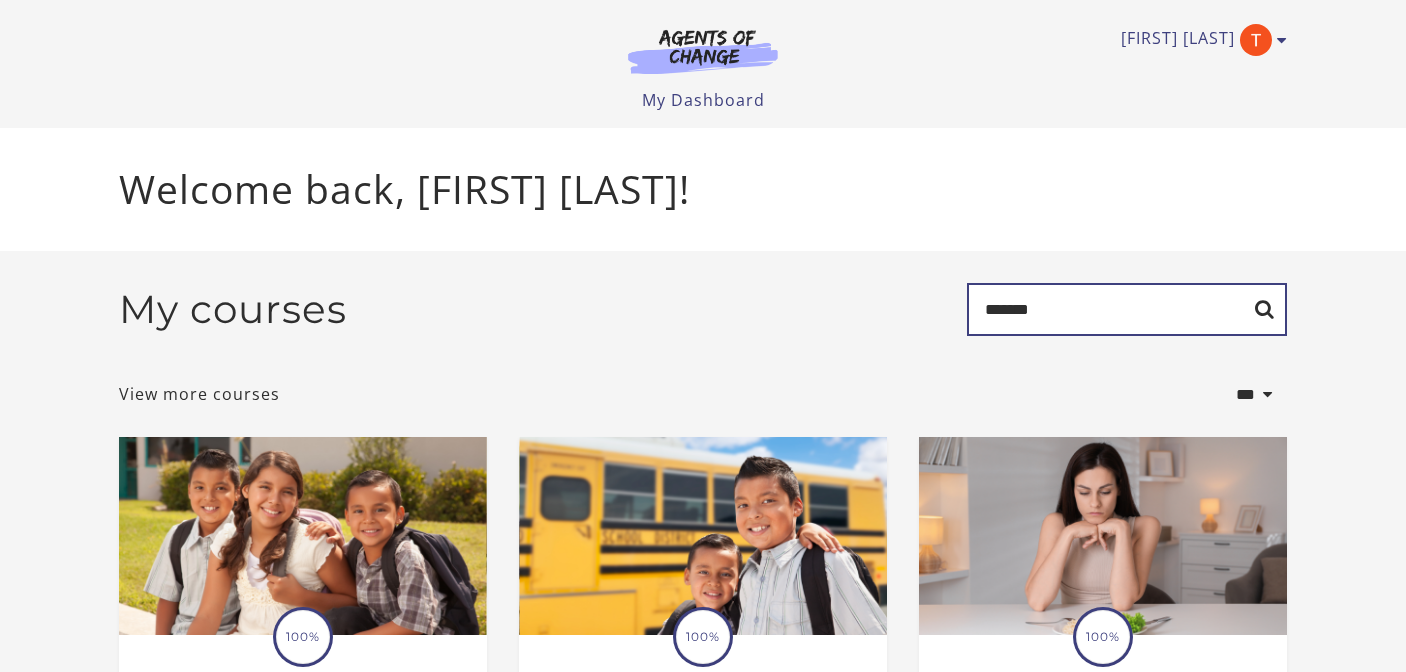 type on "*******" 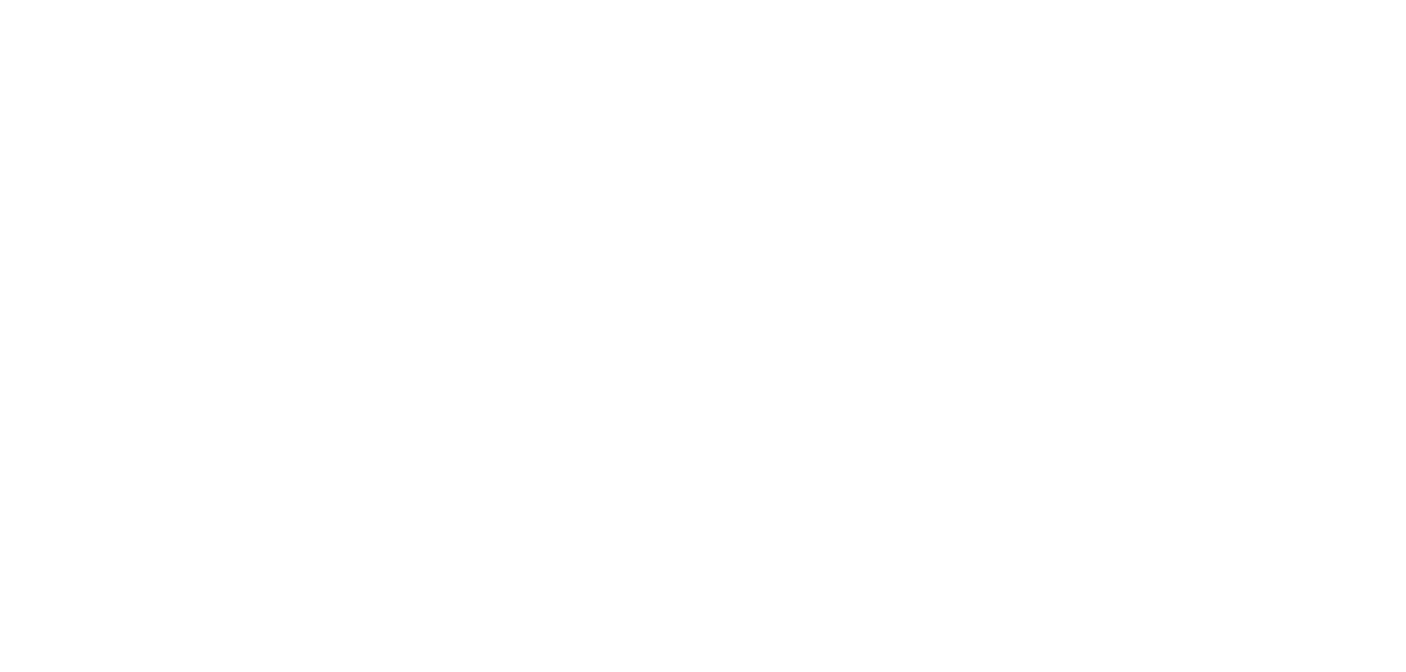 scroll, scrollTop: 0, scrollLeft: 0, axis: both 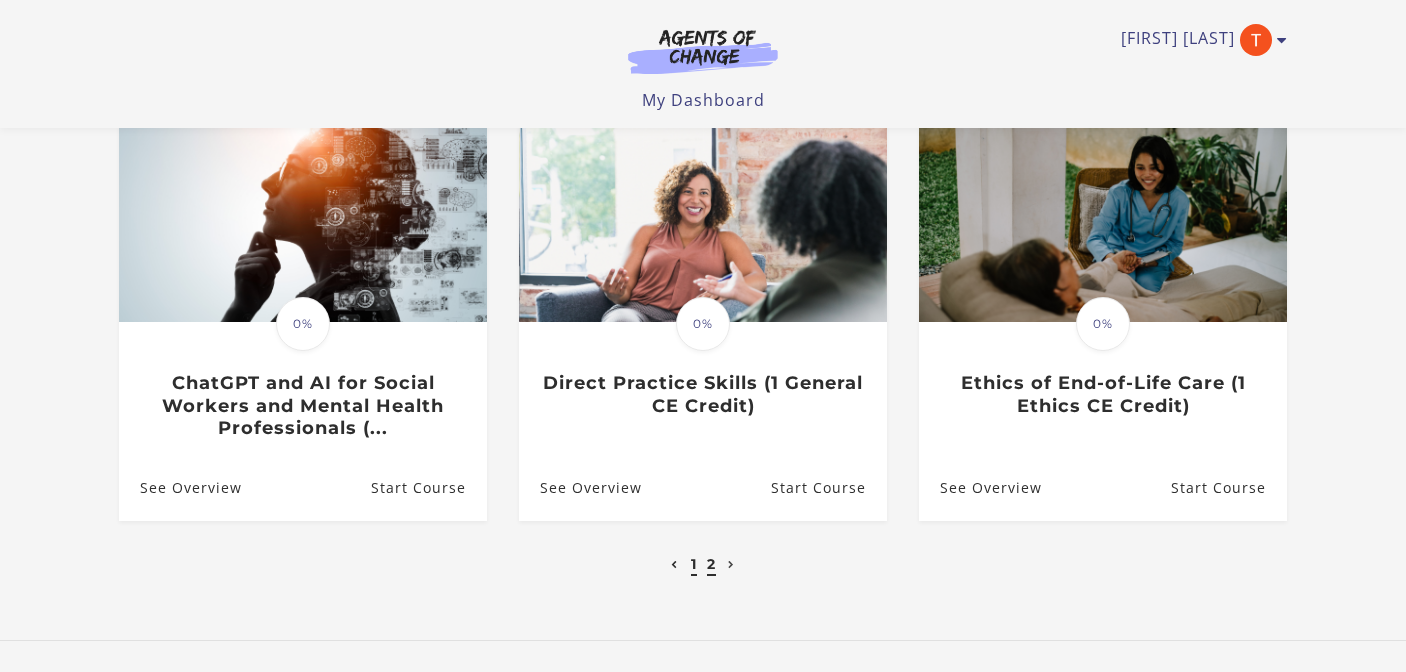 click on "2" at bounding box center (711, 564) 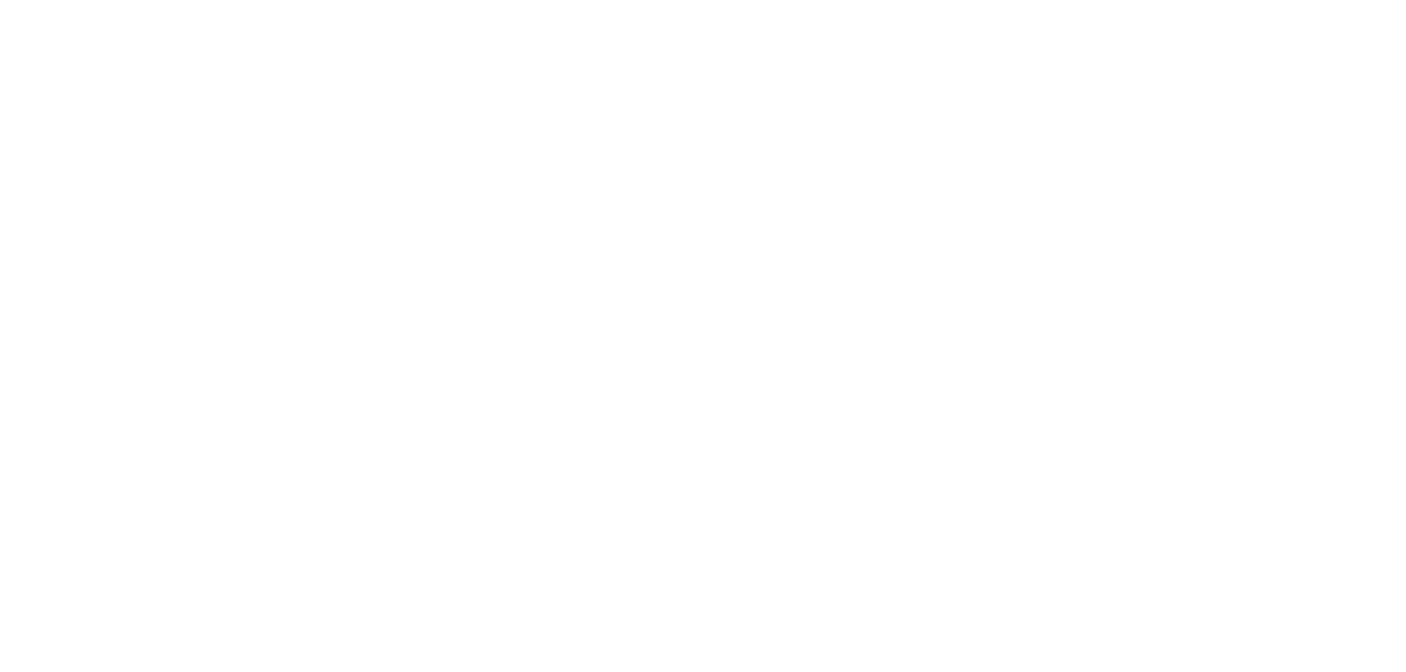 scroll, scrollTop: 0, scrollLeft: 0, axis: both 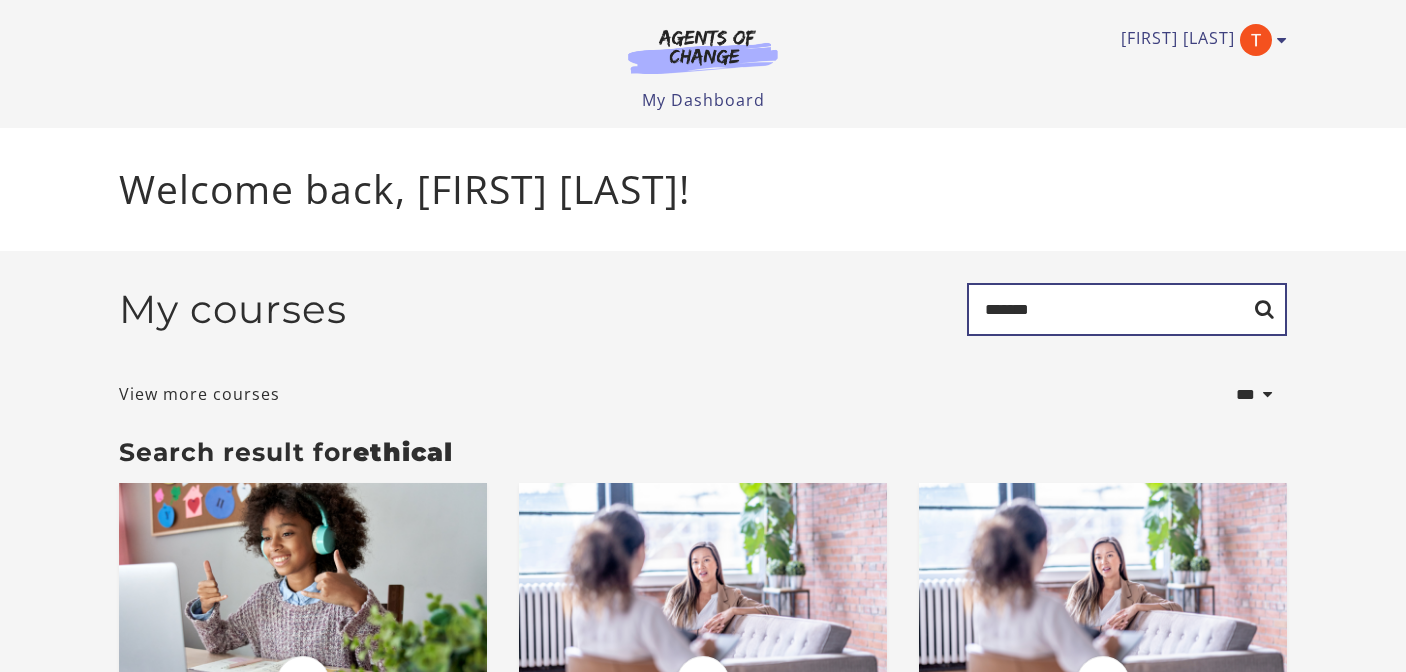 click on "*******" at bounding box center (1127, 309) 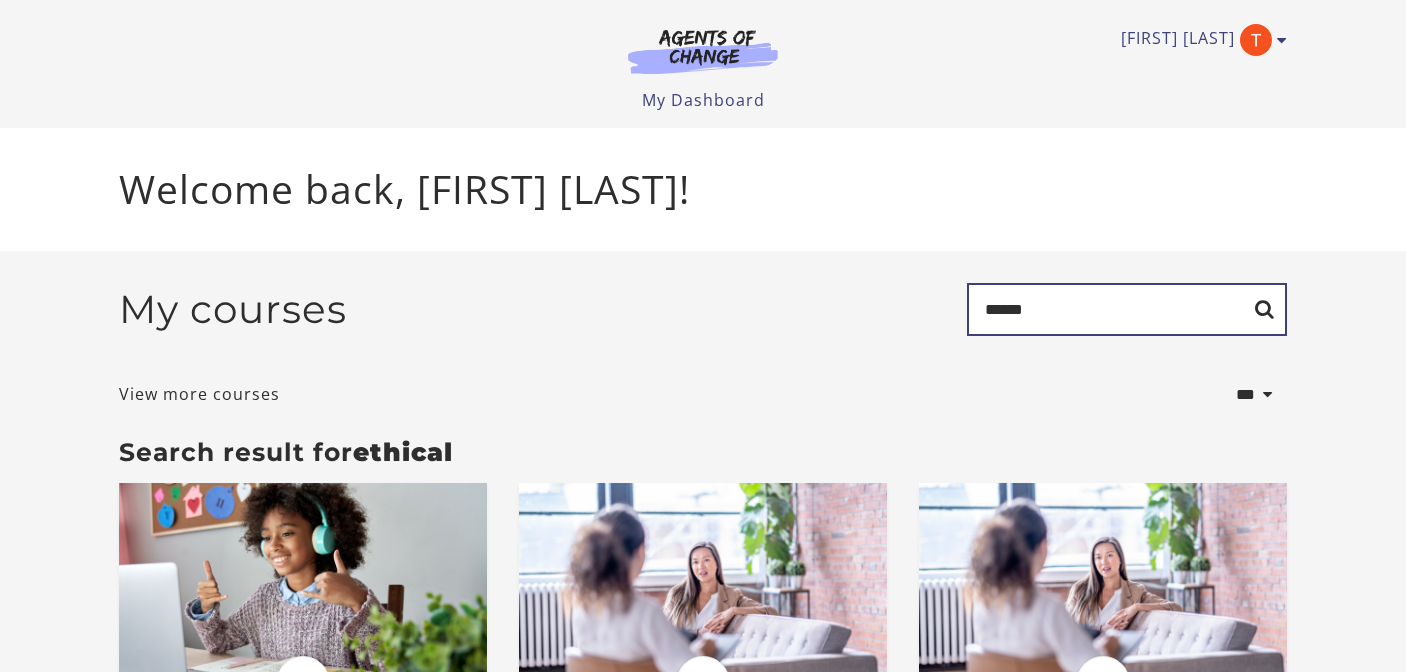 type on "******" 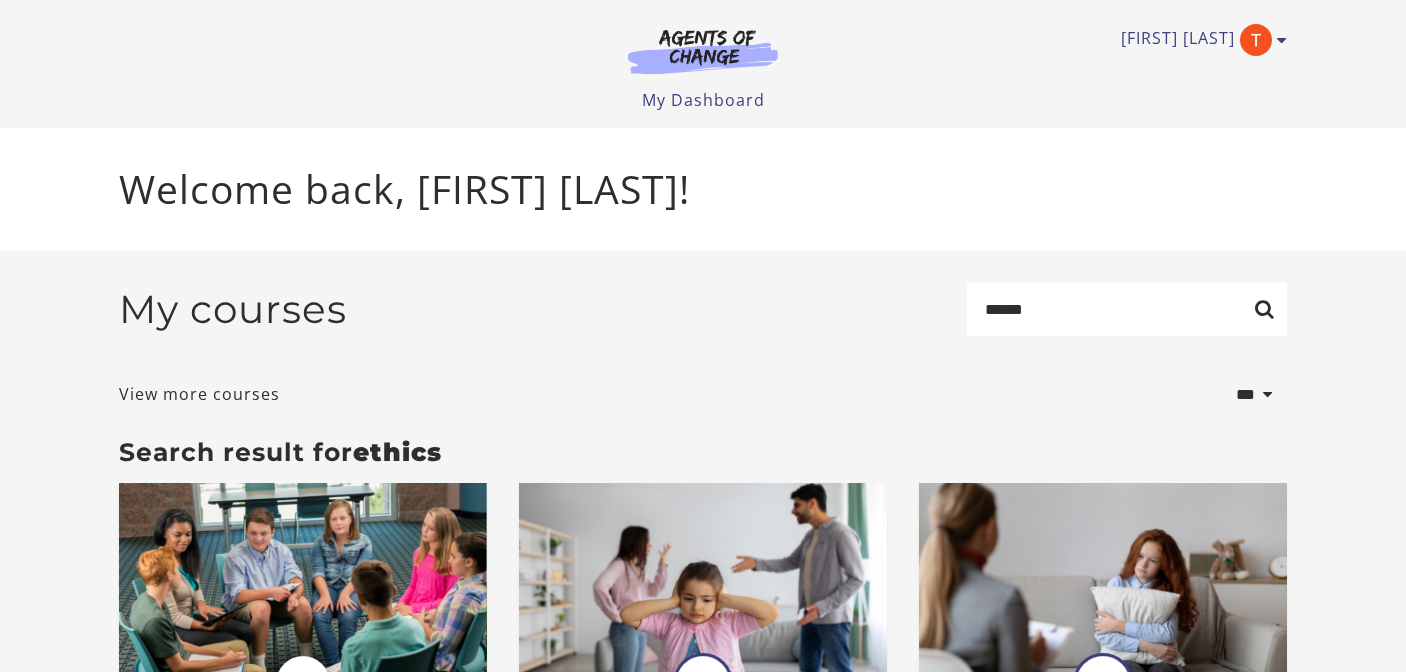 scroll, scrollTop: 0, scrollLeft: 0, axis: both 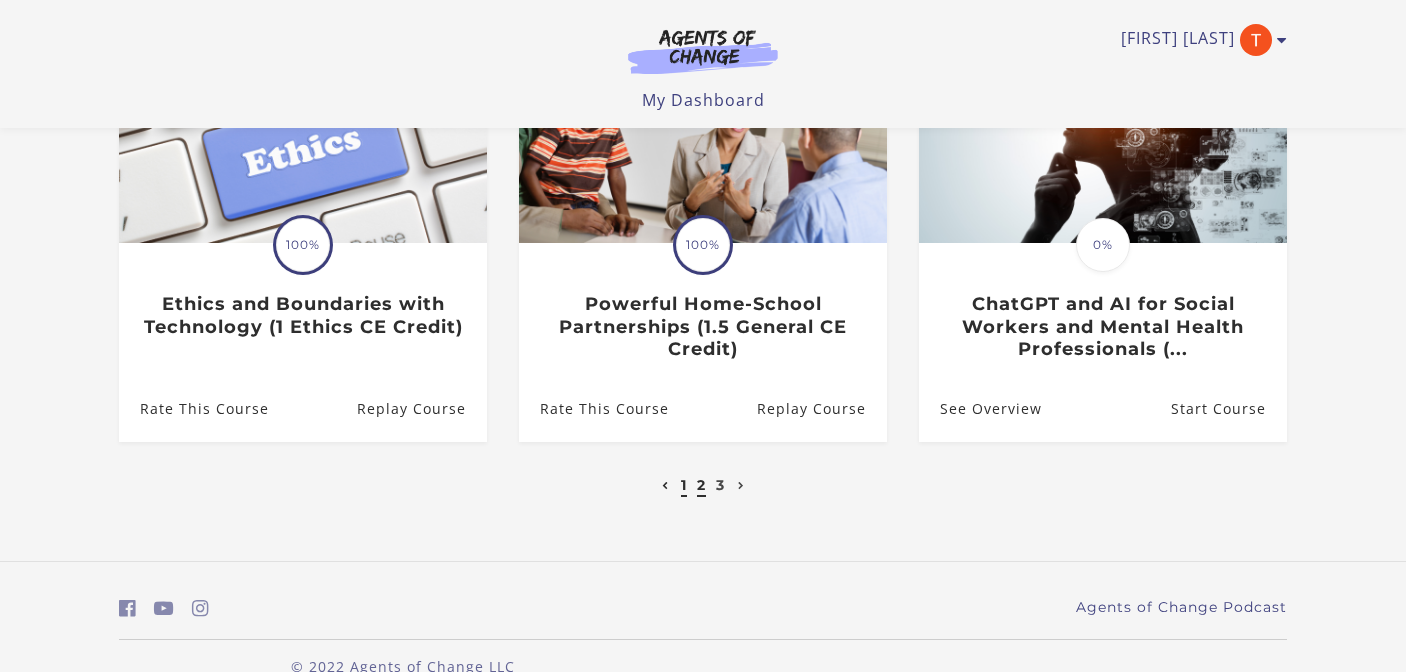 click on "2" at bounding box center (701, 485) 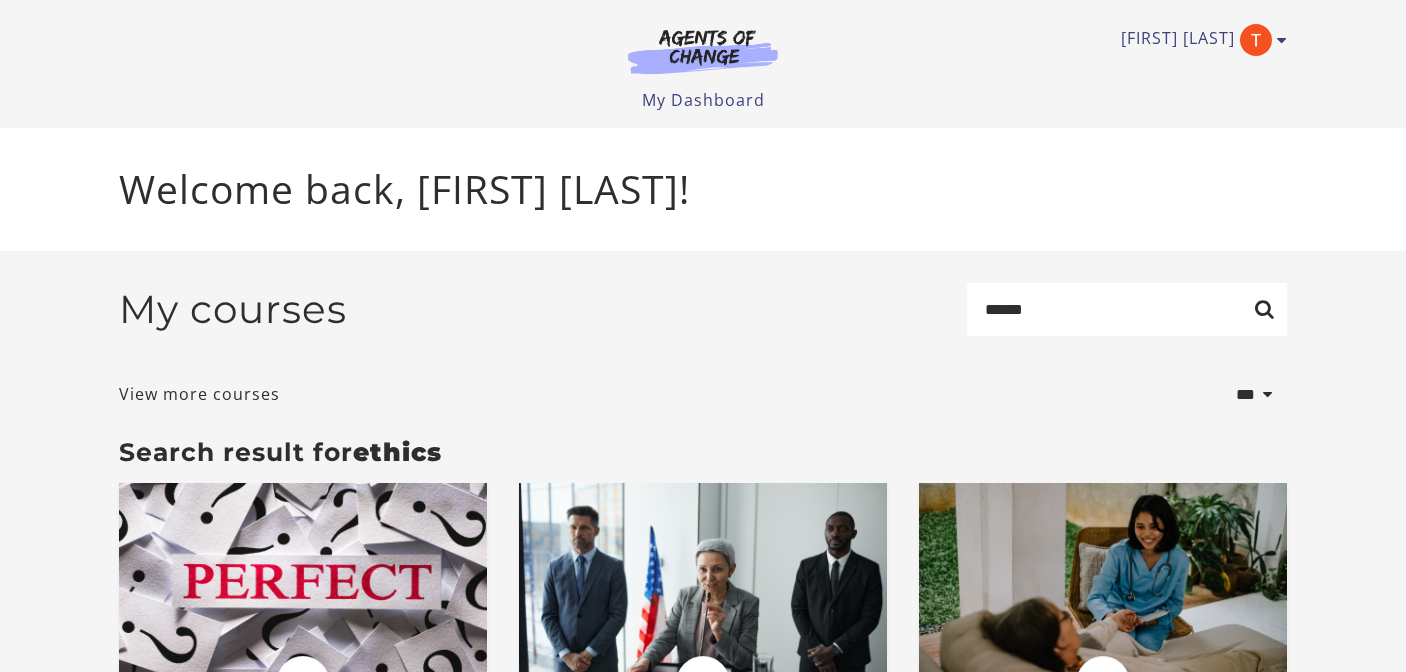 scroll, scrollTop: 0, scrollLeft: 0, axis: both 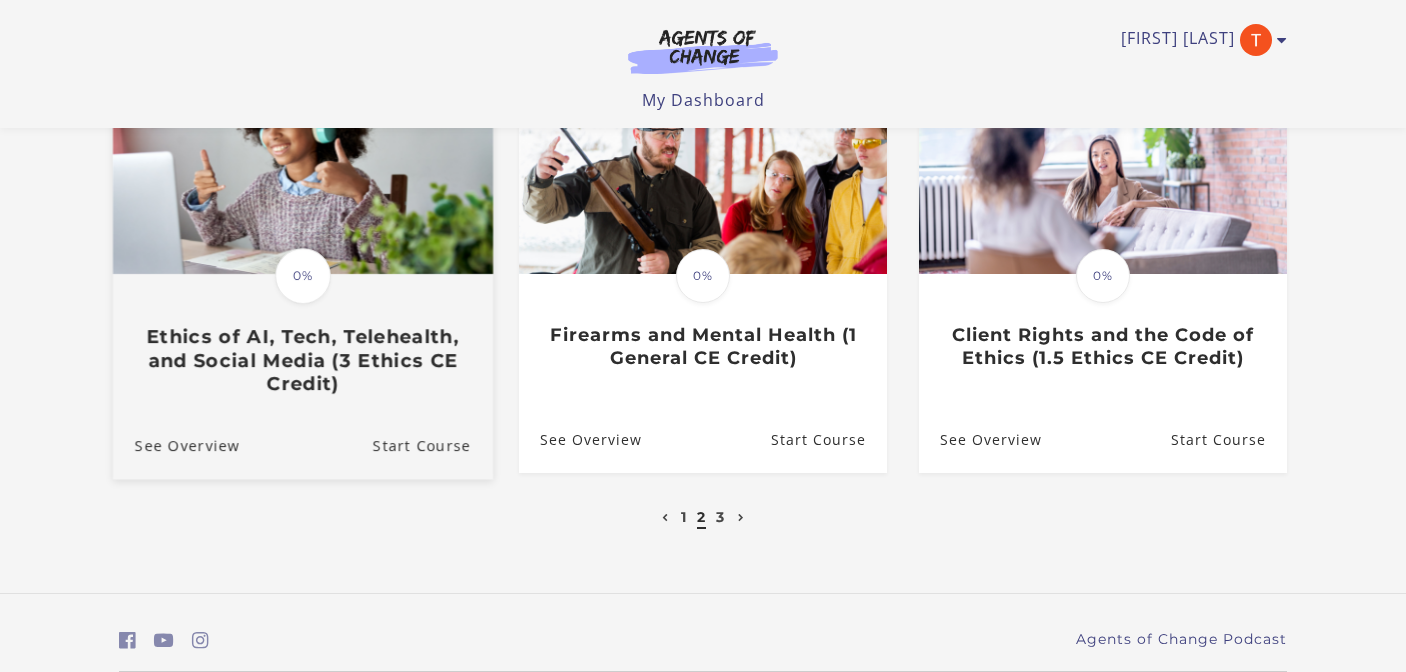 click on "Translation missing: en.liquid.partials.dashboard_course_card.progress_description: 0%
0%" at bounding box center (303, 276) 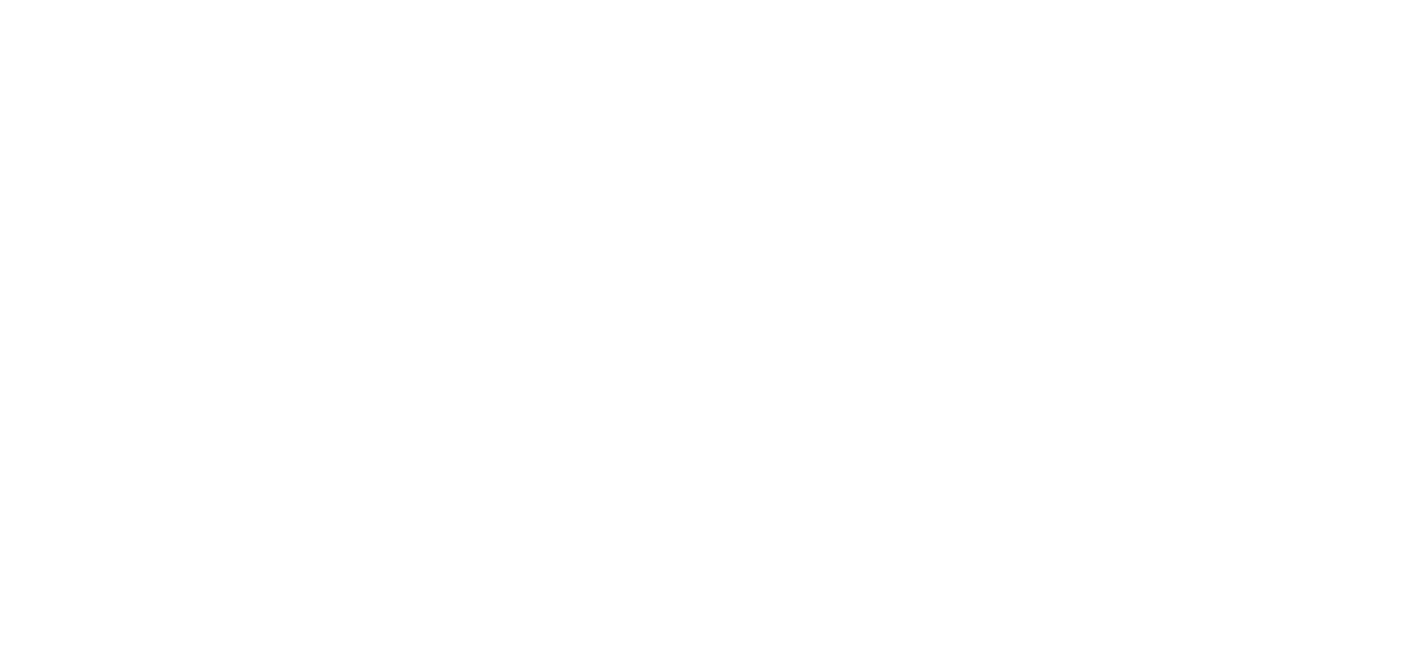 scroll, scrollTop: 0, scrollLeft: 0, axis: both 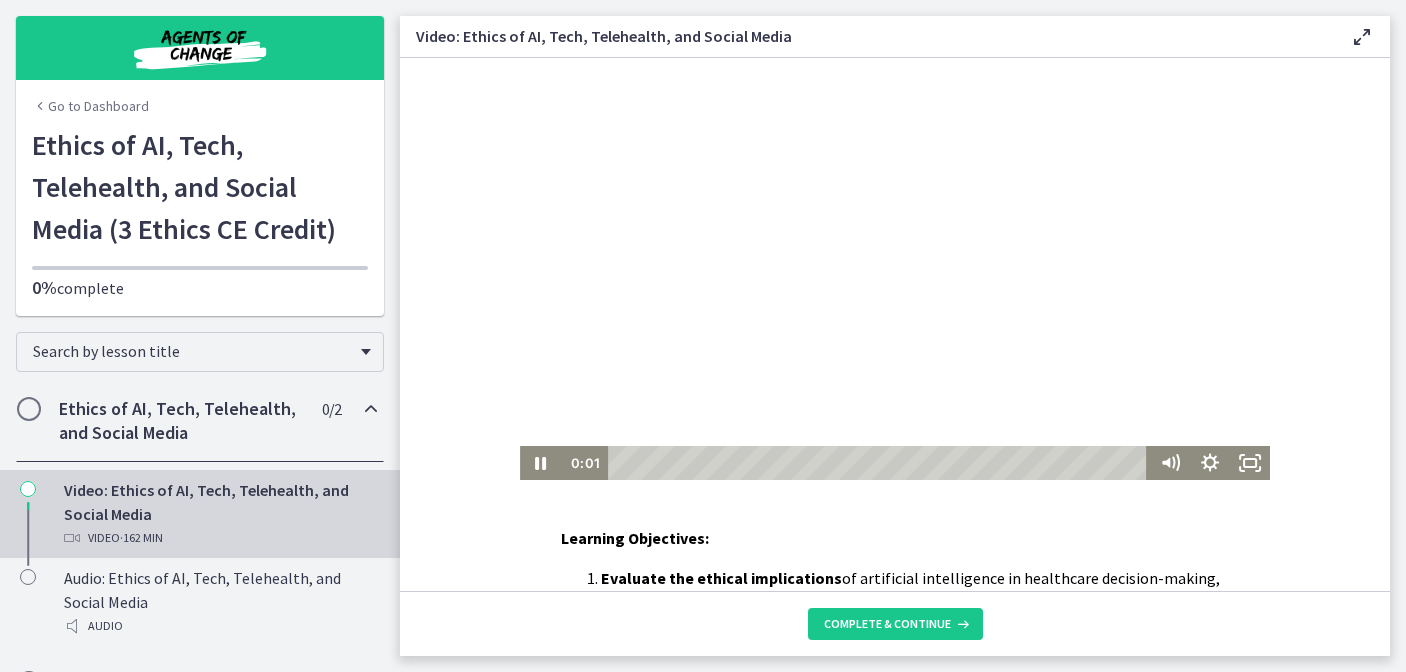 click at bounding box center [895, 269] 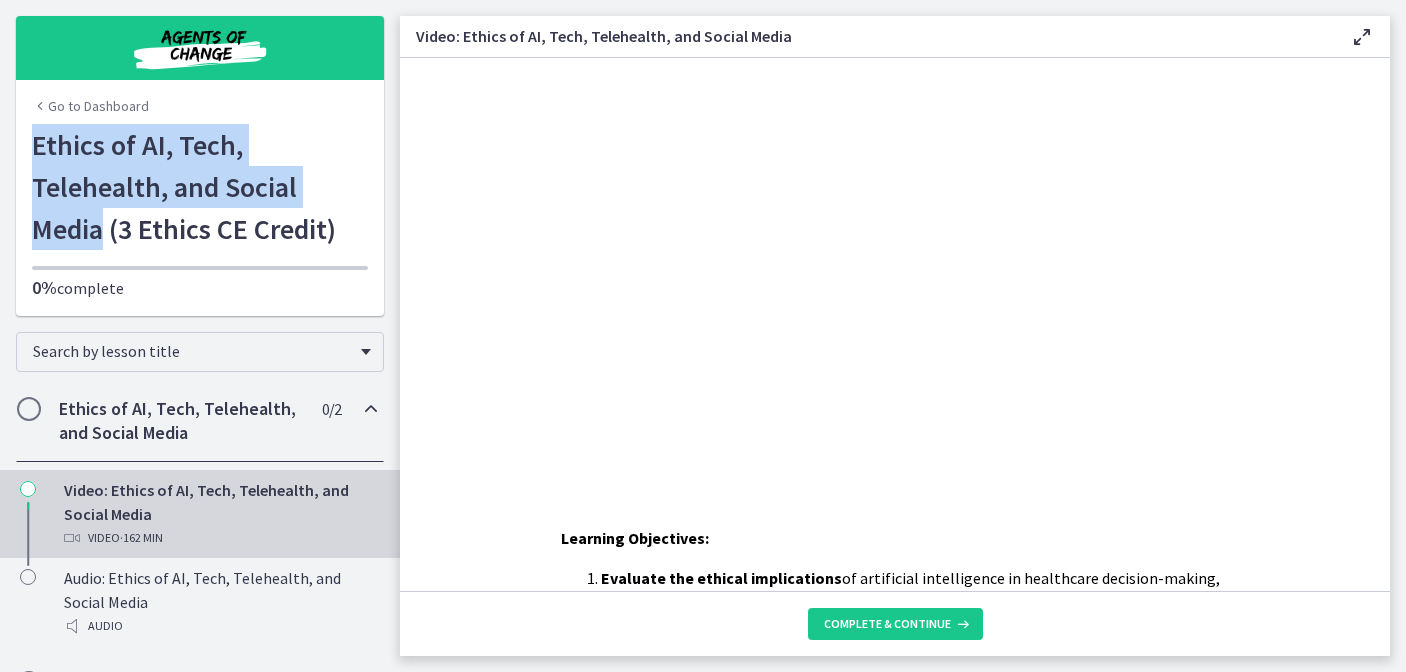 drag, startPoint x: 107, startPoint y: 226, endPoint x: 16, endPoint y: 139, distance: 125.89678 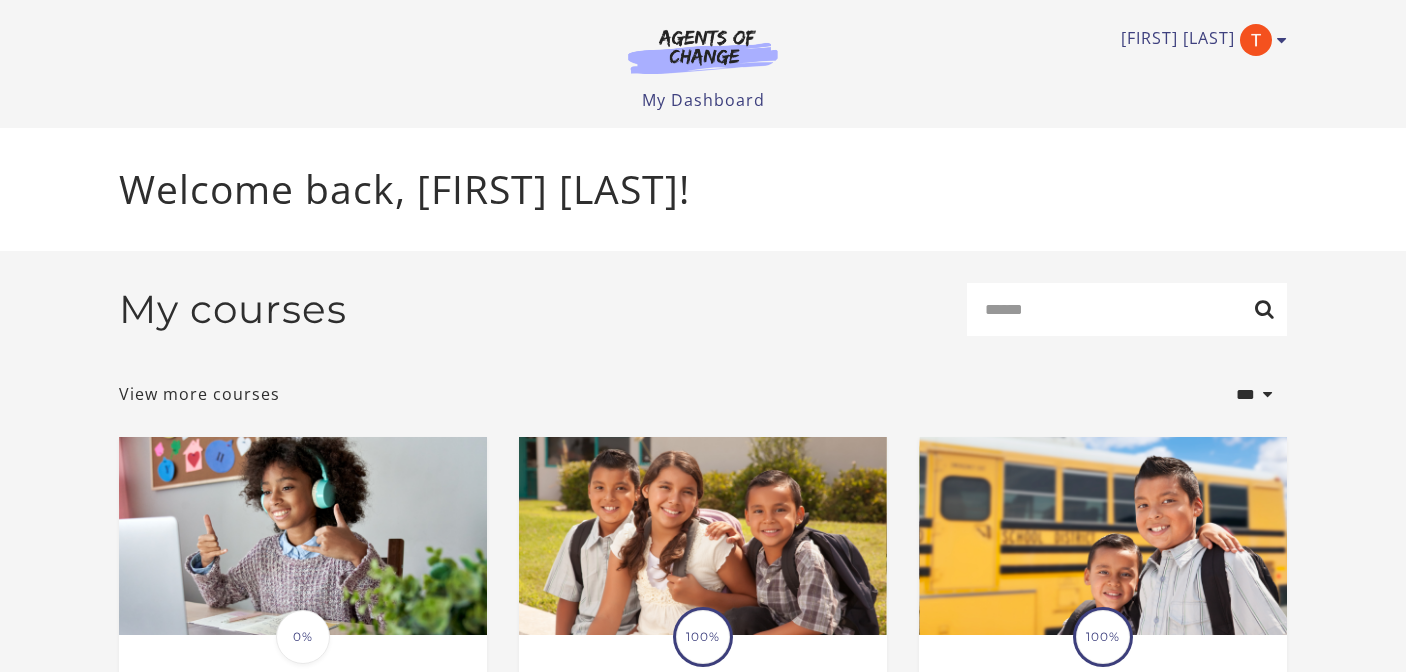 scroll, scrollTop: 0, scrollLeft: 0, axis: both 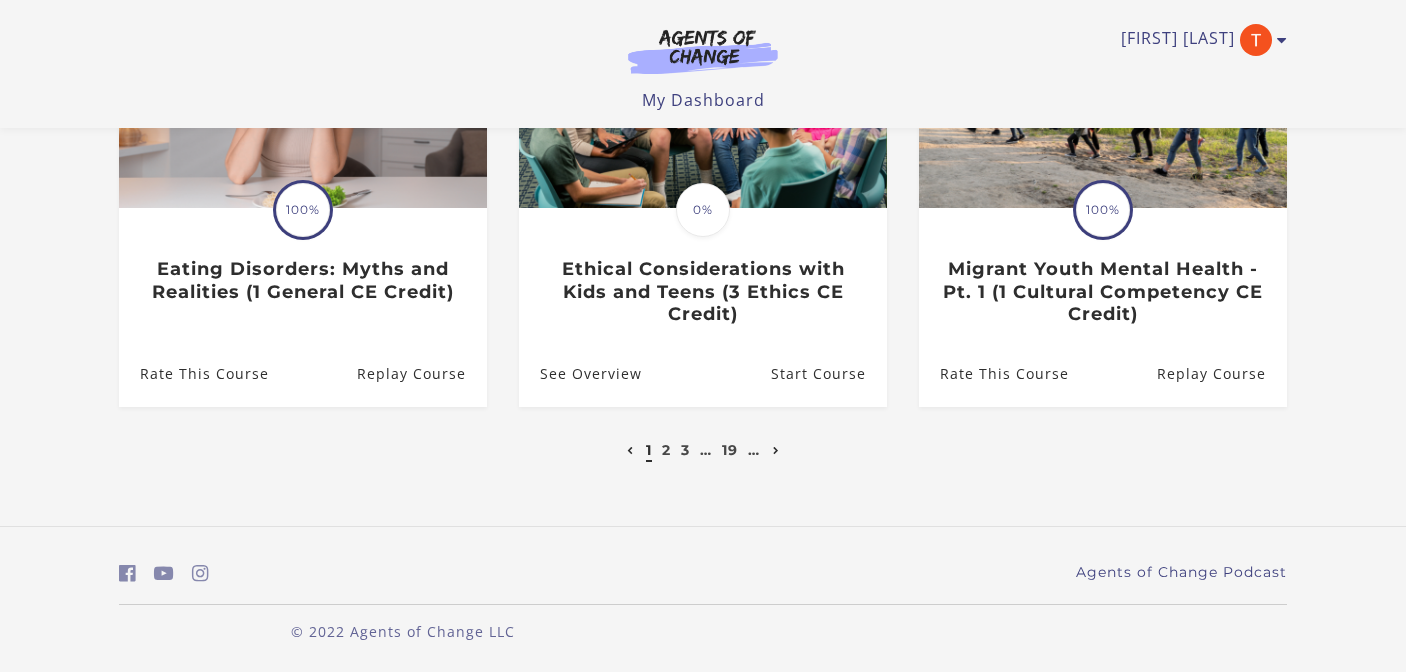 click at bounding box center [776, 450] 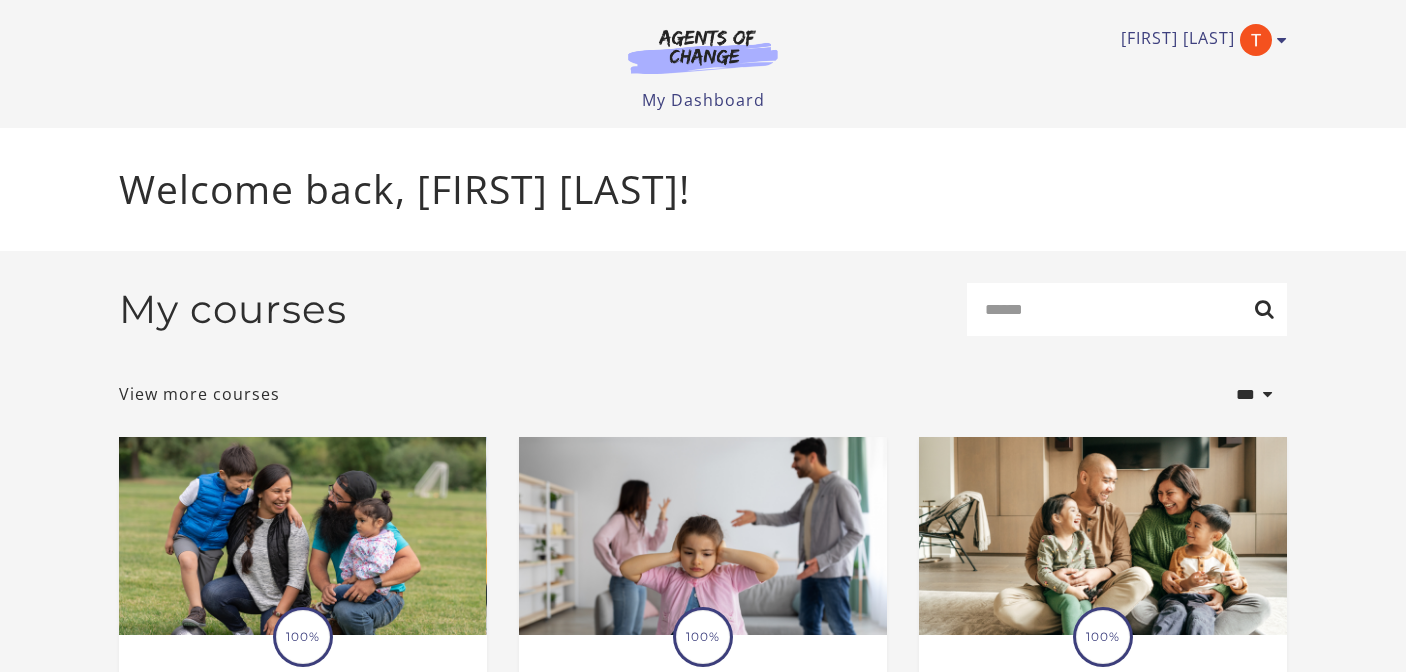 scroll, scrollTop: 0, scrollLeft: 0, axis: both 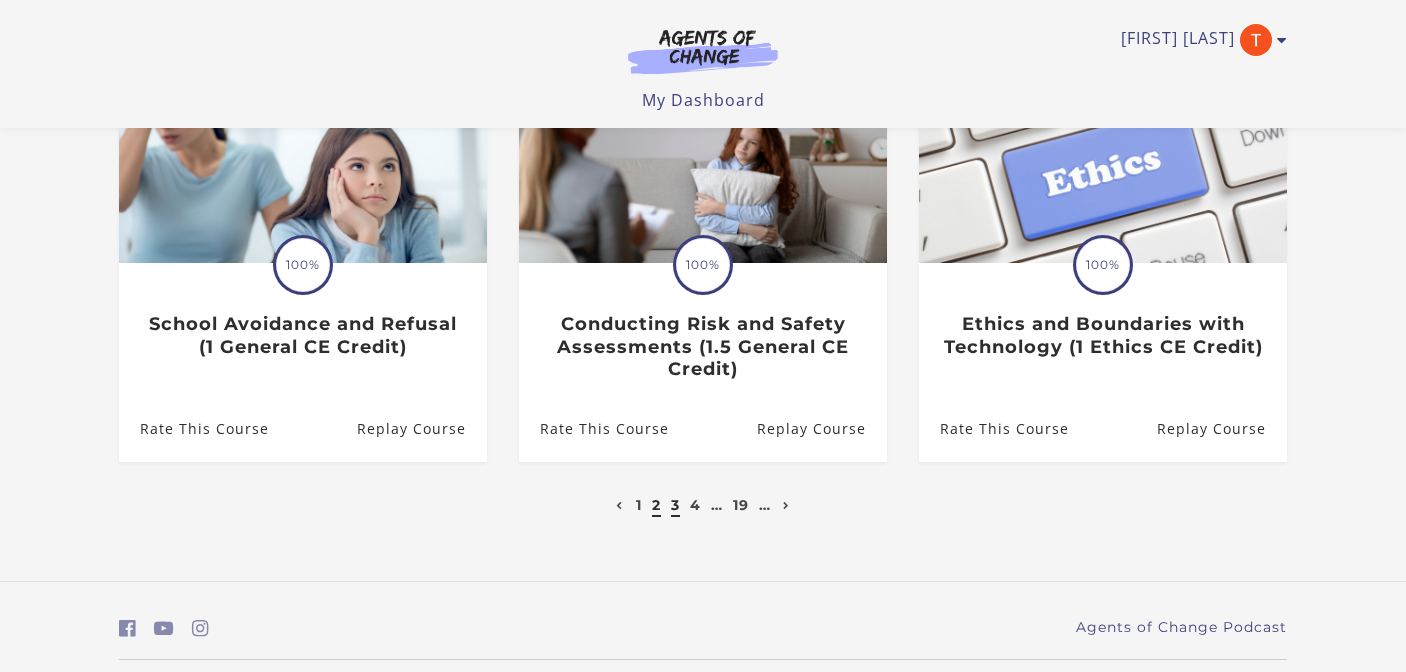 click on "3" at bounding box center (675, 505) 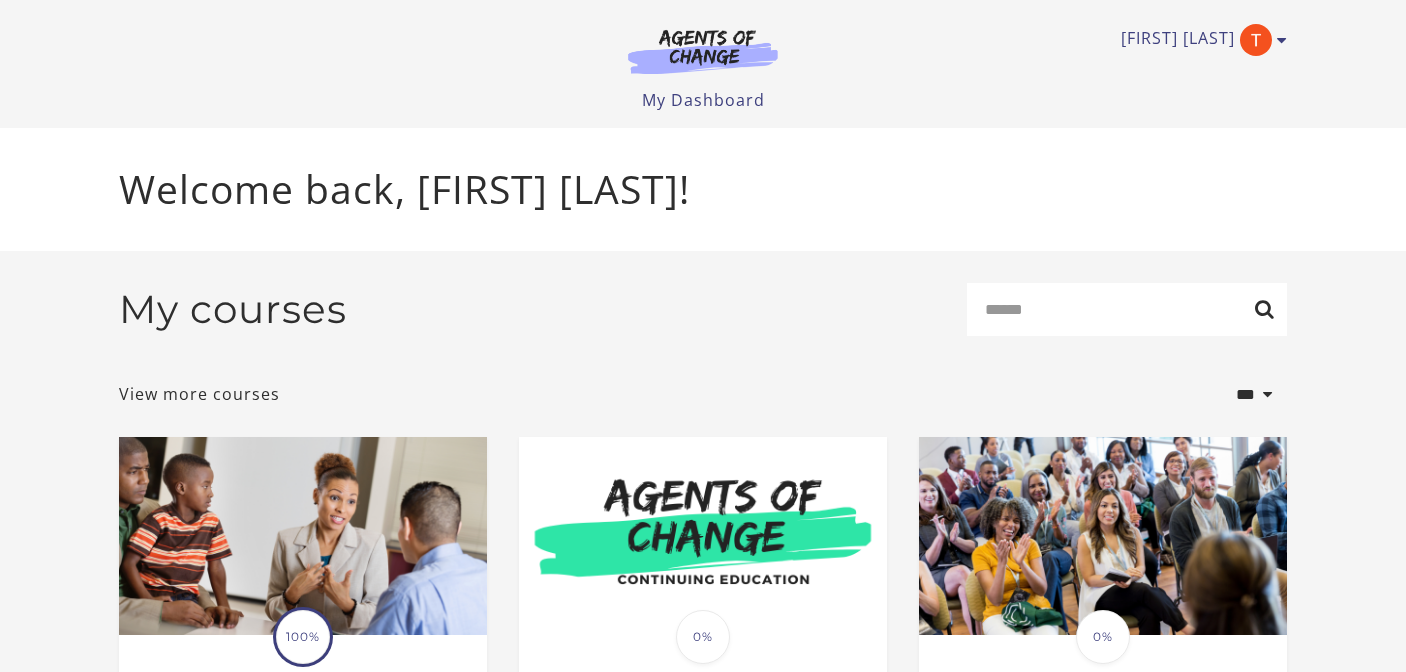scroll, scrollTop: 0, scrollLeft: 0, axis: both 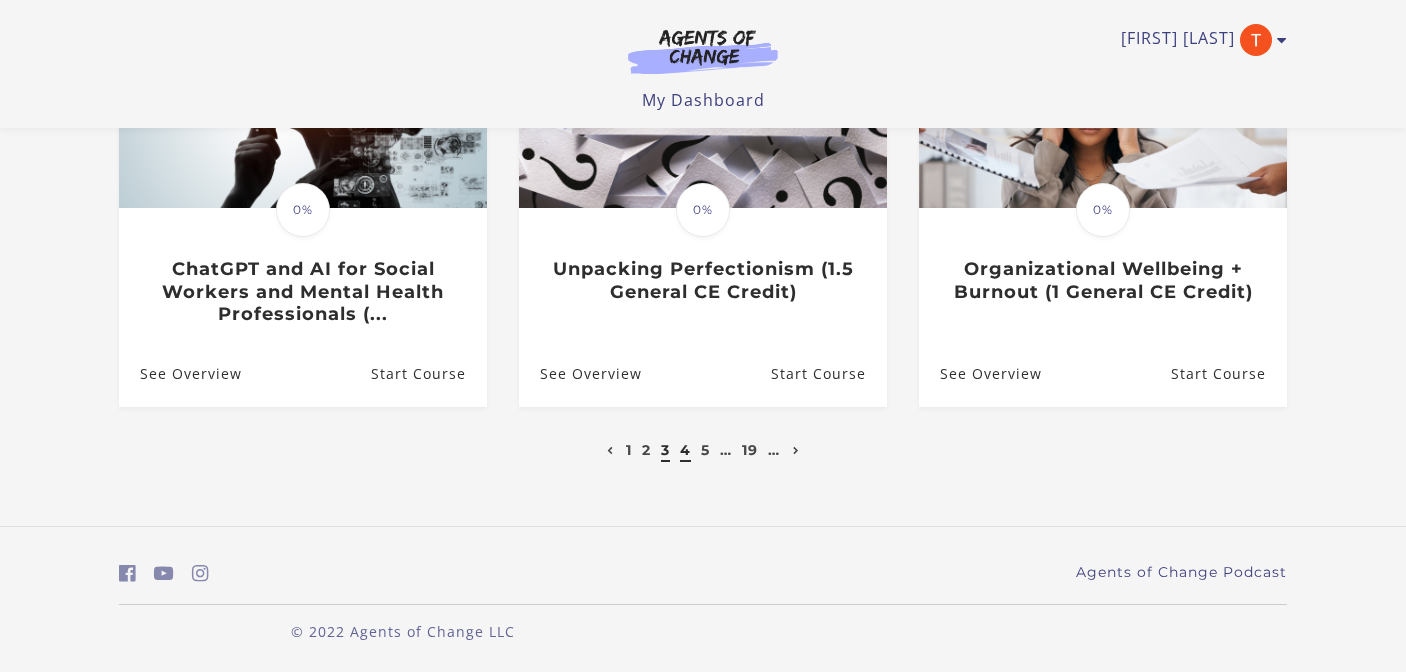 click on "4" at bounding box center (685, 450) 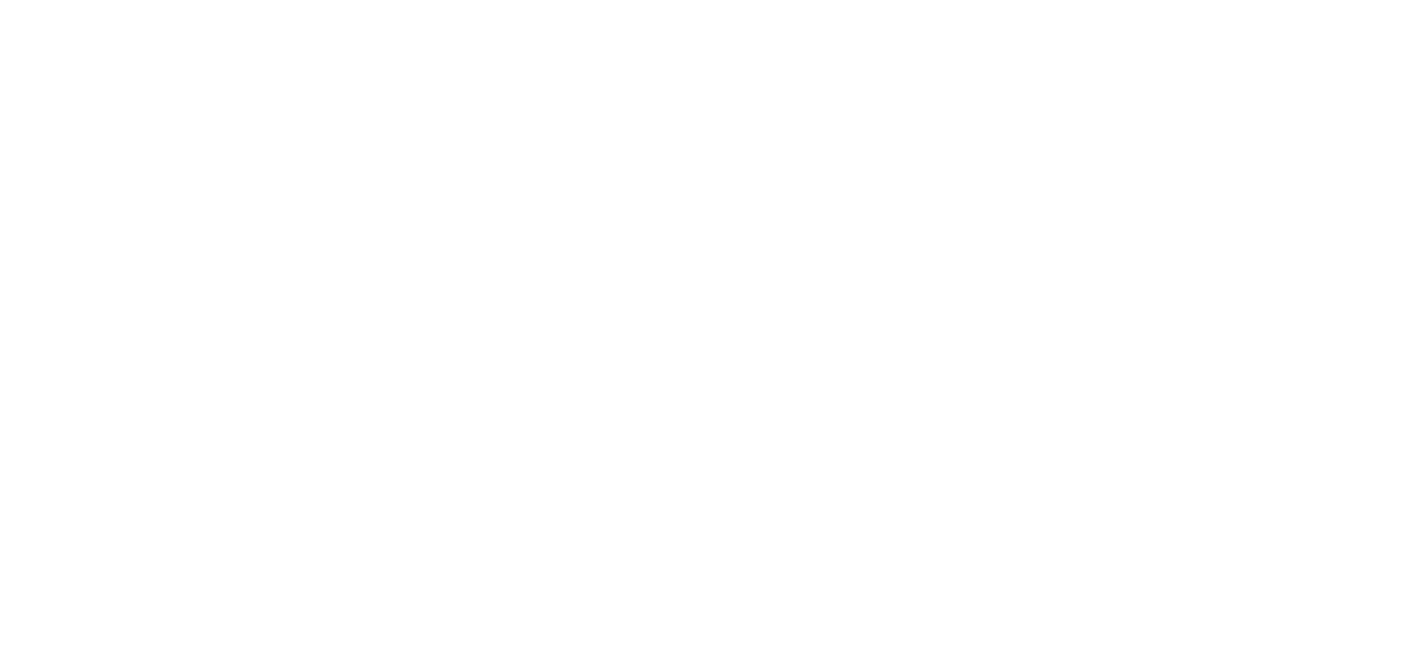 scroll, scrollTop: 0, scrollLeft: 0, axis: both 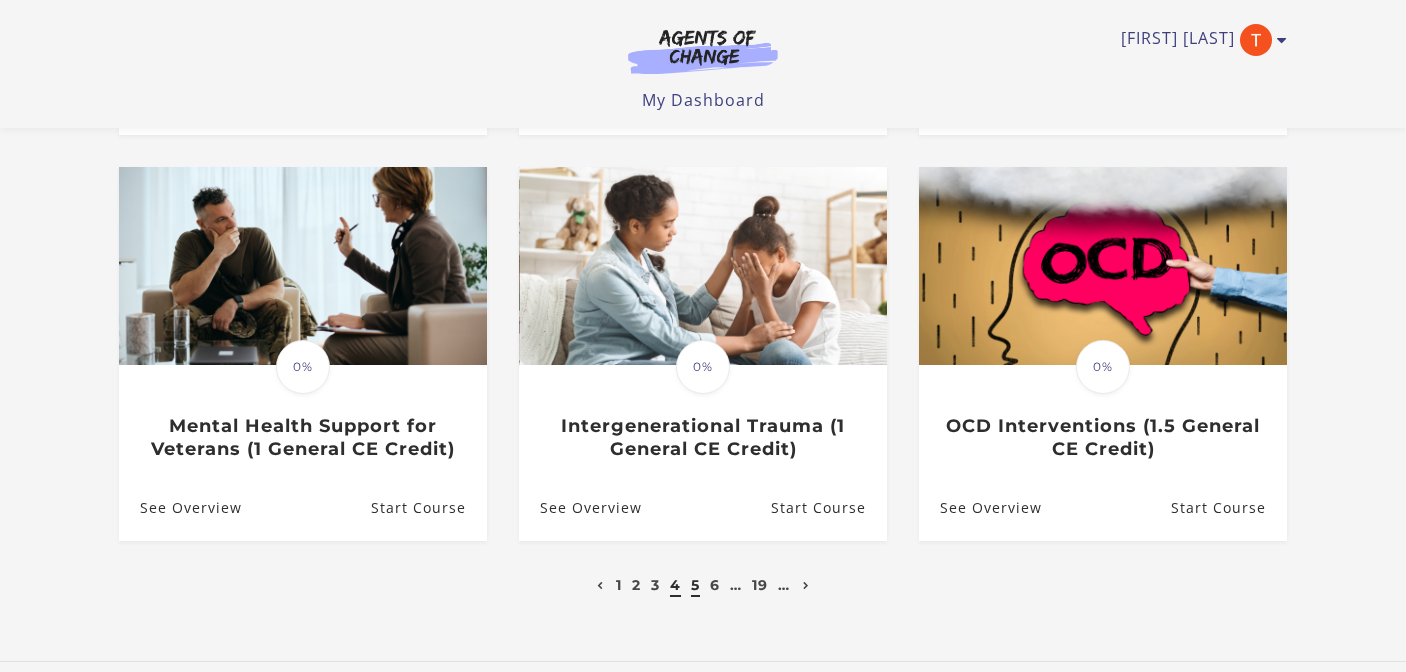 click on "5" at bounding box center (695, 585) 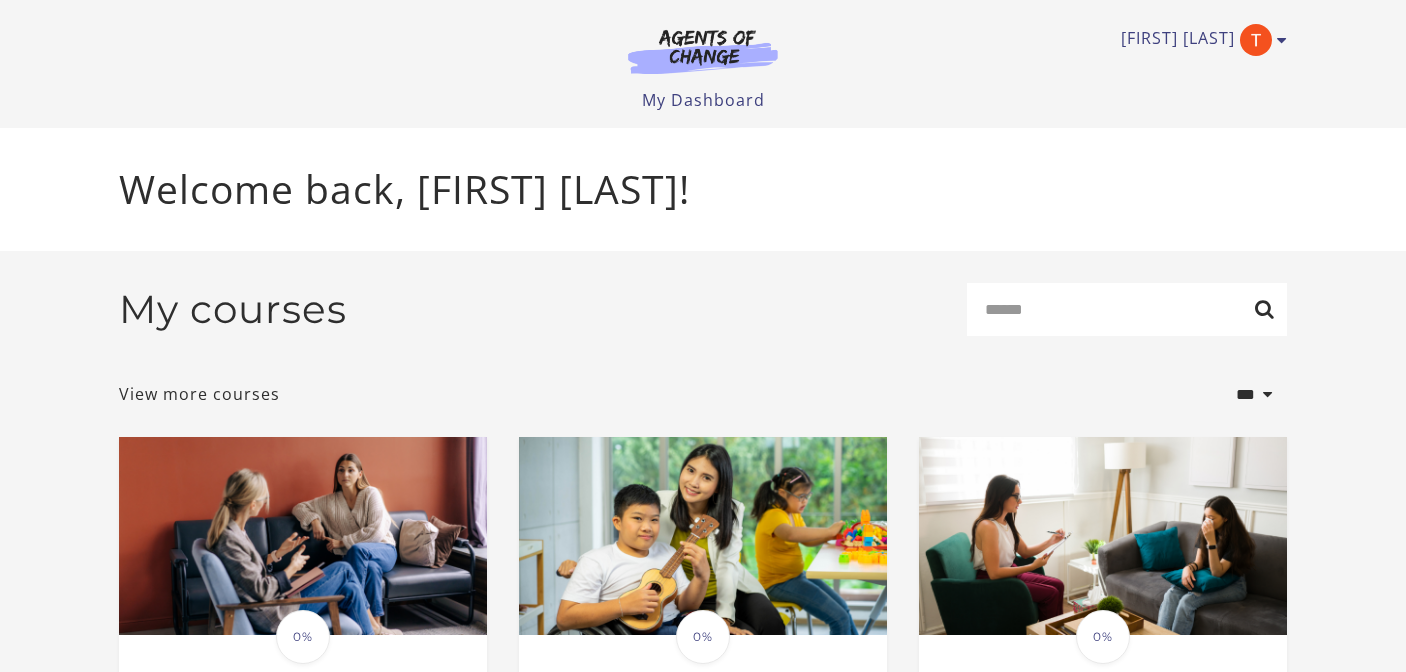 scroll, scrollTop: 0, scrollLeft: 0, axis: both 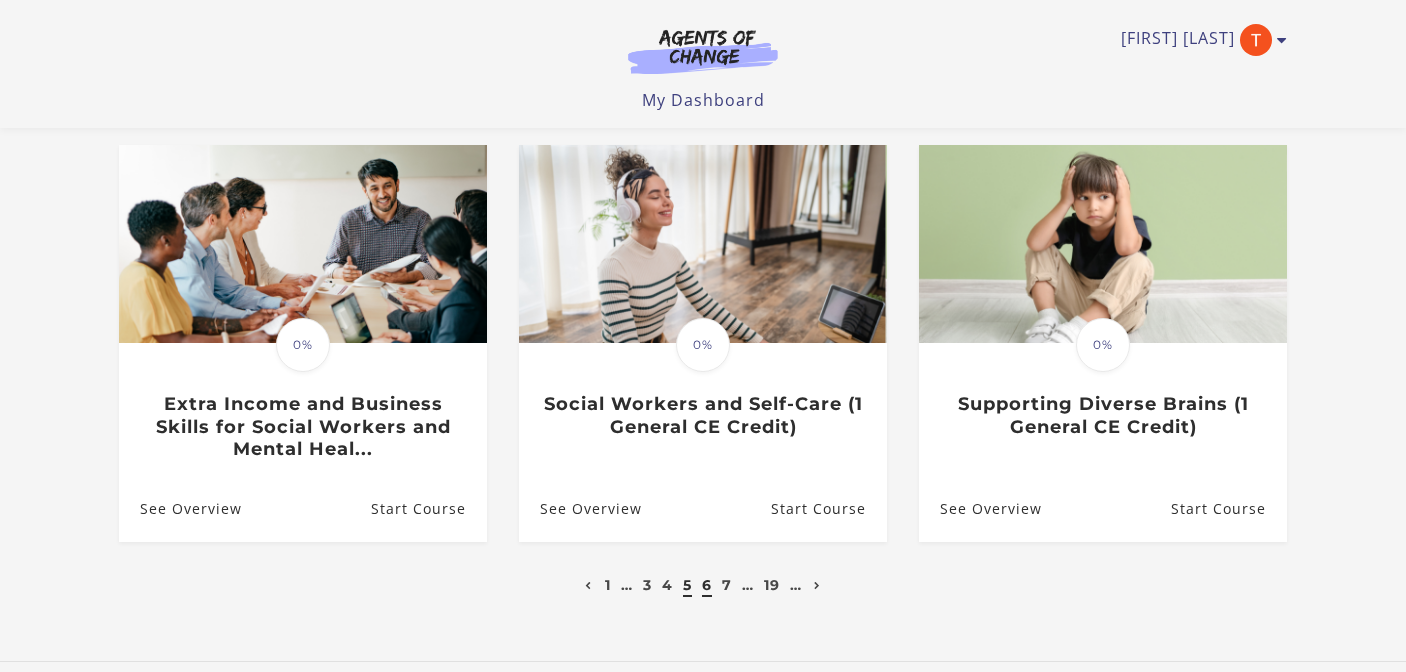 click on "6" at bounding box center [707, 585] 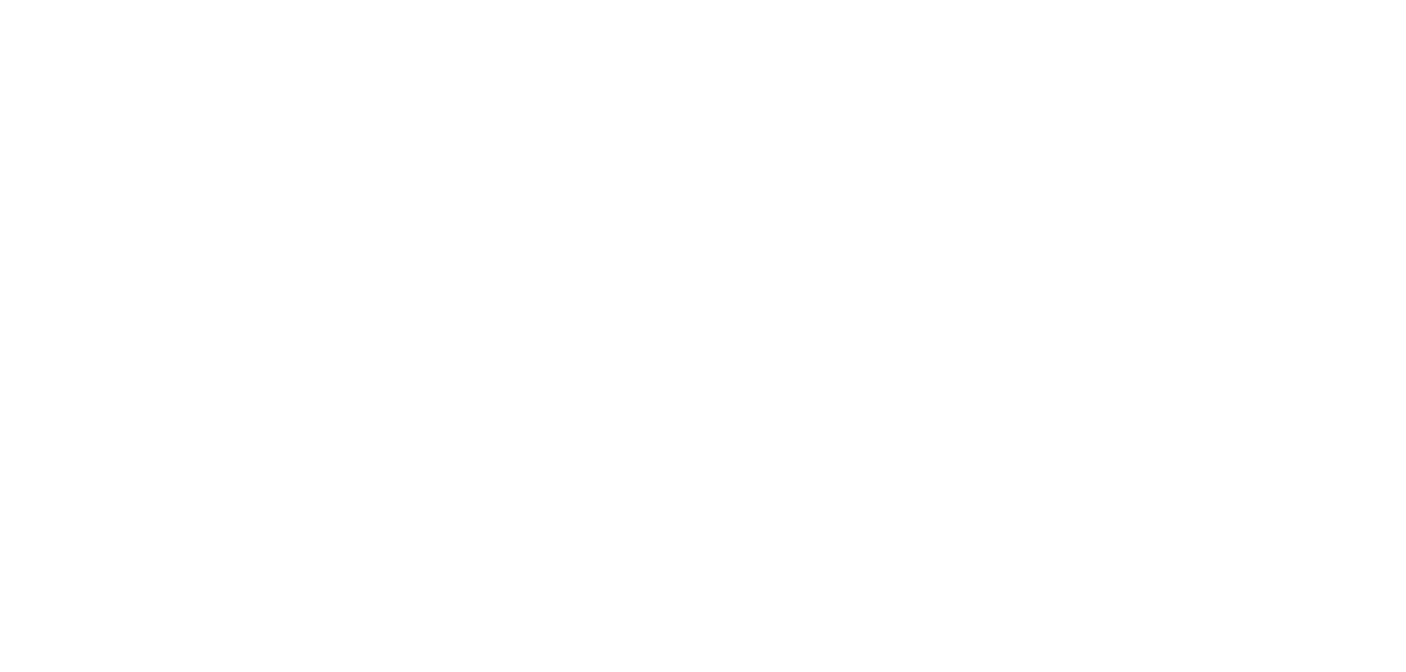 scroll, scrollTop: 0, scrollLeft: 0, axis: both 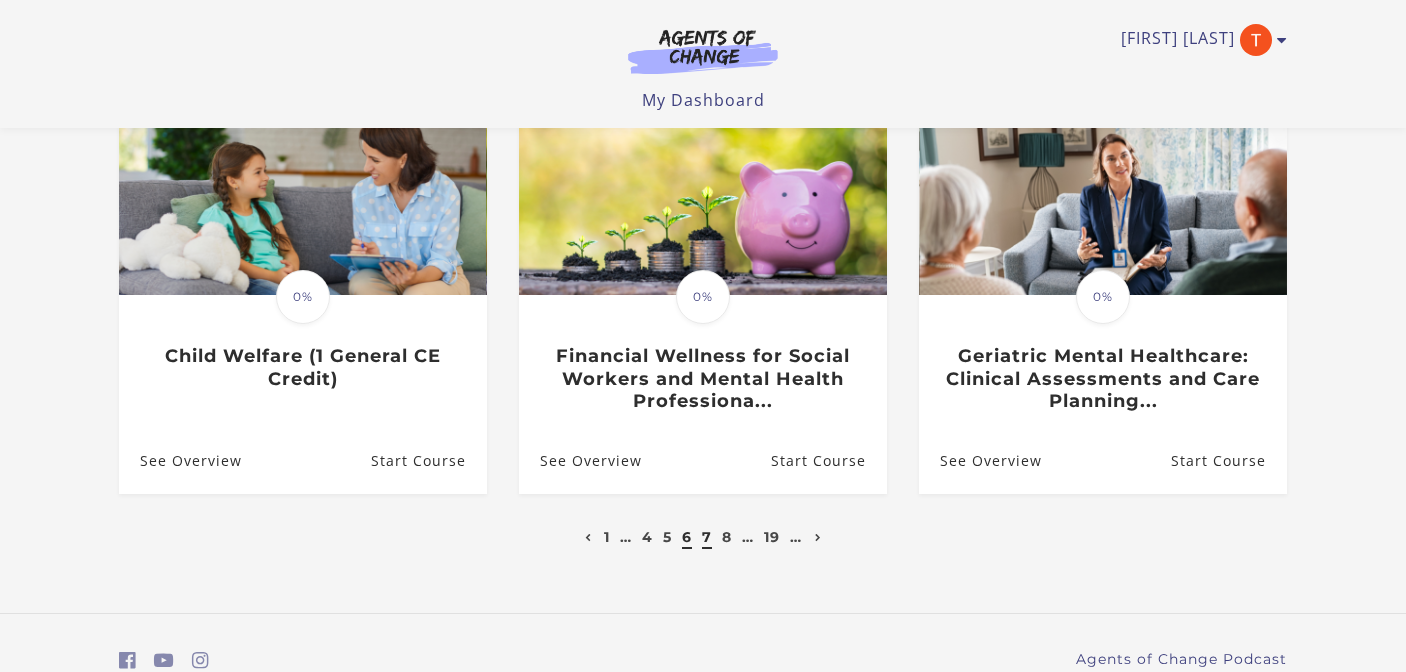 click on "7" at bounding box center (707, 537) 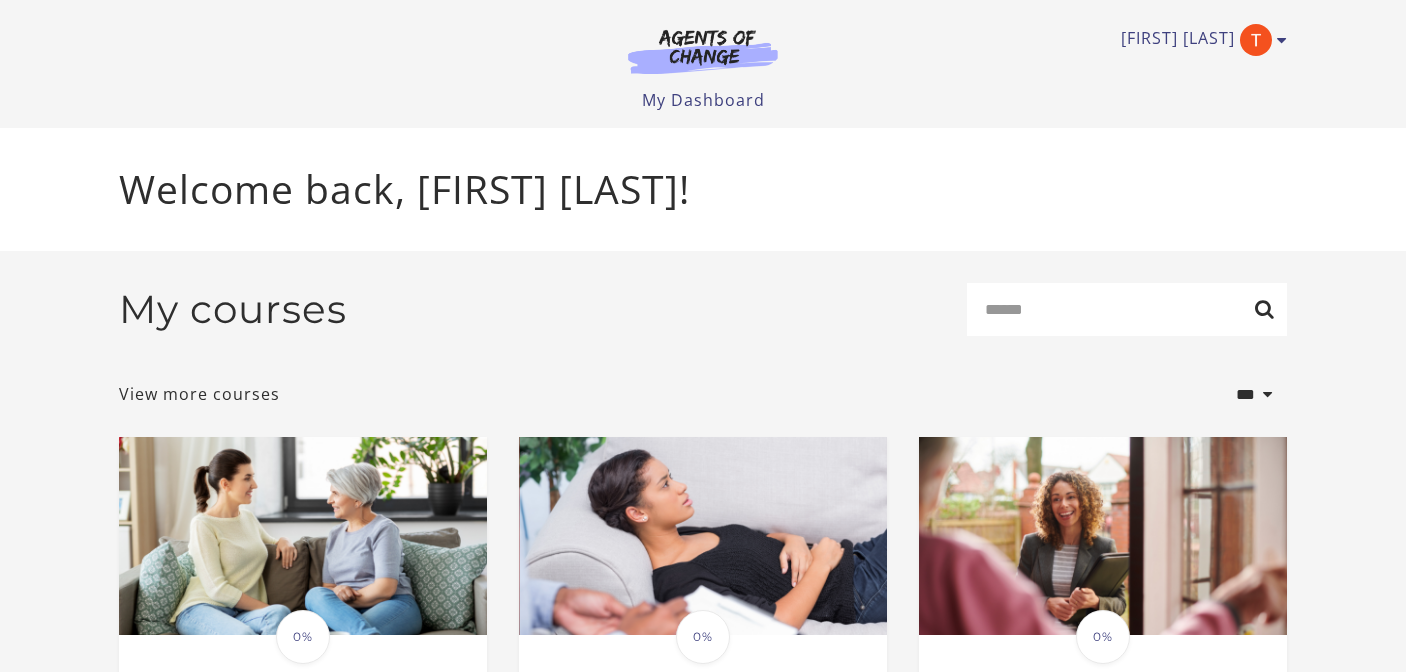 scroll, scrollTop: 0, scrollLeft: 0, axis: both 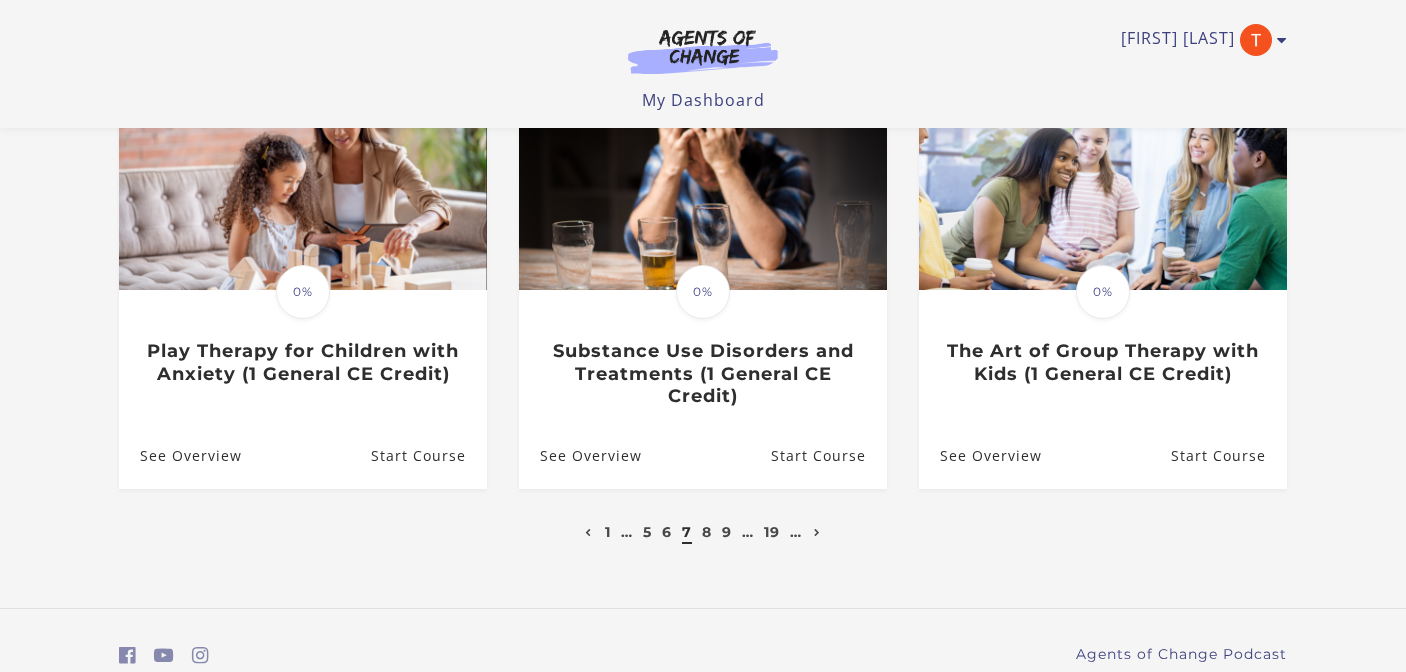 click on "8" at bounding box center (706, 532) 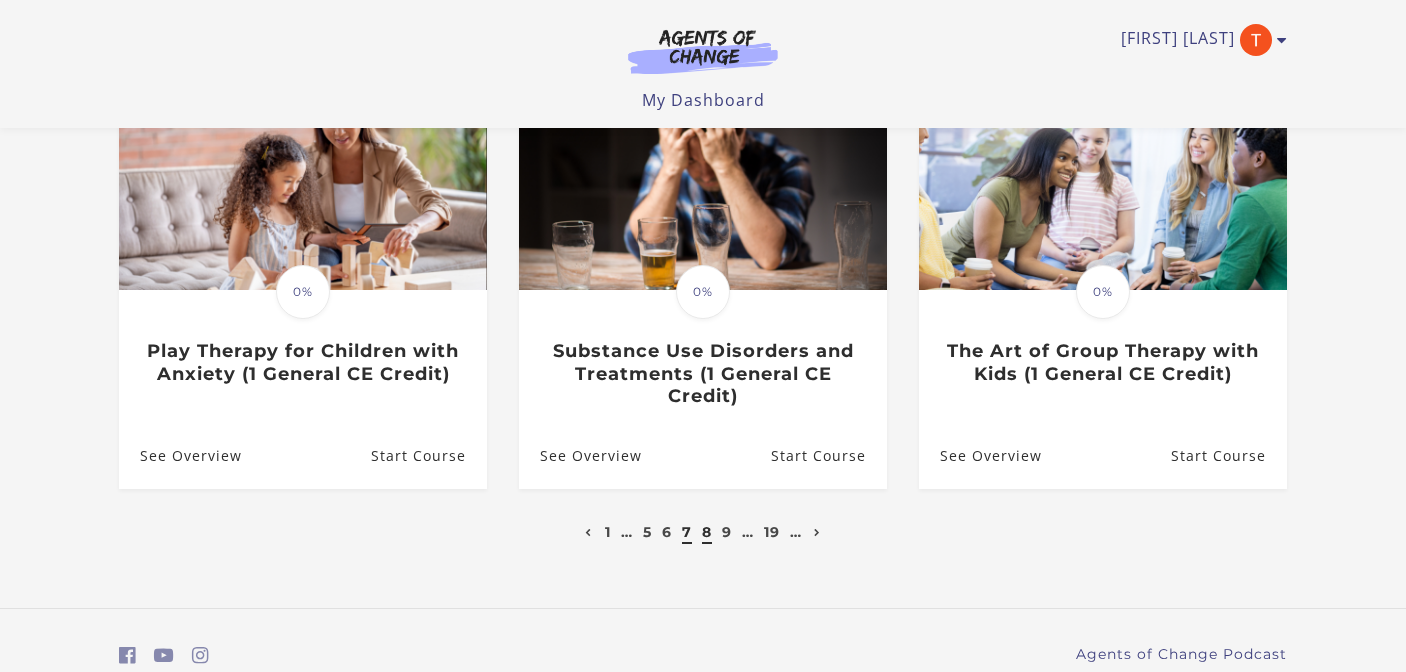 click on "8" at bounding box center (707, 532) 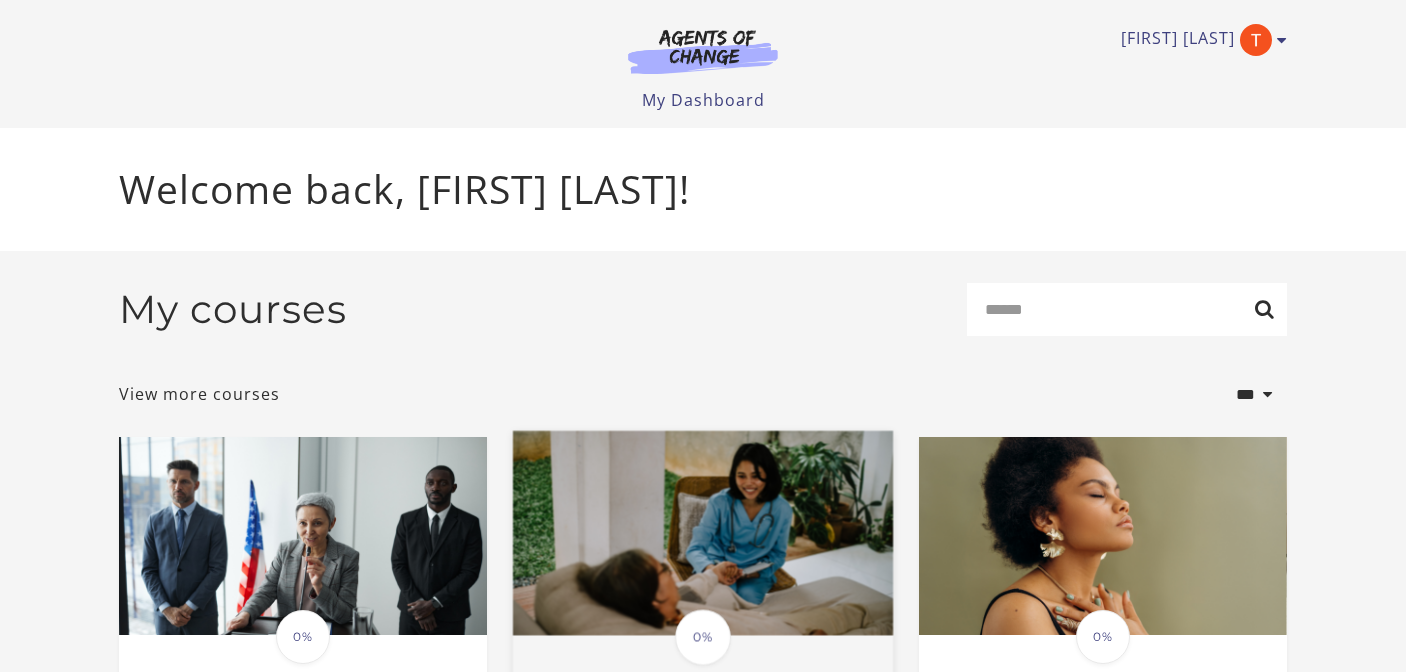 scroll, scrollTop: 0, scrollLeft: 0, axis: both 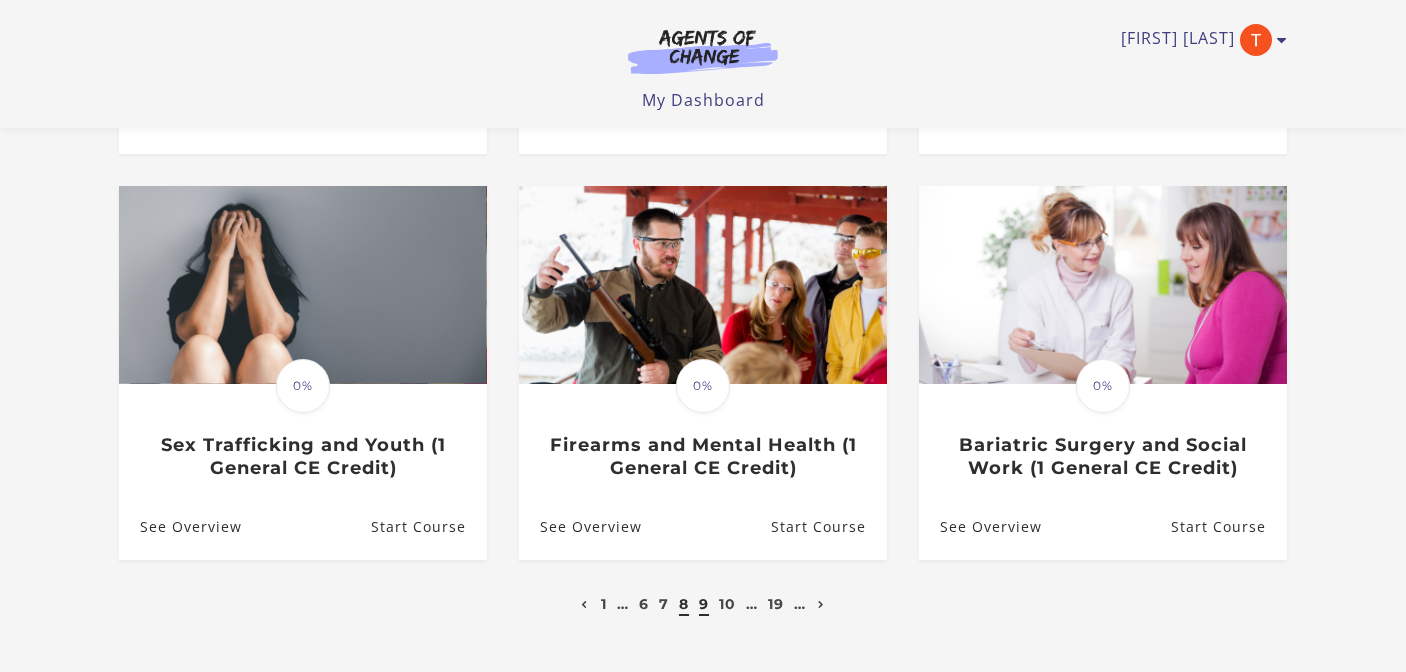 click on "9" at bounding box center (704, 604) 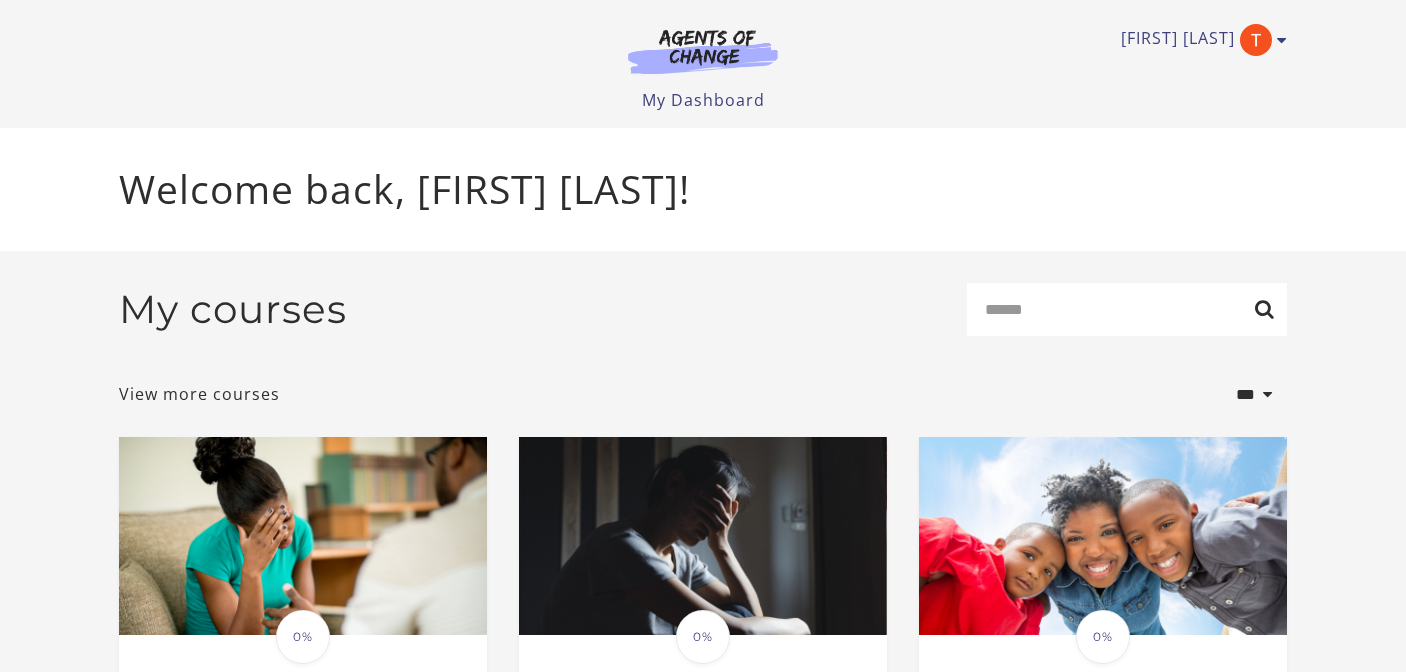 scroll, scrollTop: 0, scrollLeft: 0, axis: both 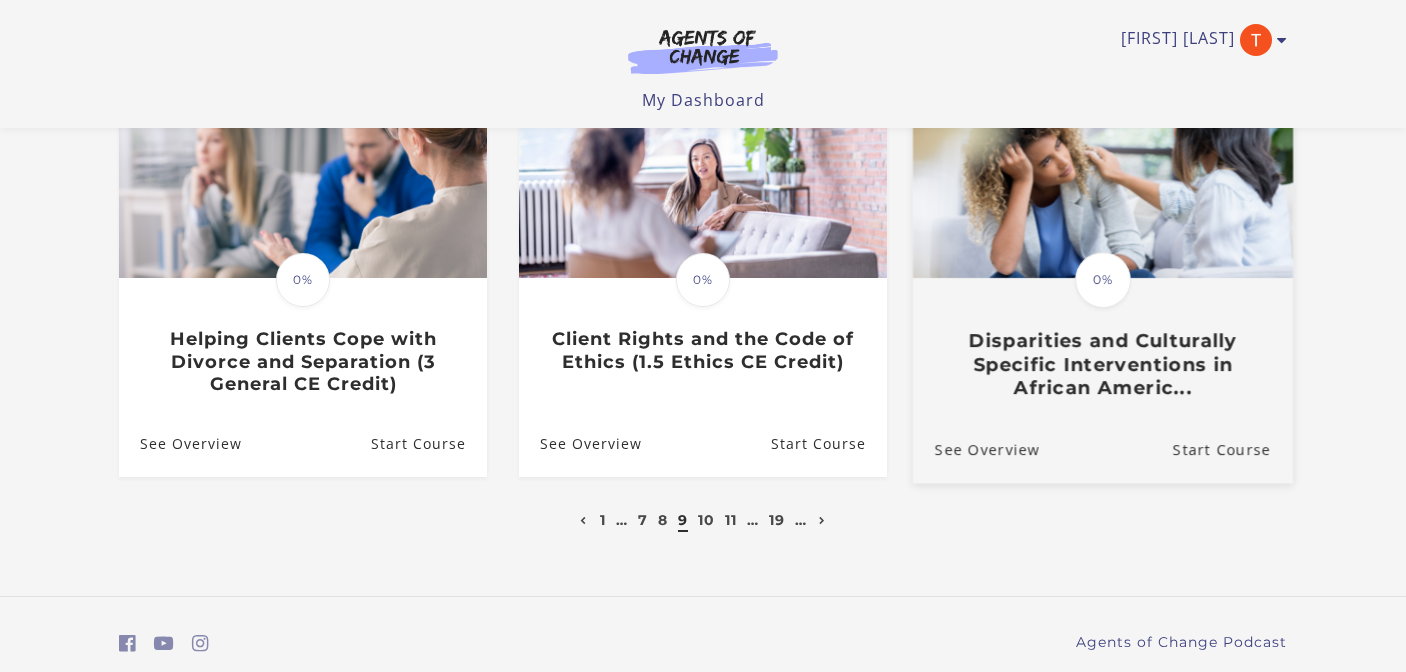 click on "Disparities and Culturally Specific Interventions in African Americ..." at bounding box center (1103, 364) 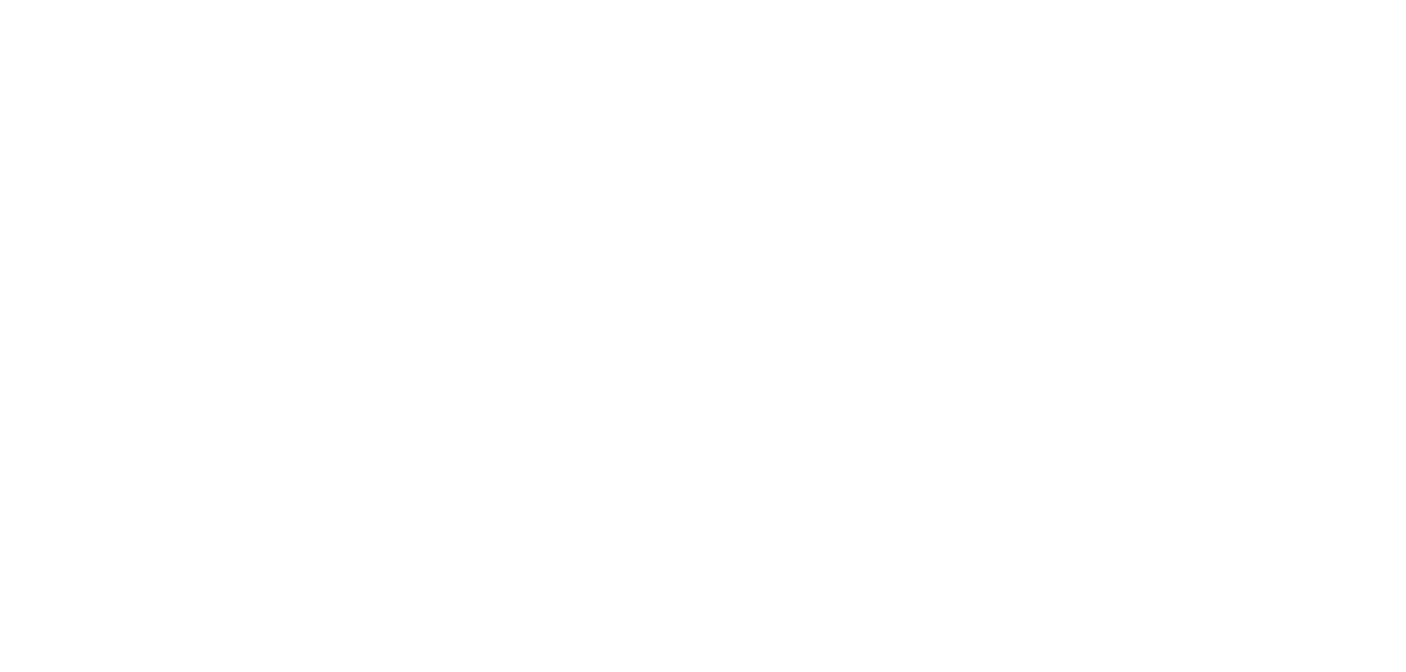 scroll, scrollTop: 0, scrollLeft: 0, axis: both 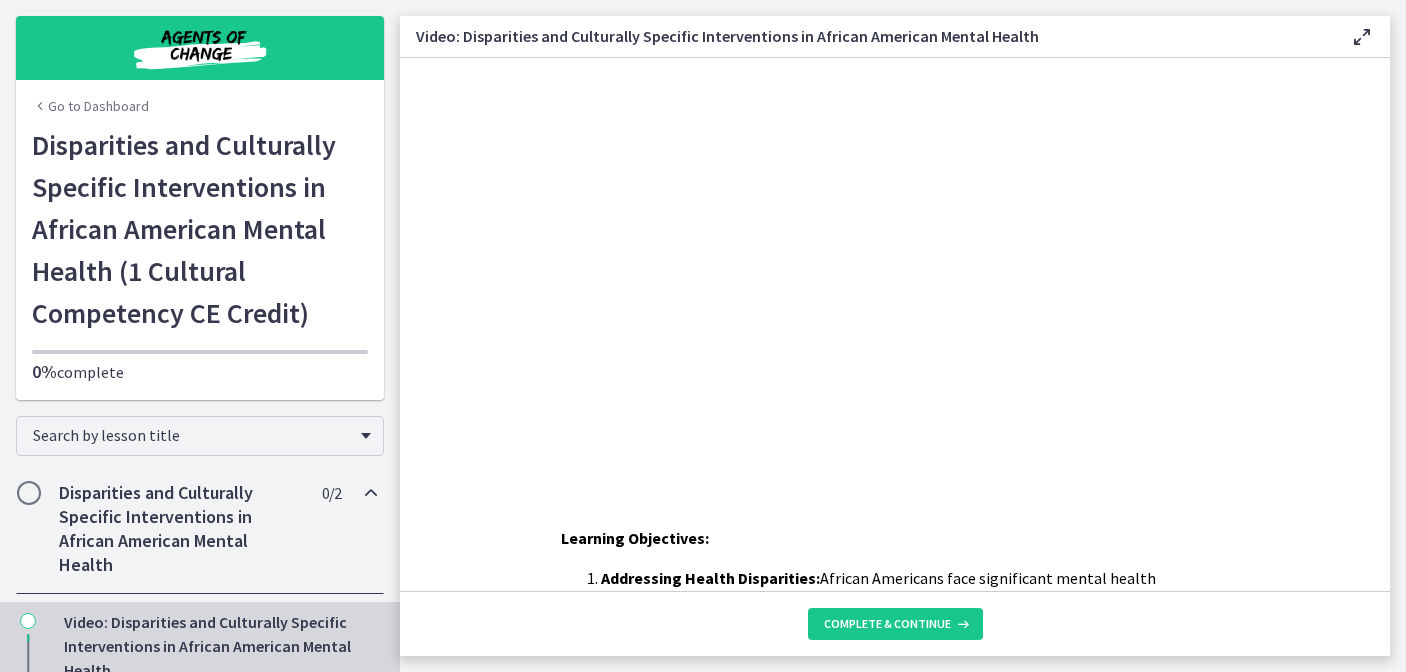 click at bounding box center [894, 269] 